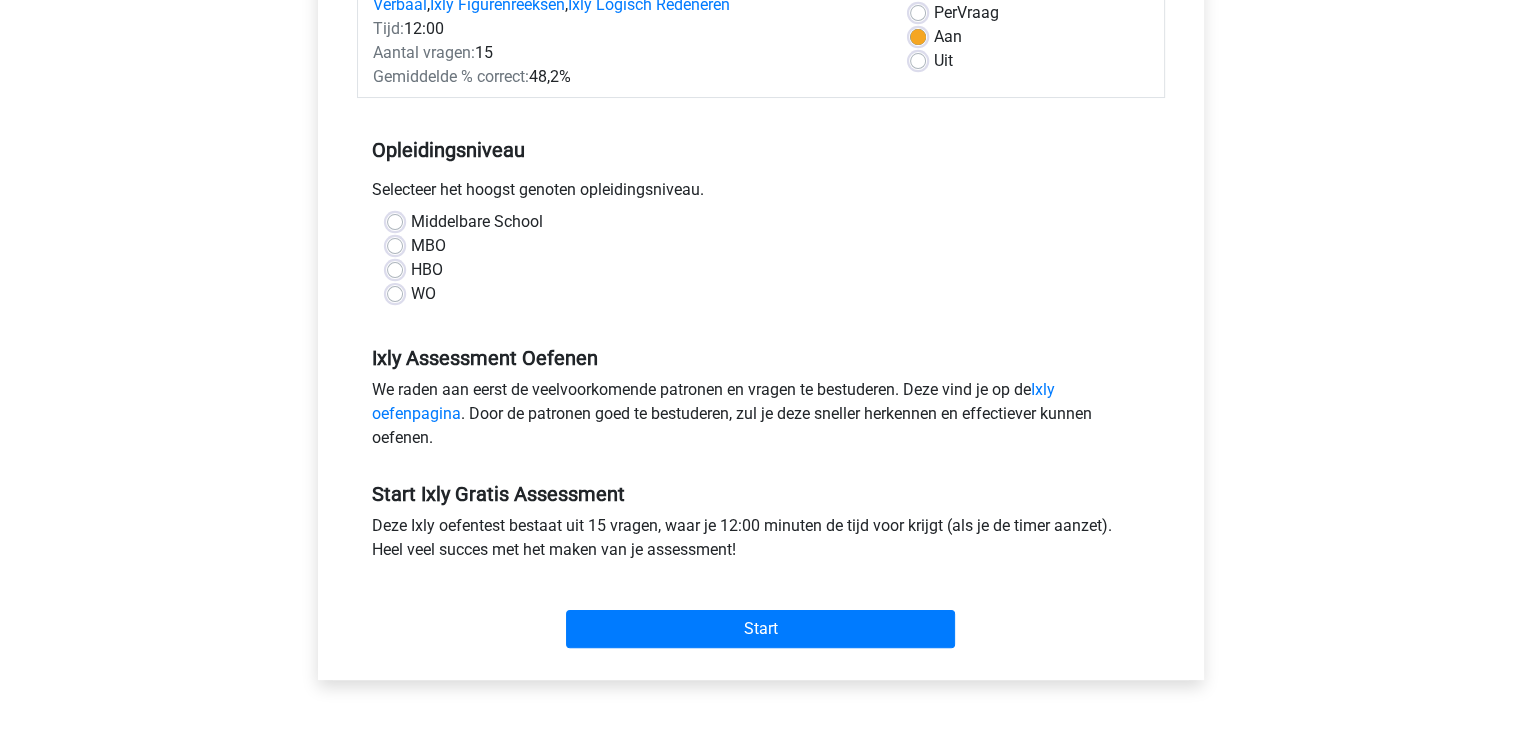 scroll, scrollTop: 308, scrollLeft: 0, axis: vertical 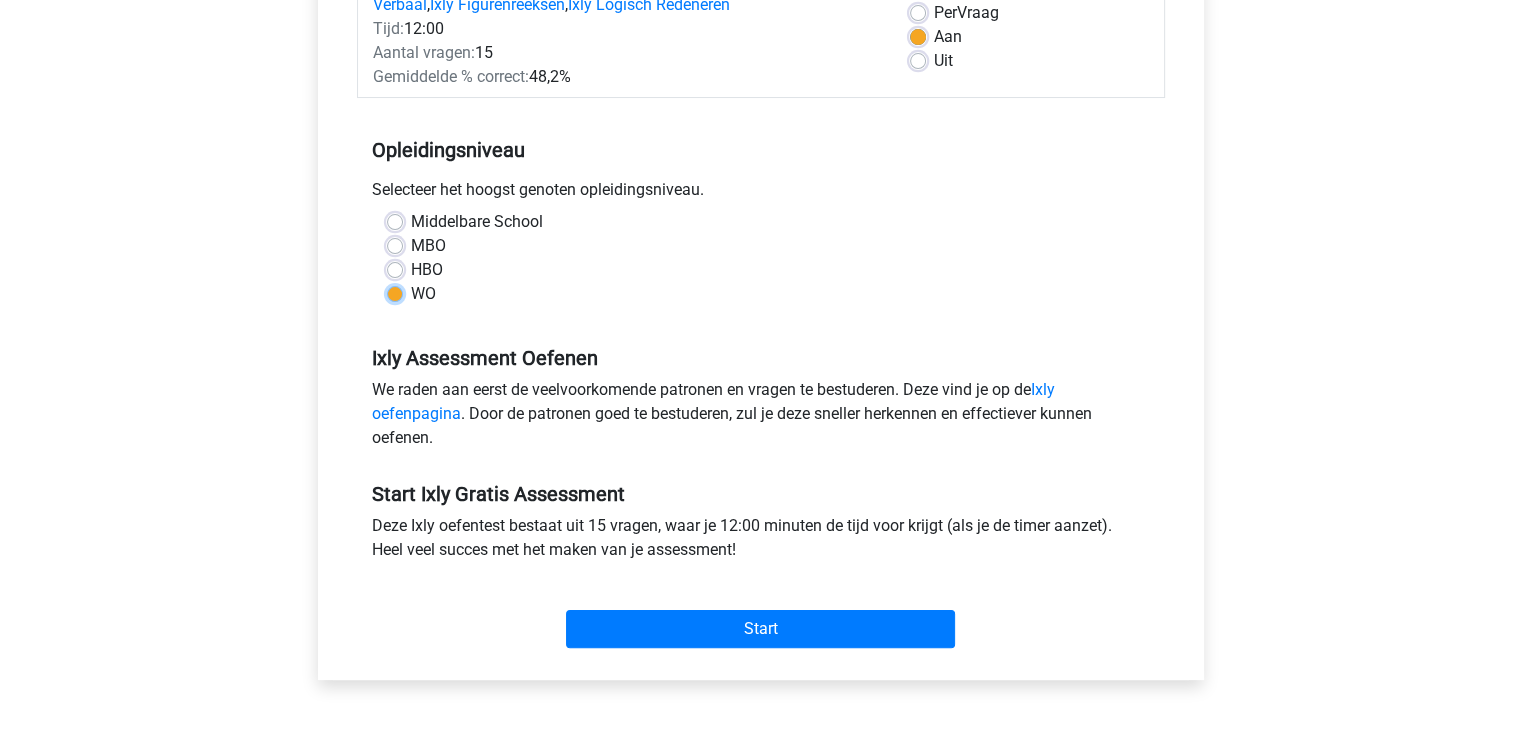 click on "WO" at bounding box center (395, 292) 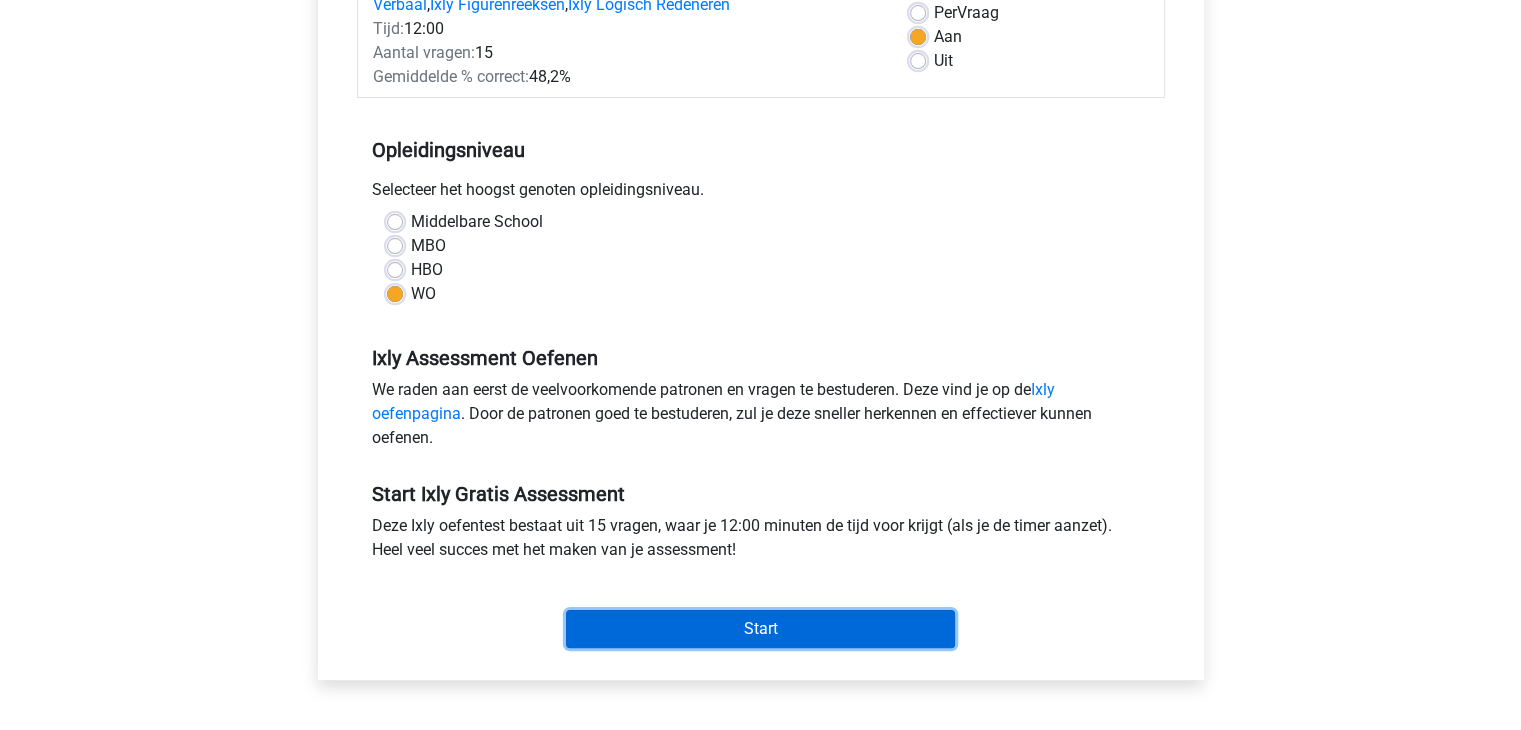 click on "Start" at bounding box center [760, 629] 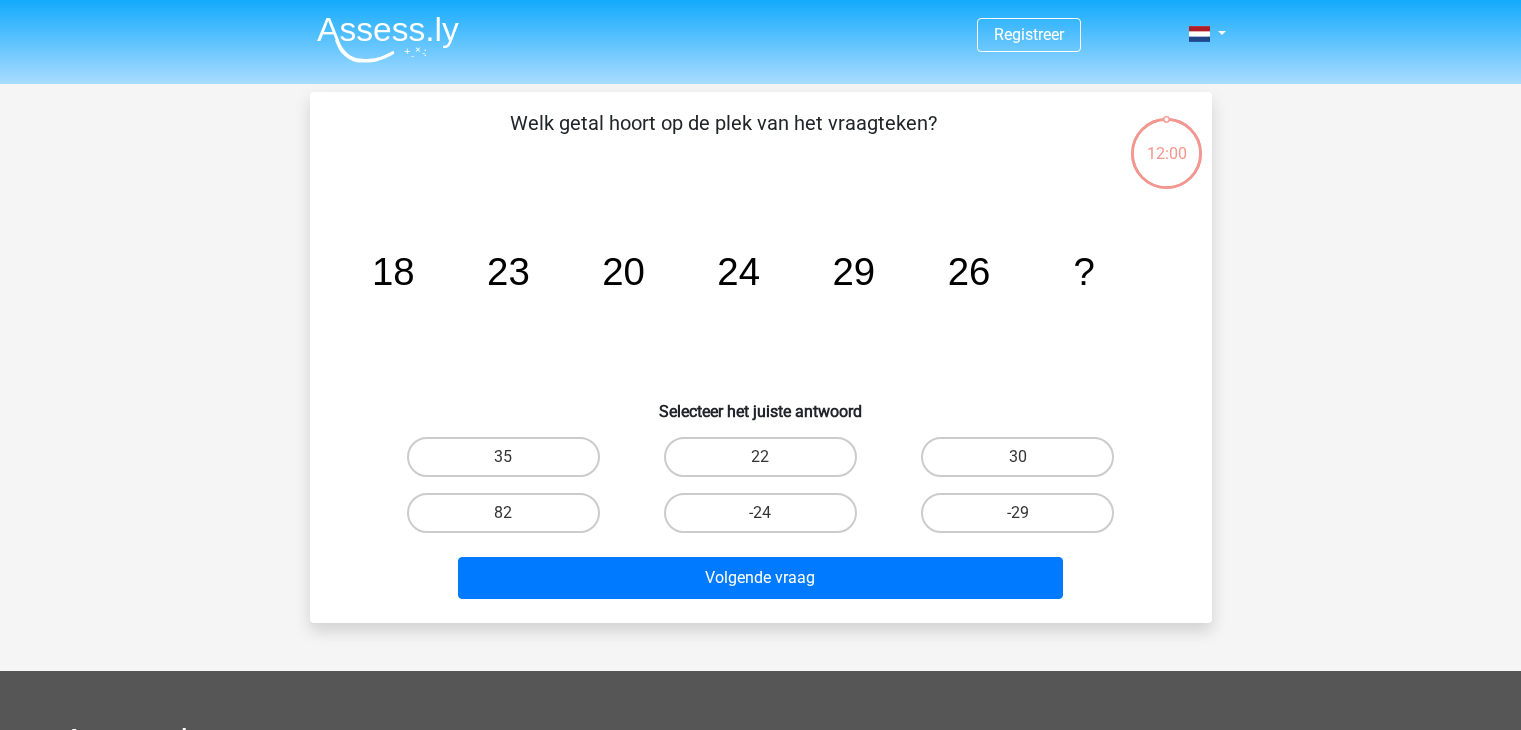 scroll, scrollTop: 0, scrollLeft: 0, axis: both 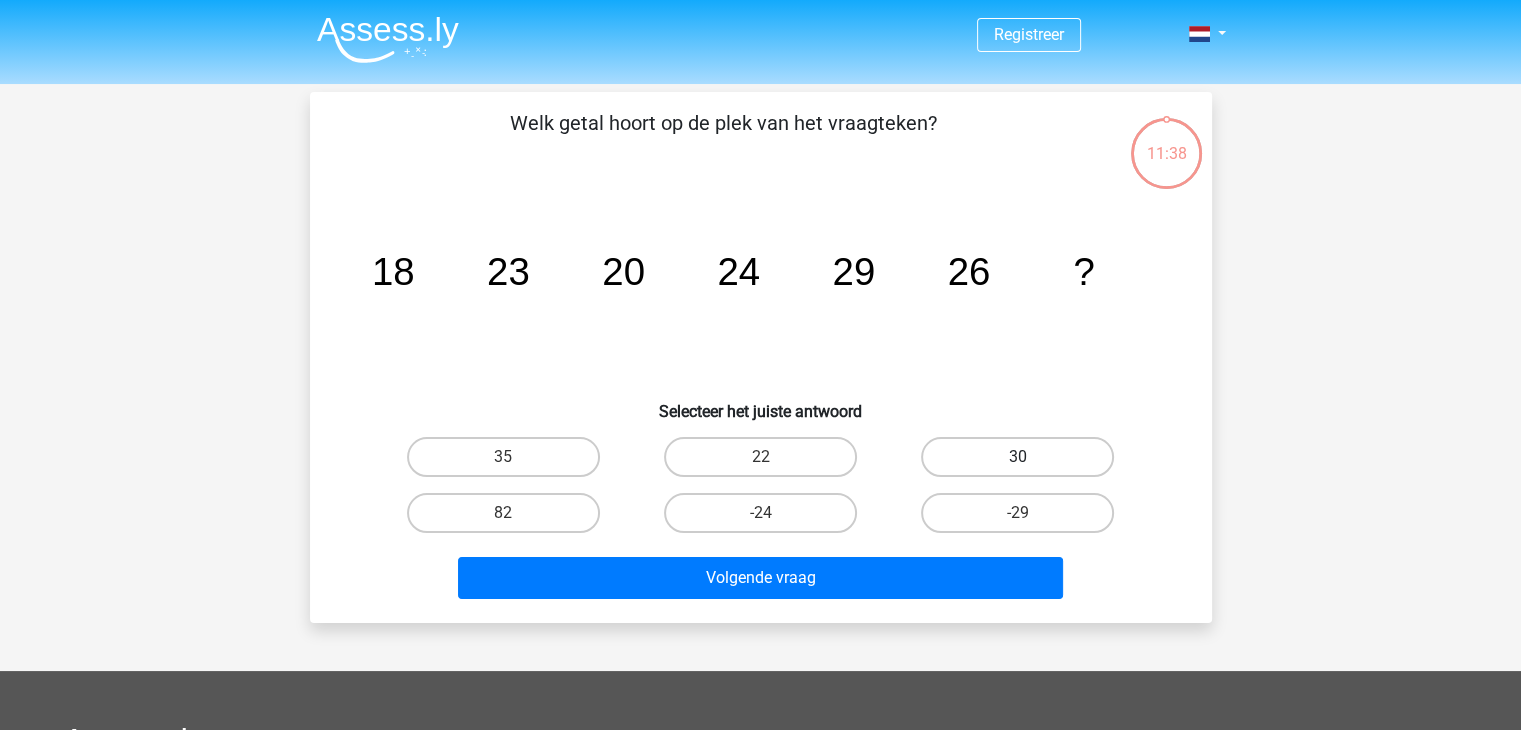 click on "30" at bounding box center (1017, 457) 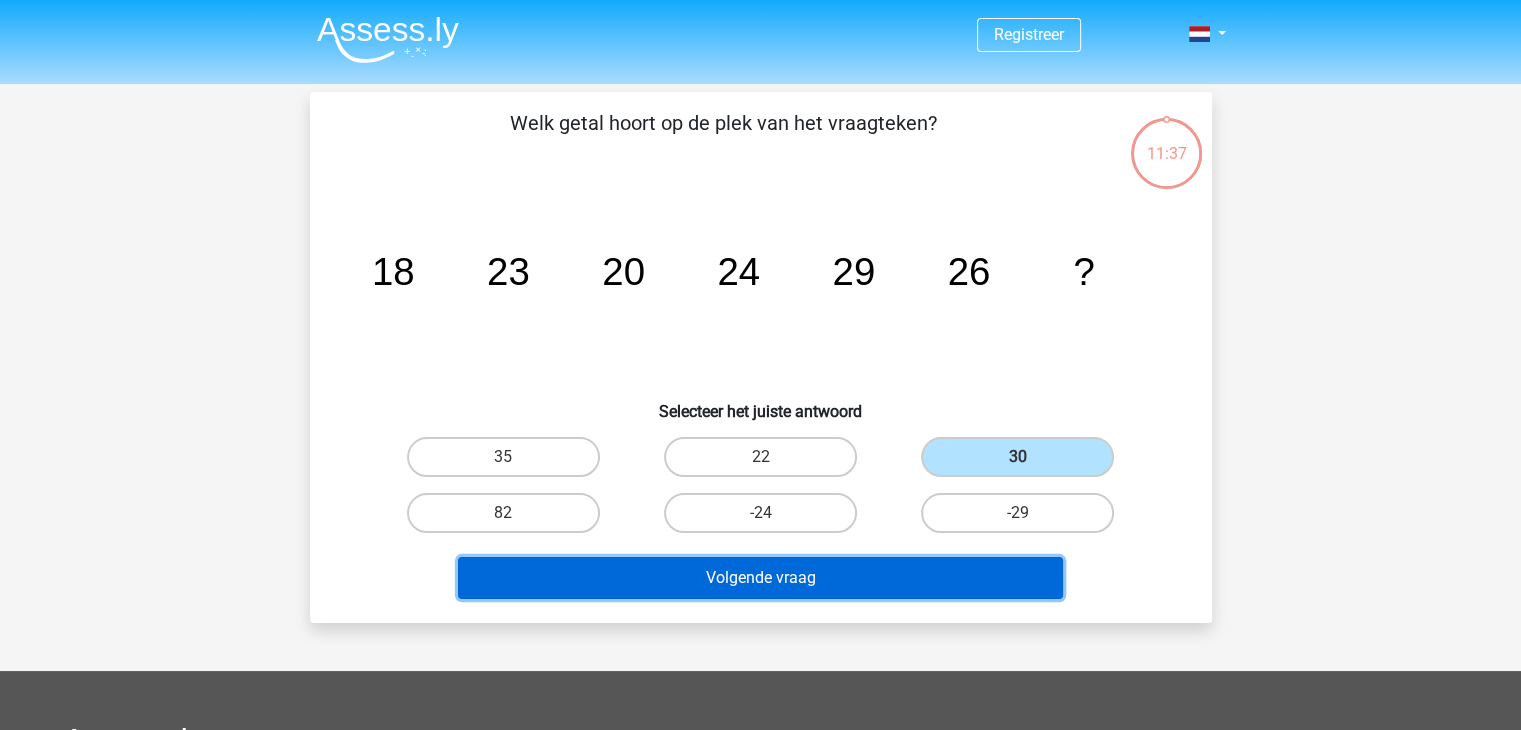 click on "Volgende vraag" at bounding box center [760, 578] 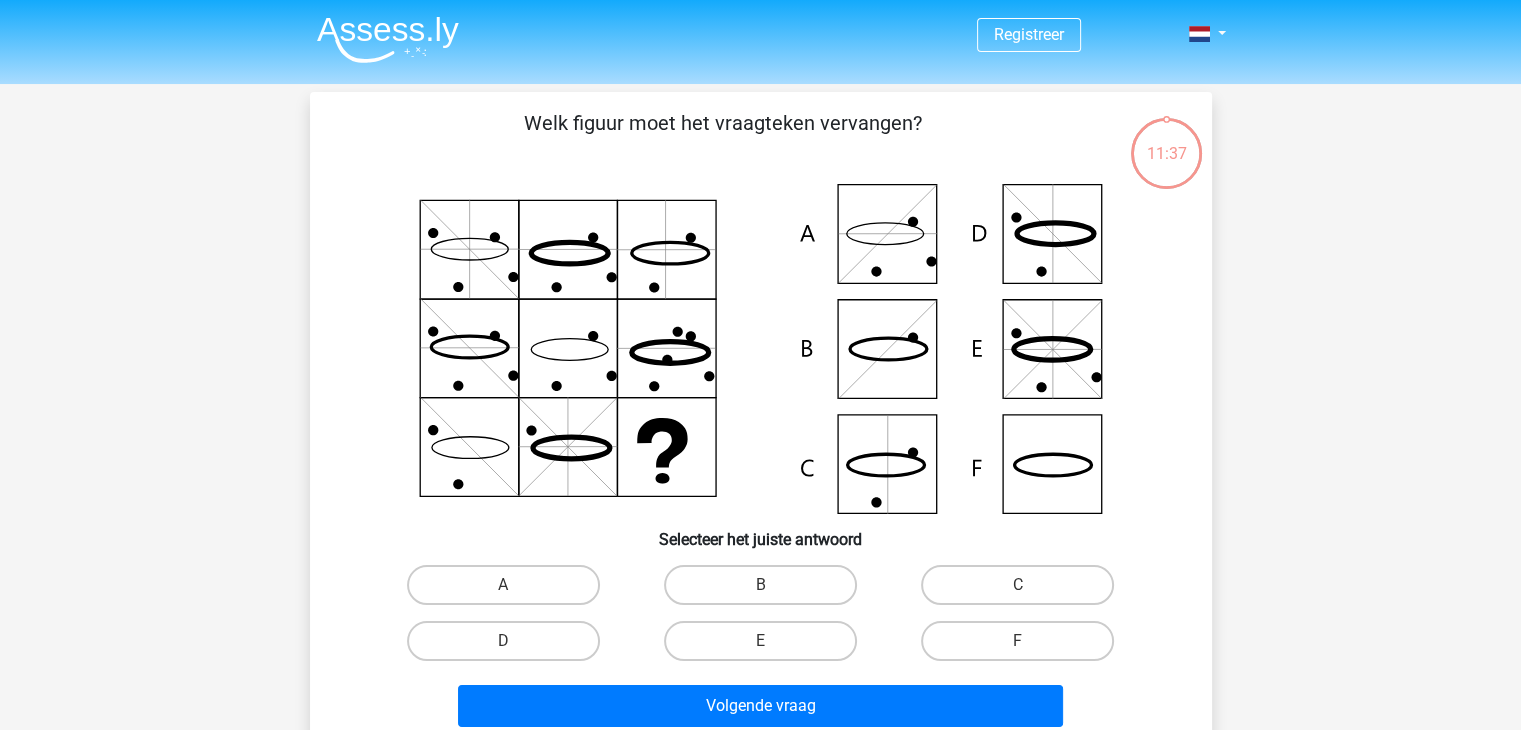 scroll, scrollTop: 92, scrollLeft: 0, axis: vertical 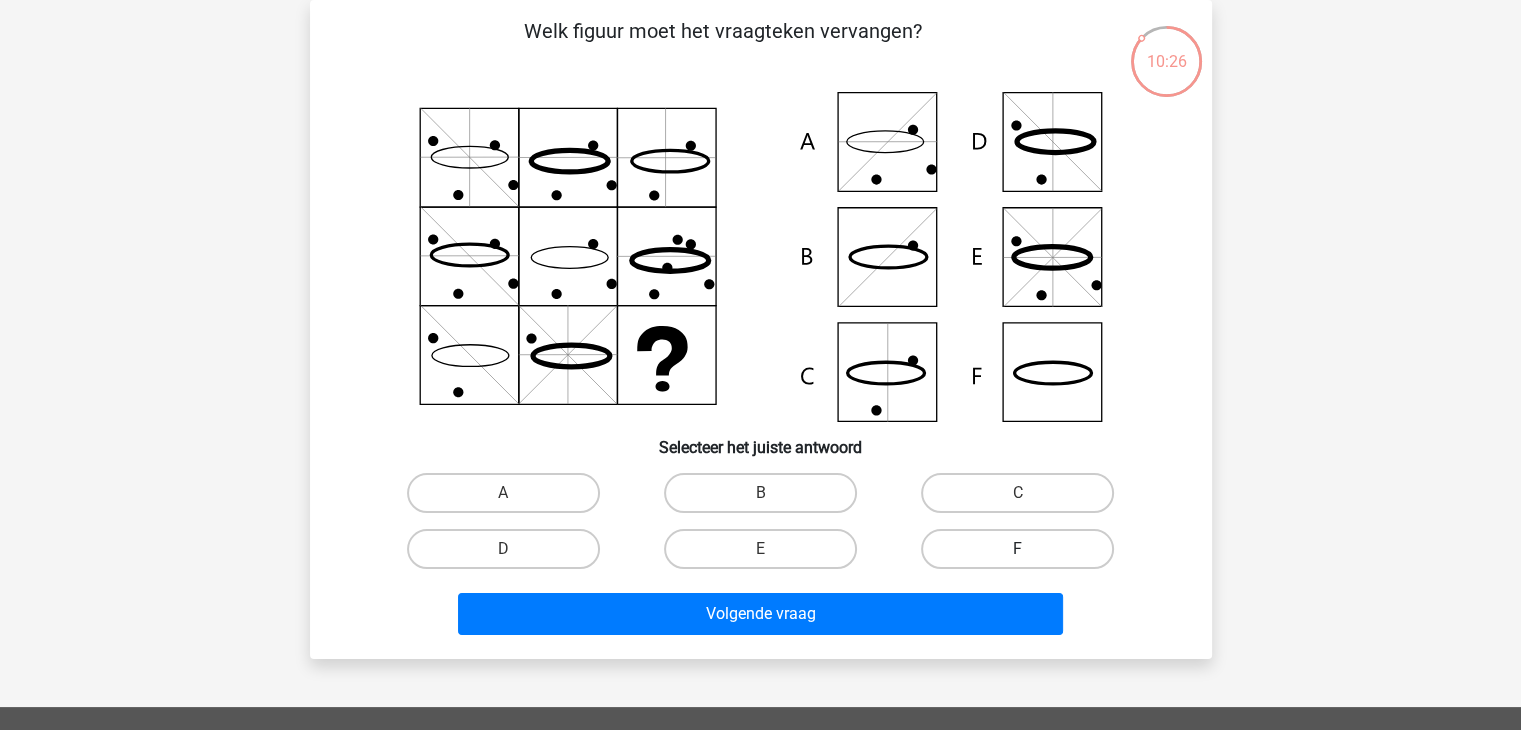click on "F" at bounding box center [1017, 549] 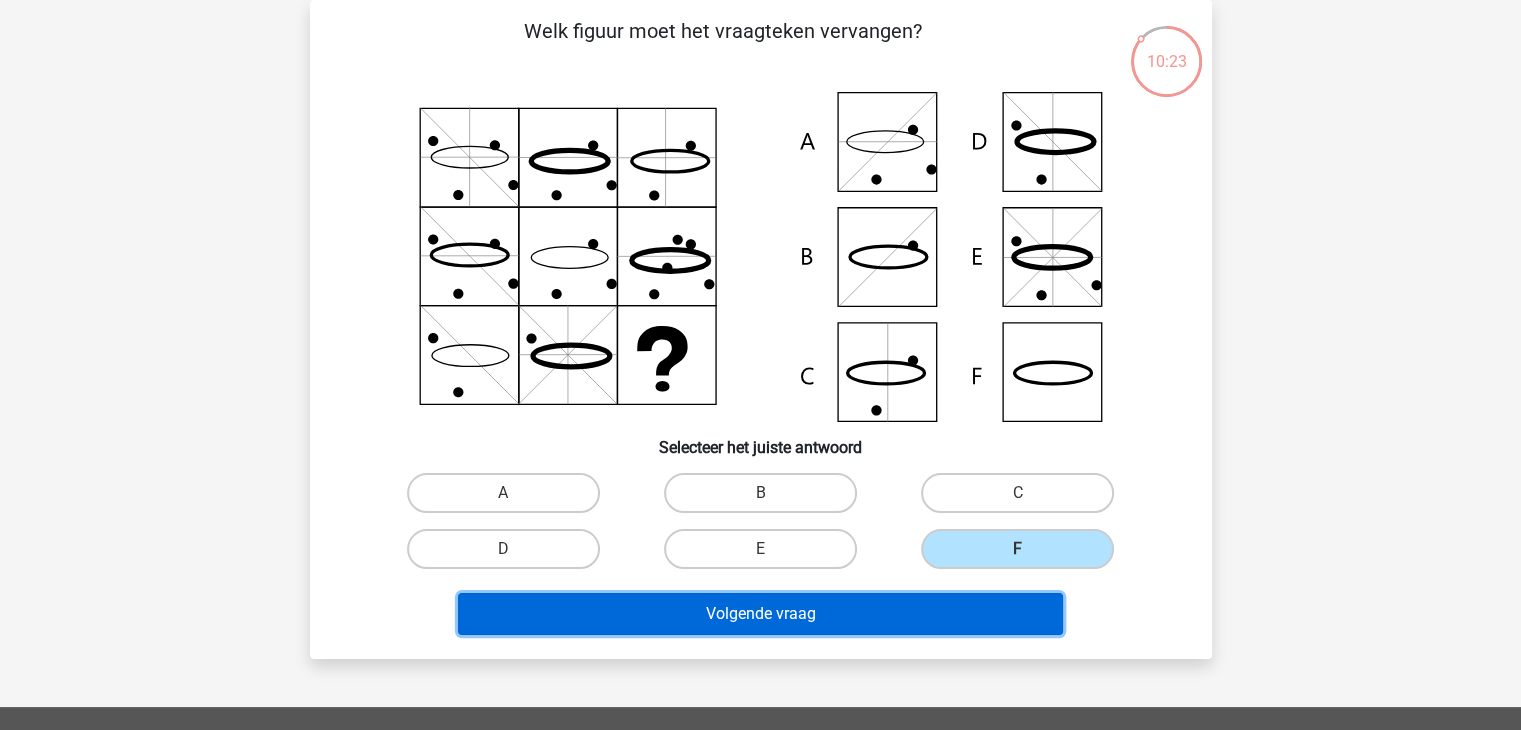 click on "Volgende vraag" at bounding box center [760, 614] 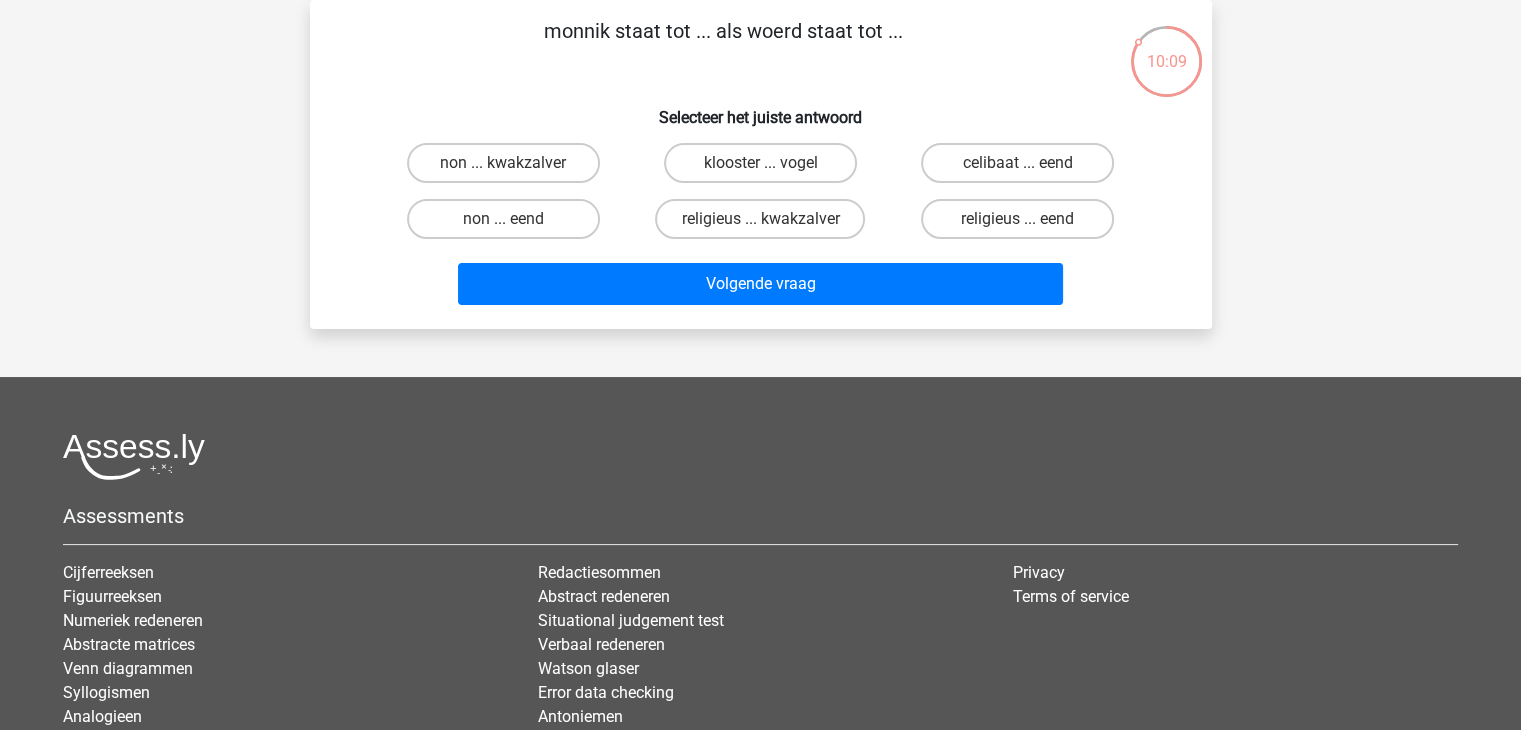 scroll, scrollTop: 0, scrollLeft: 0, axis: both 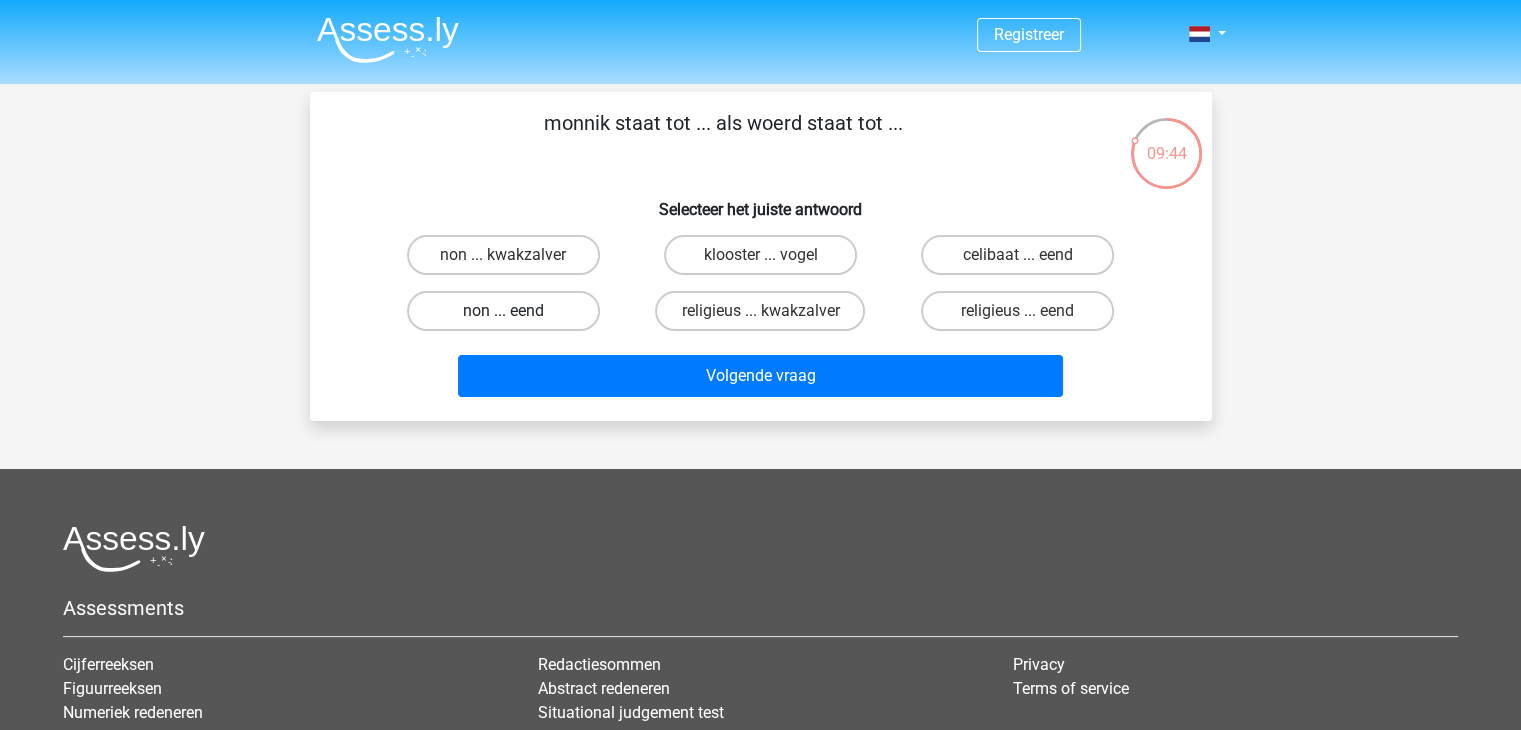 click on "non ... eend" at bounding box center (503, 311) 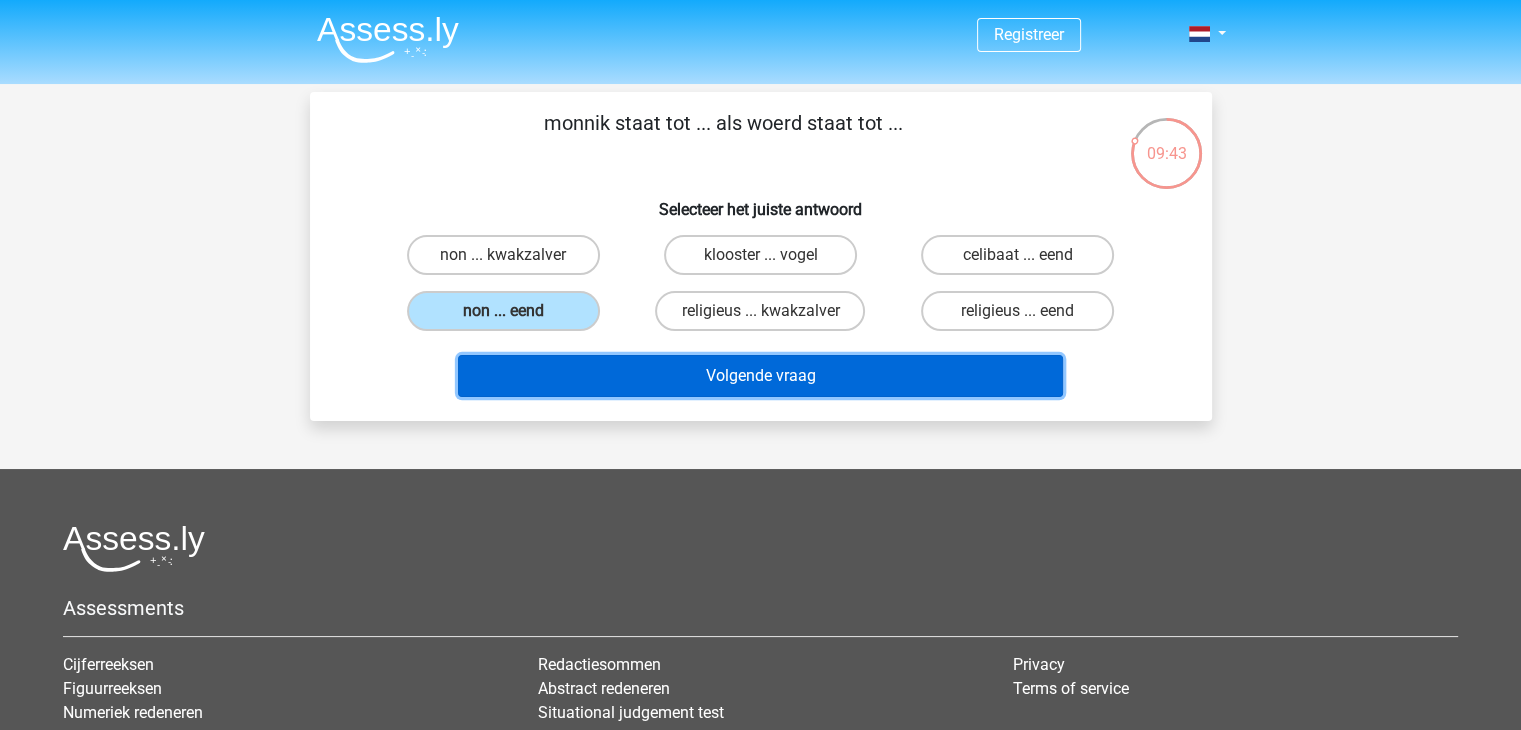 click on "Volgende vraag" at bounding box center [760, 376] 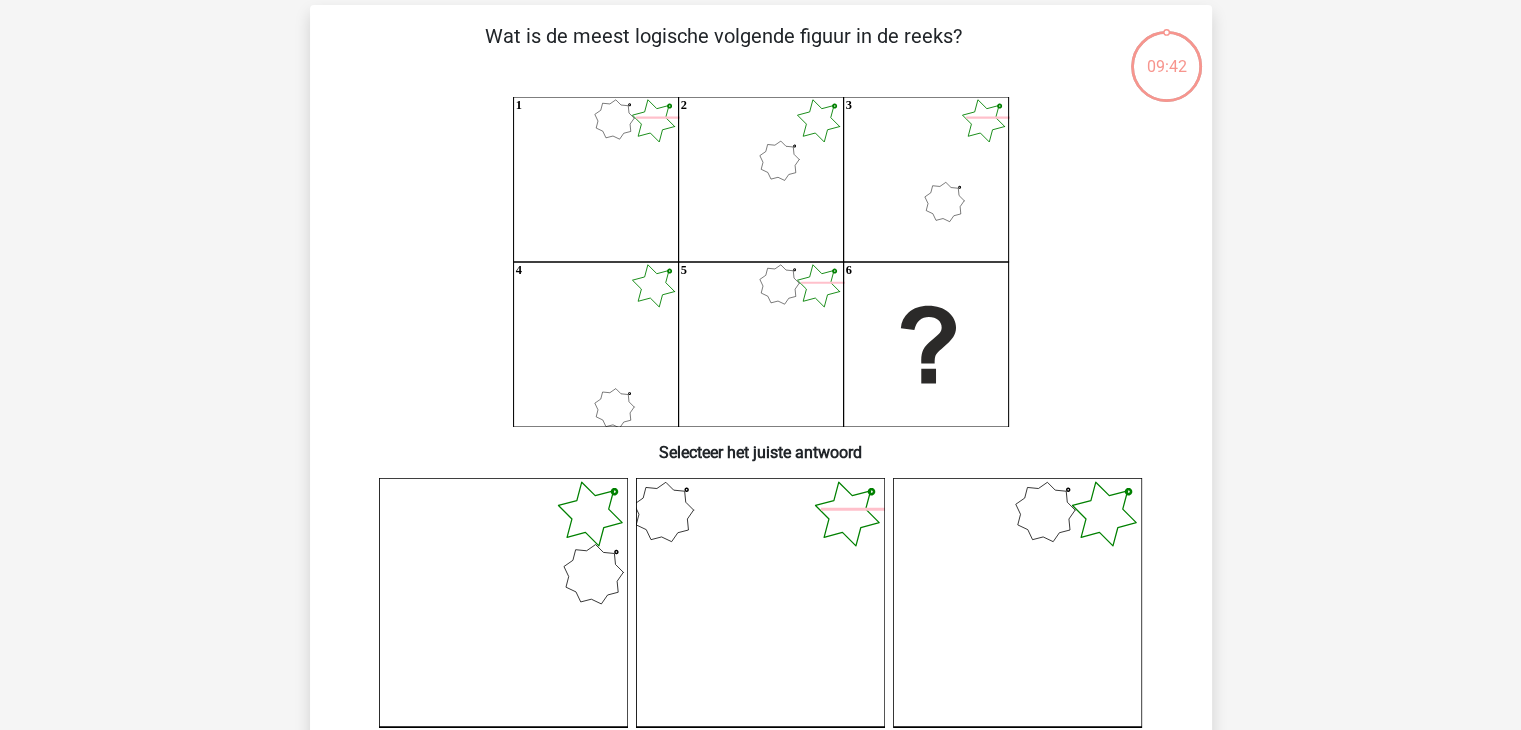 scroll, scrollTop: 92, scrollLeft: 0, axis: vertical 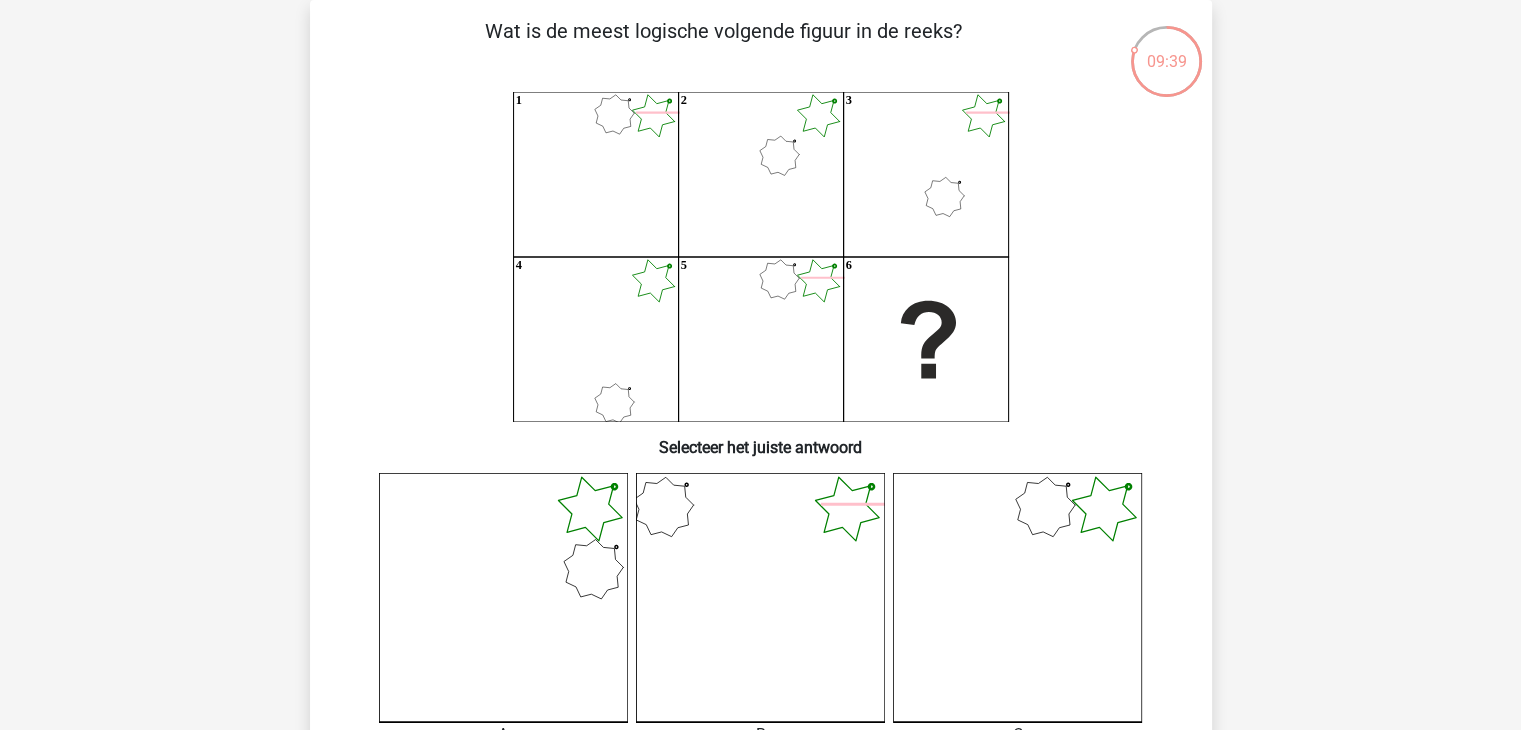 click on "1
2
3
4
5
6" 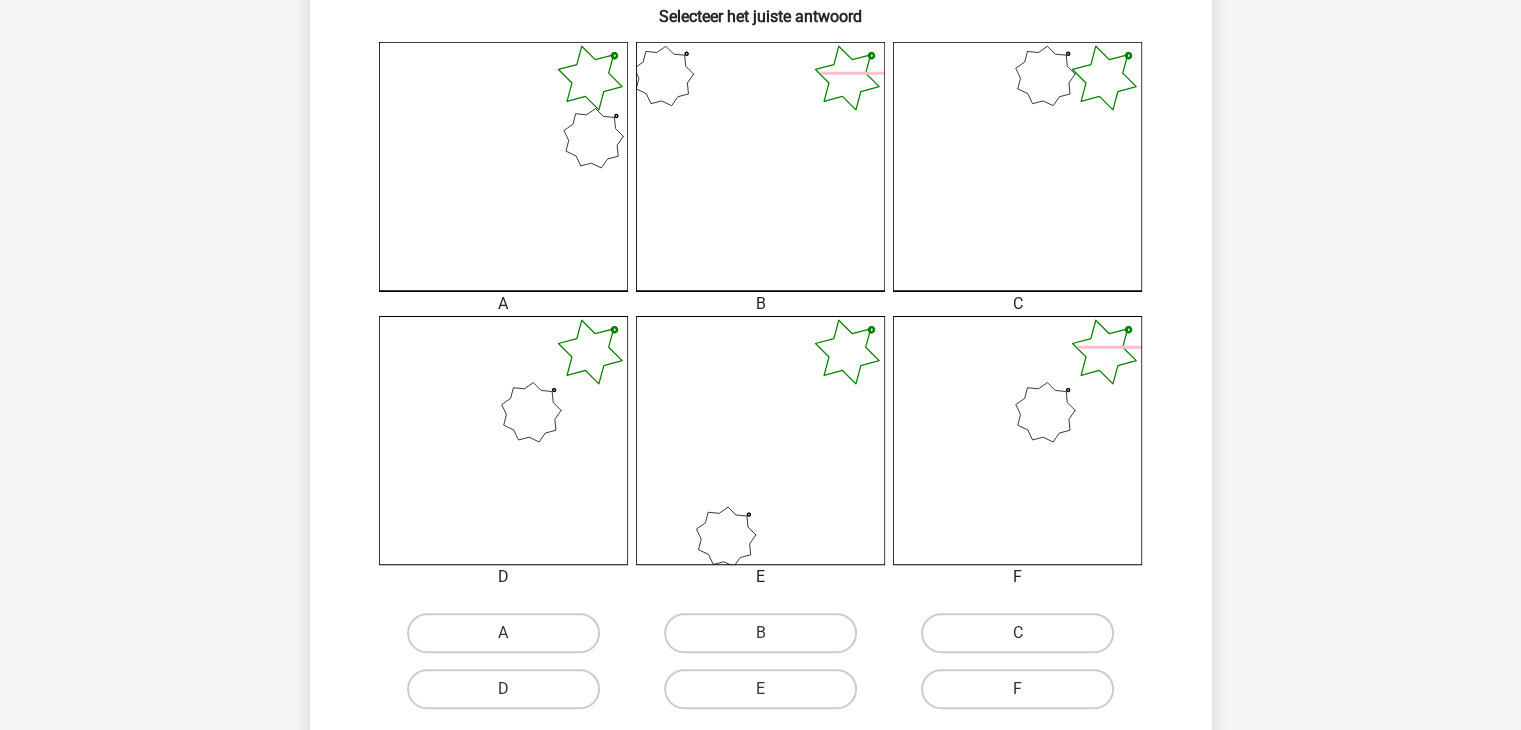 scroll, scrollTop: 524, scrollLeft: 0, axis: vertical 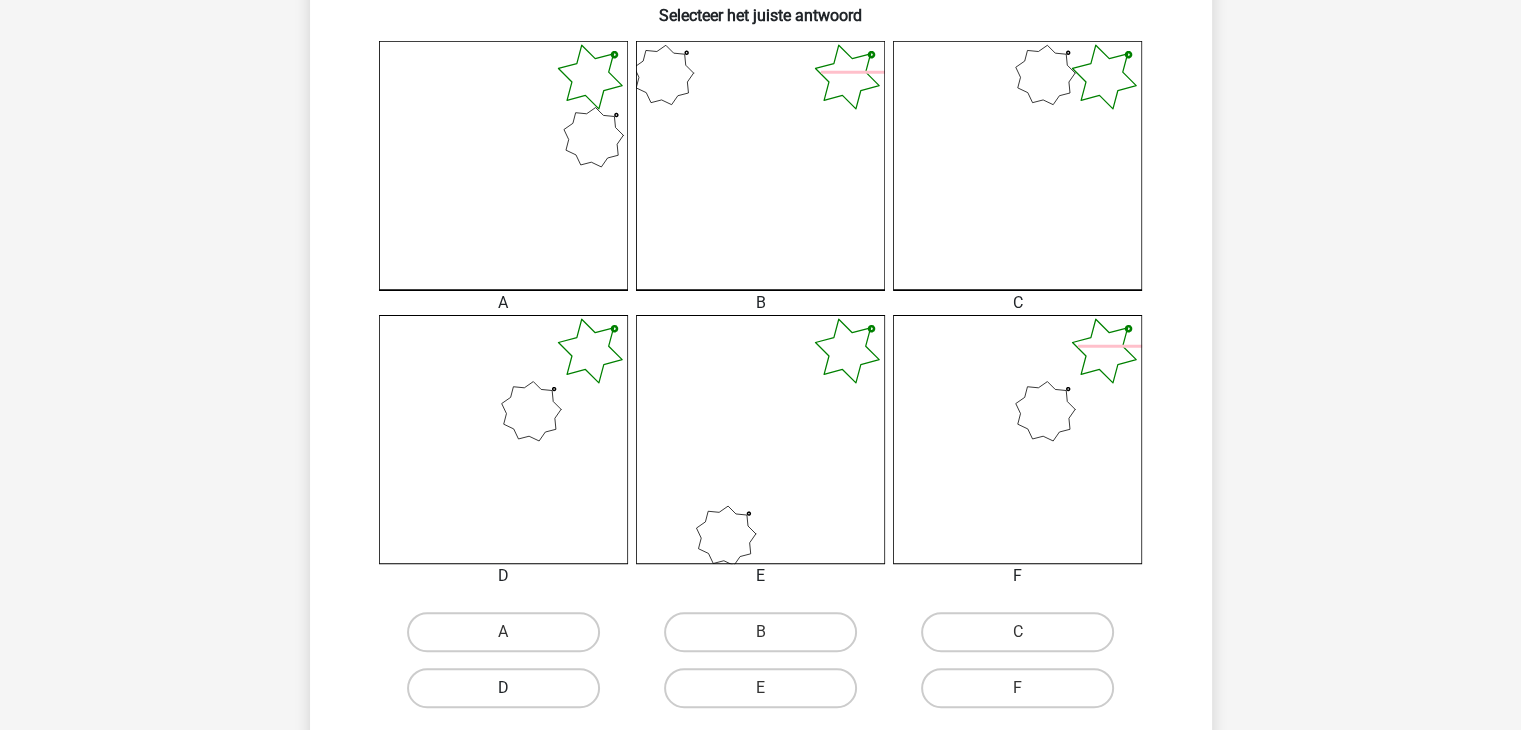 click on "D" at bounding box center (503, 688) 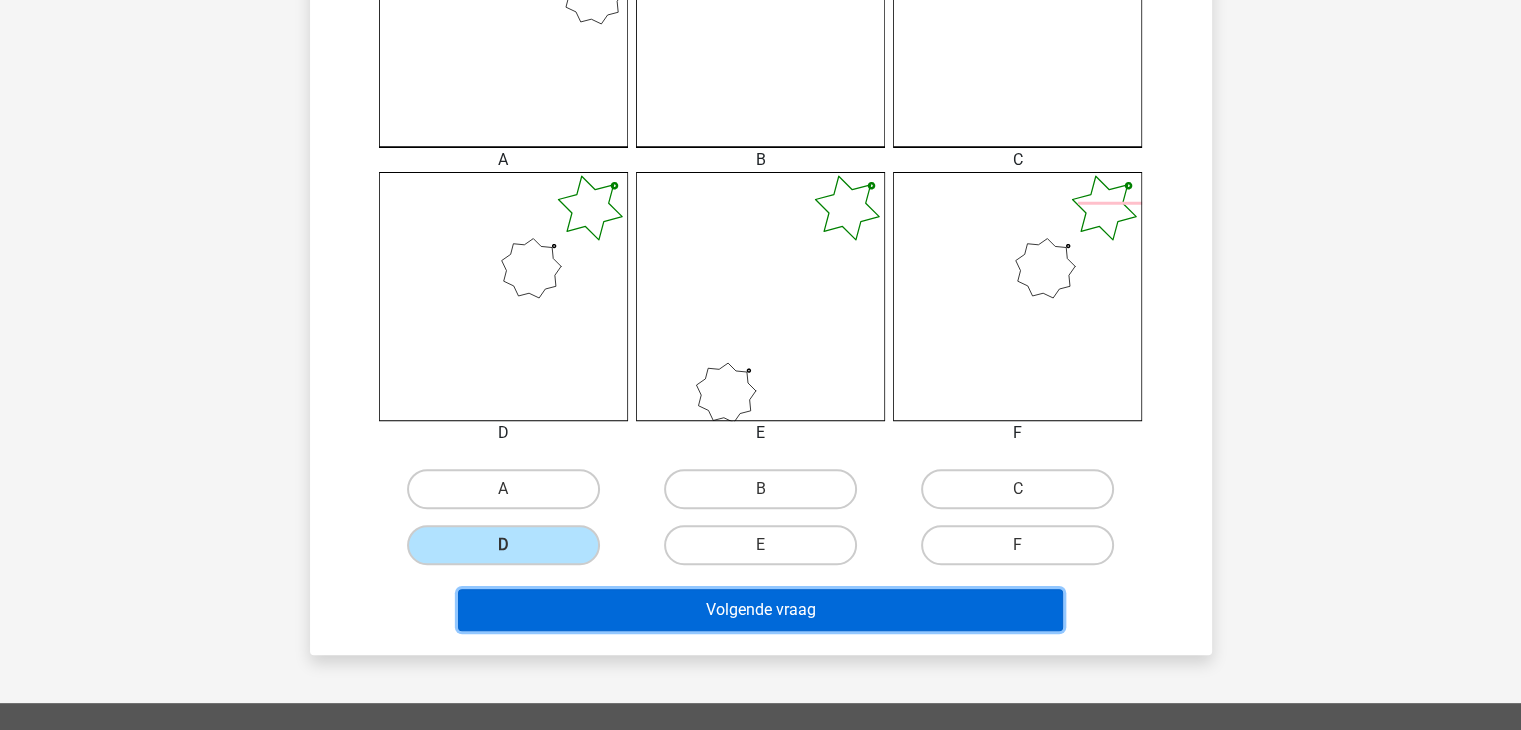 click on "Volgende vraag" at bounding box center [760, 610] 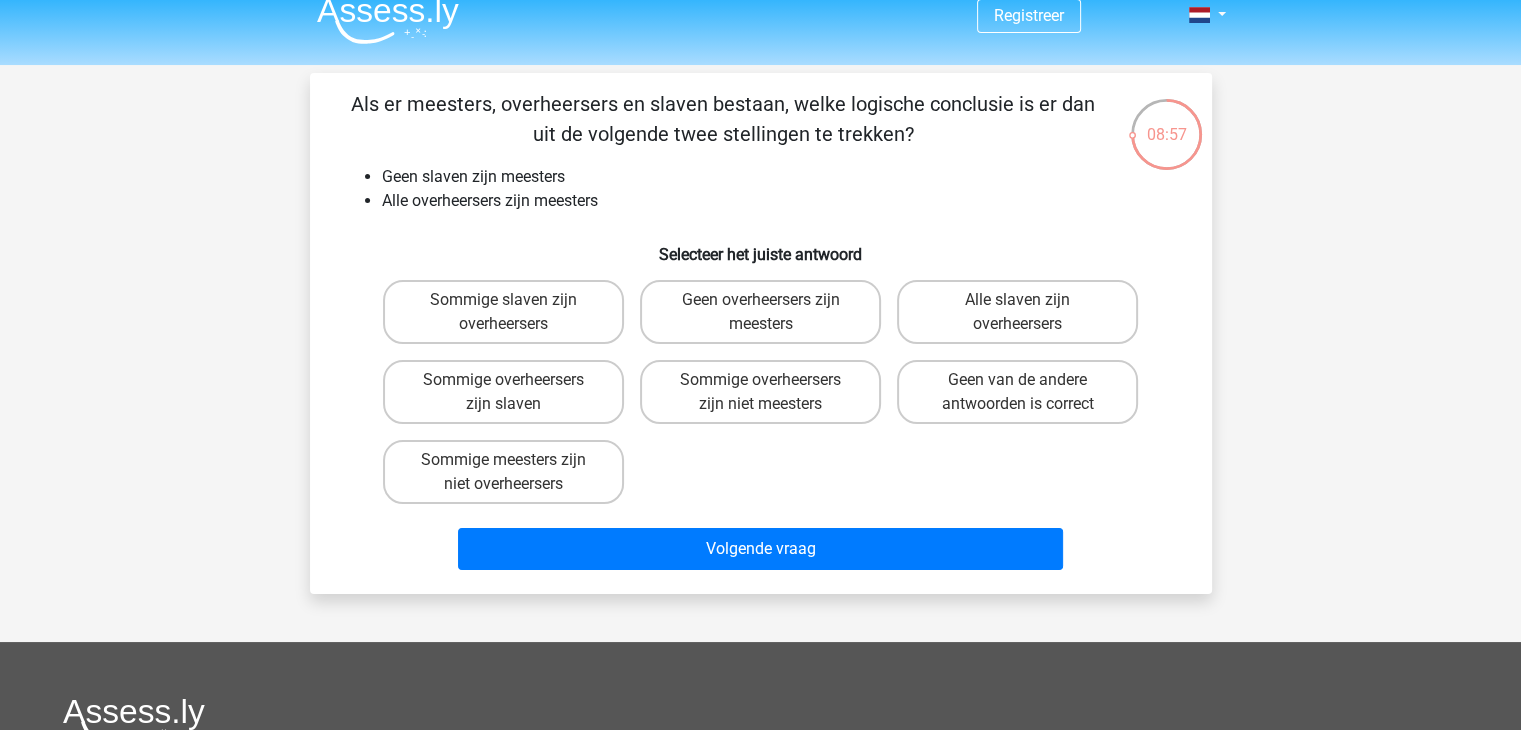 scroll, scrollTop: 18, scrollLeft: 0, axis: vertical 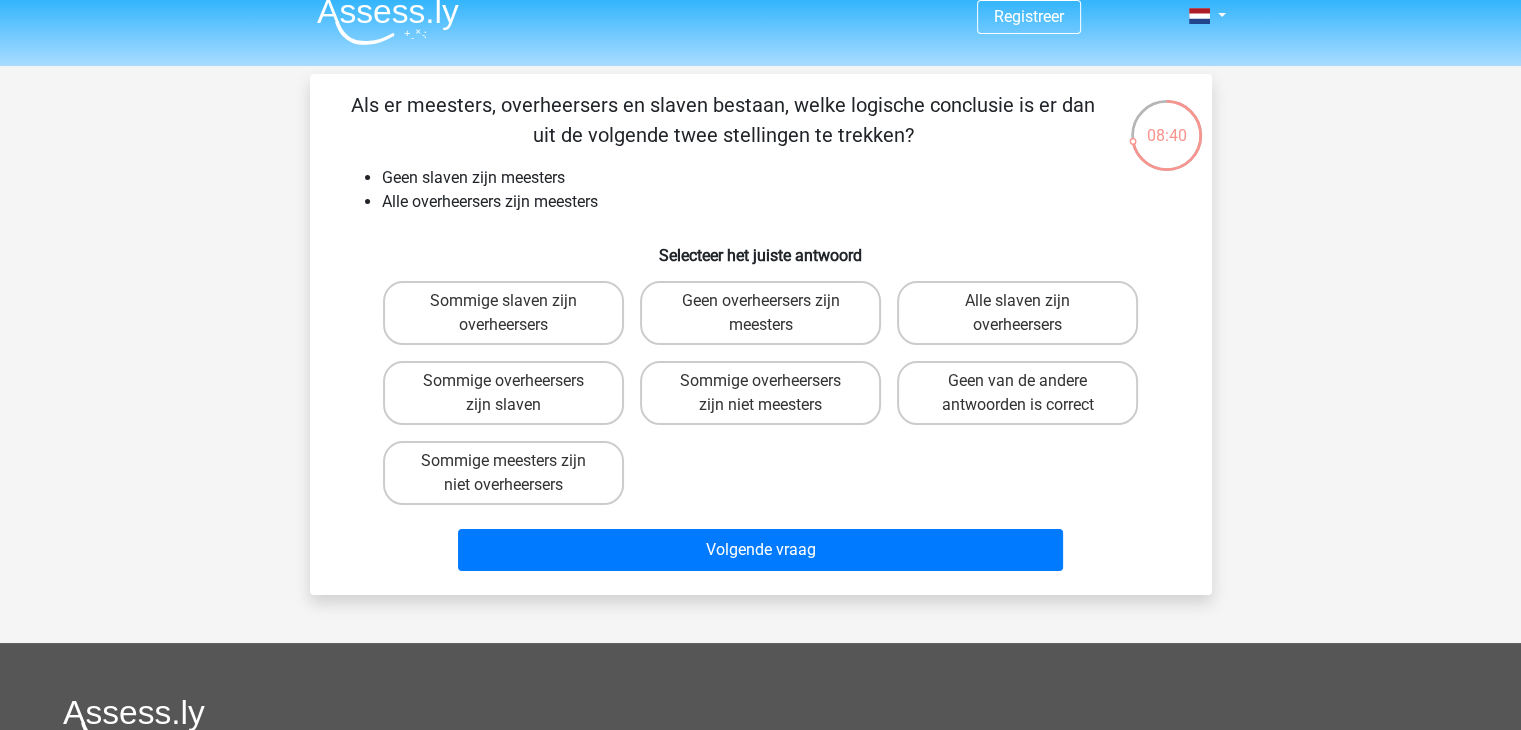 click on "Selecteer het juiste antwoord" at bounding box center (761, 247) 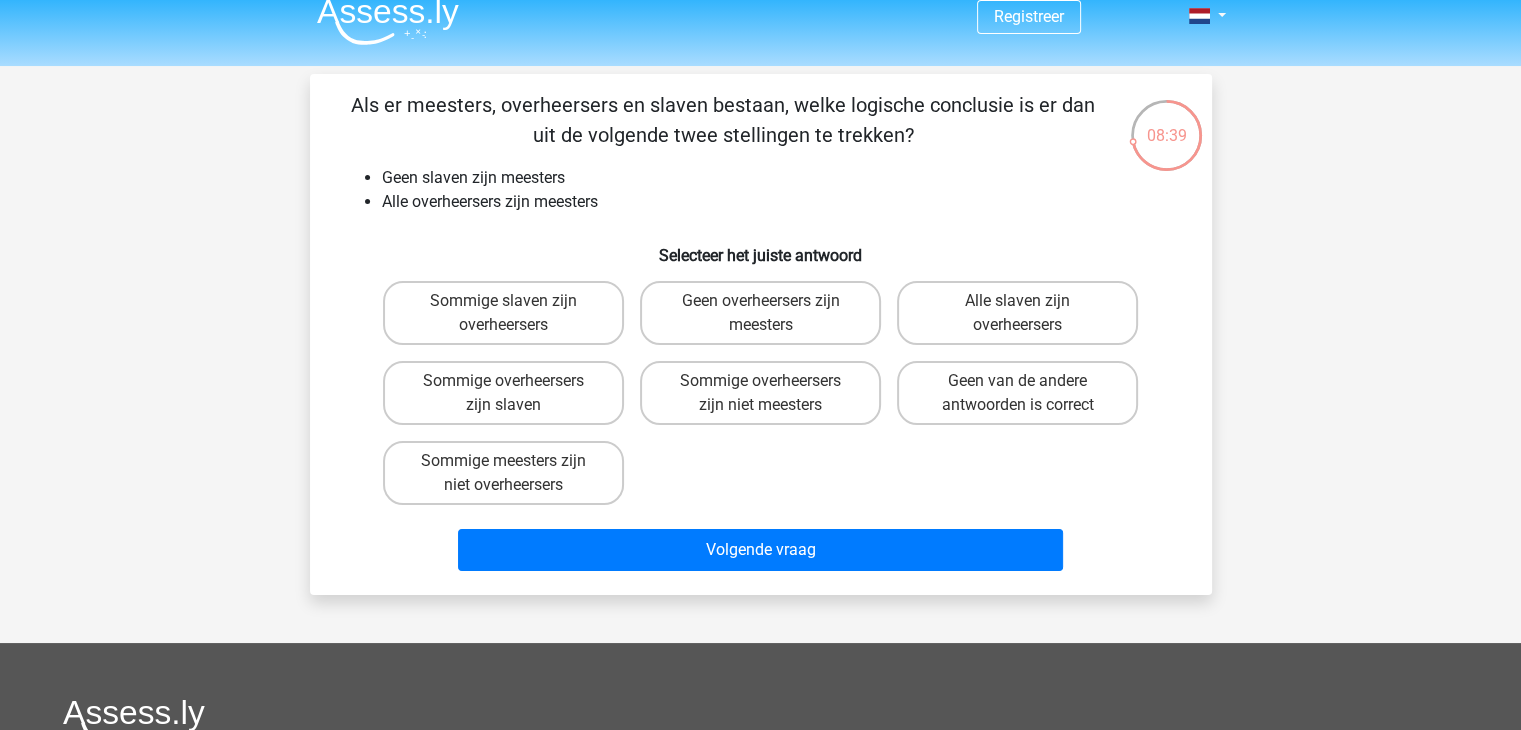 click on "Selecteer het juiste antwoord" at bounding box center (761, 247) 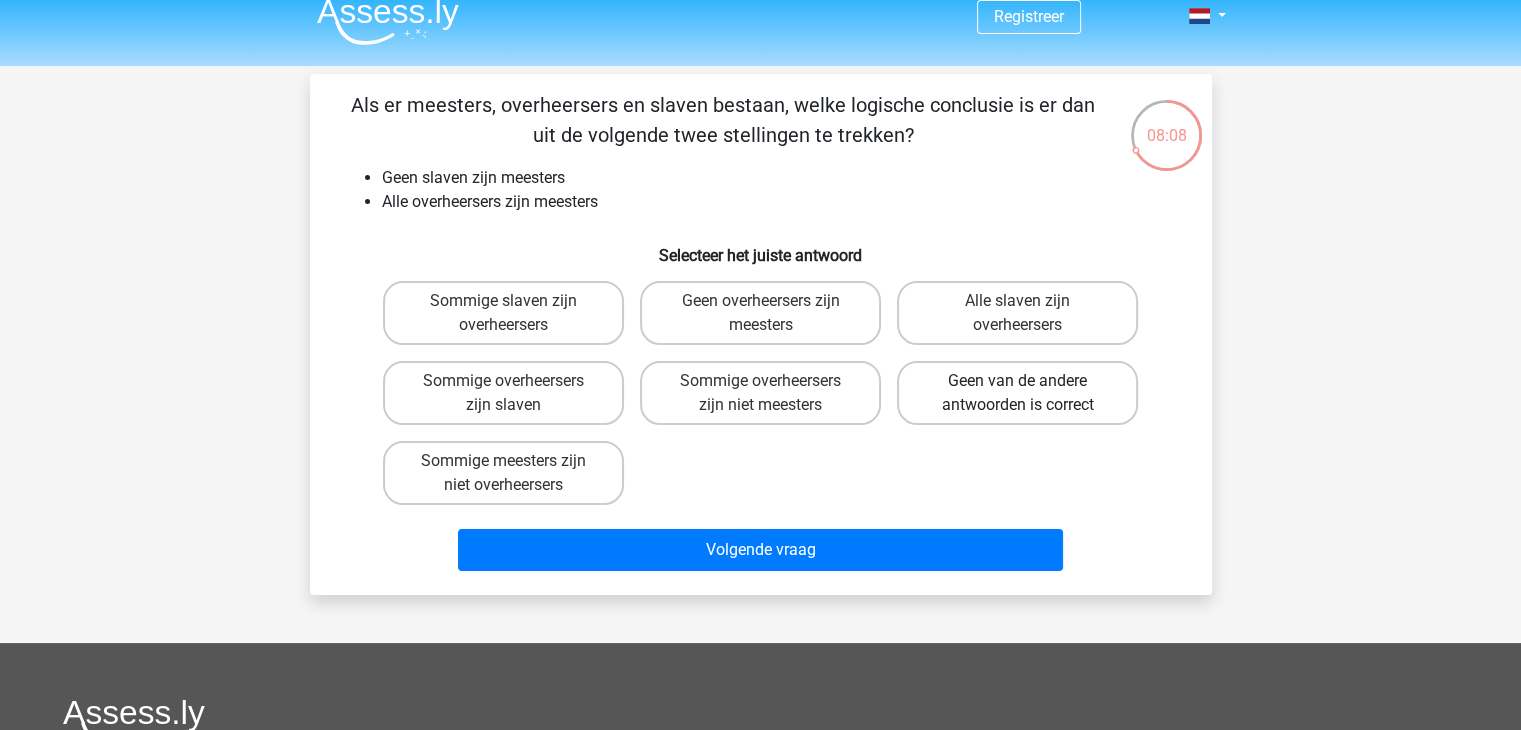 click on "Geen van de andere antwoorden is correct" at bounding box center [1017, 393] 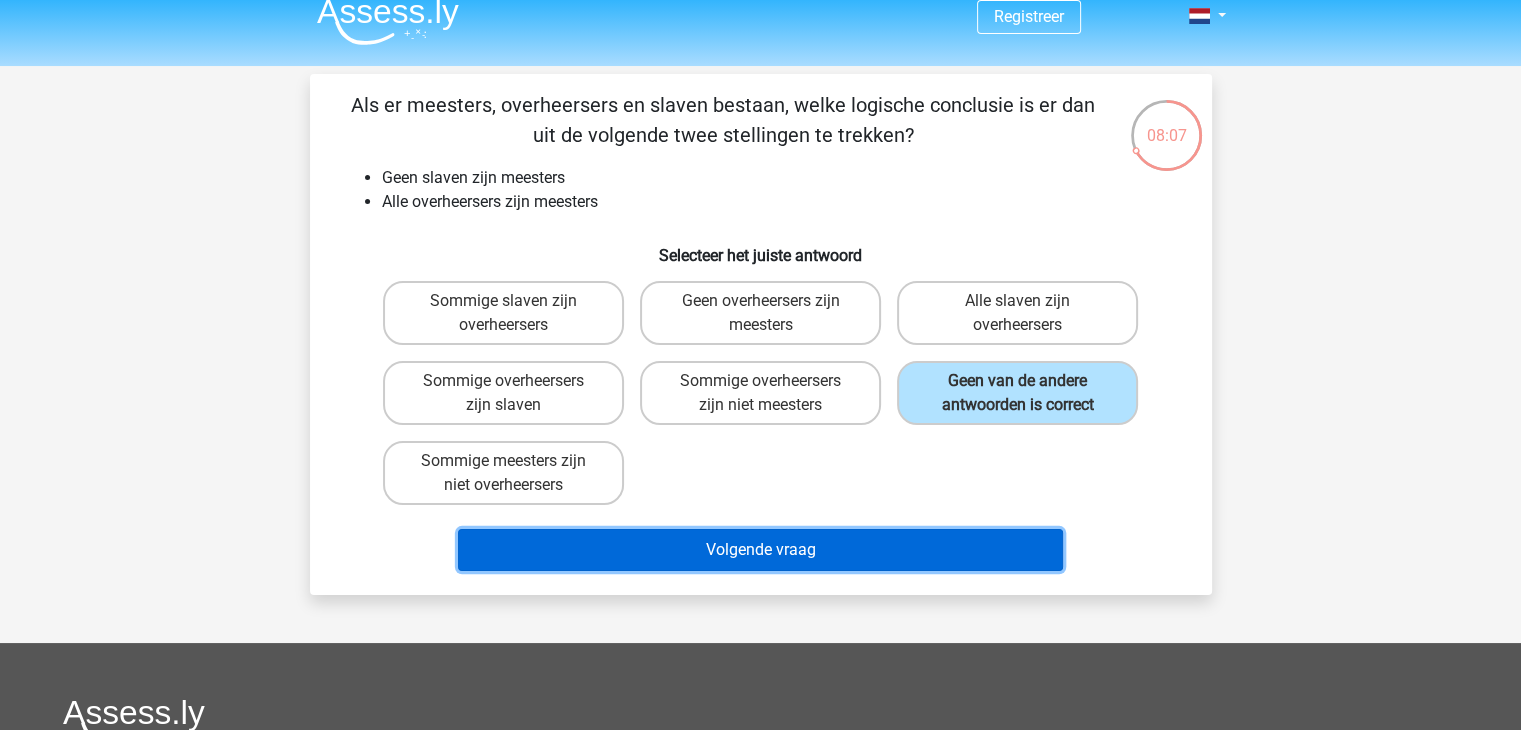 click on "Volgende vraag" at bounding box center (760, 550) 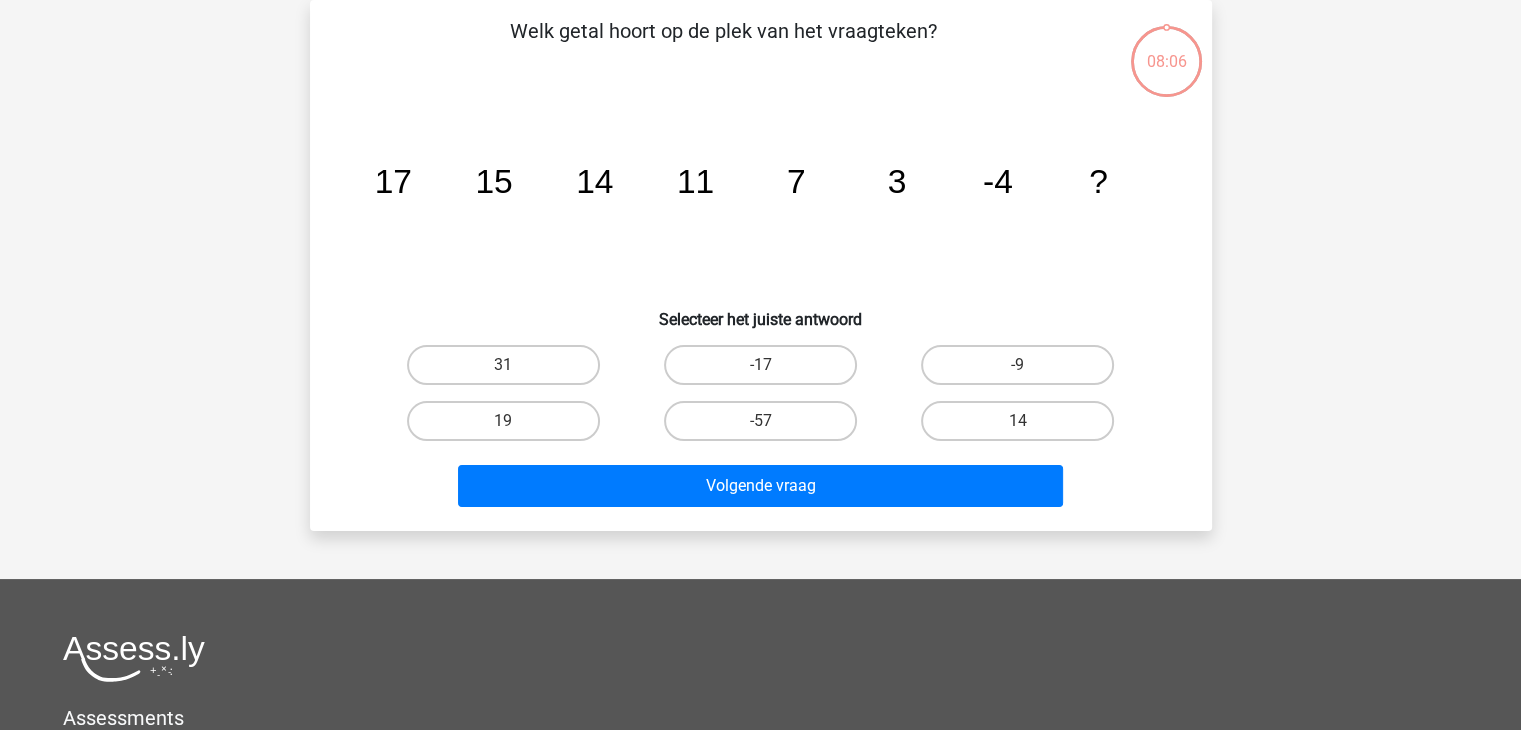 scroll, scrollTop: 0, scrollLeft: 0, axis: both 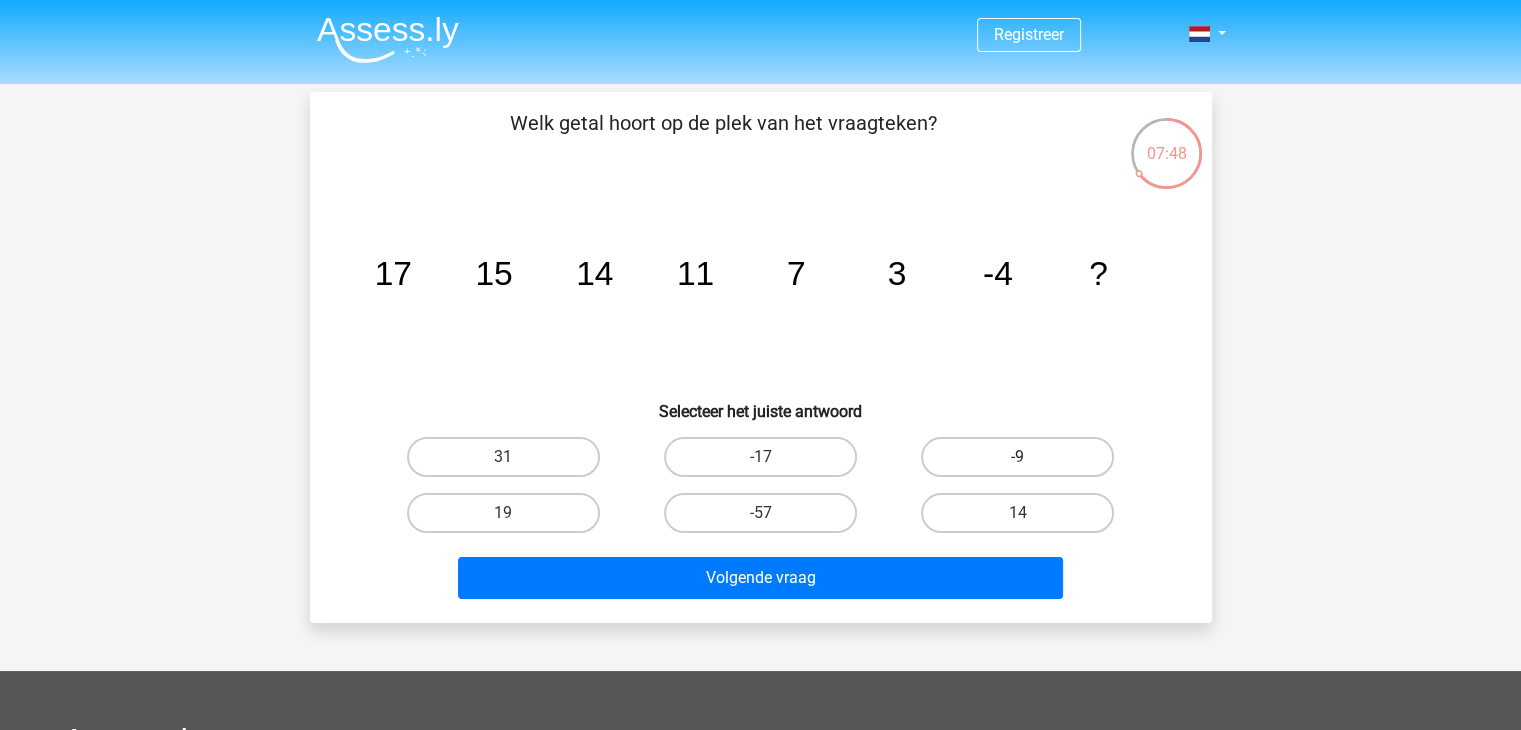 click on "-9" at bounding box center (1017, 457) 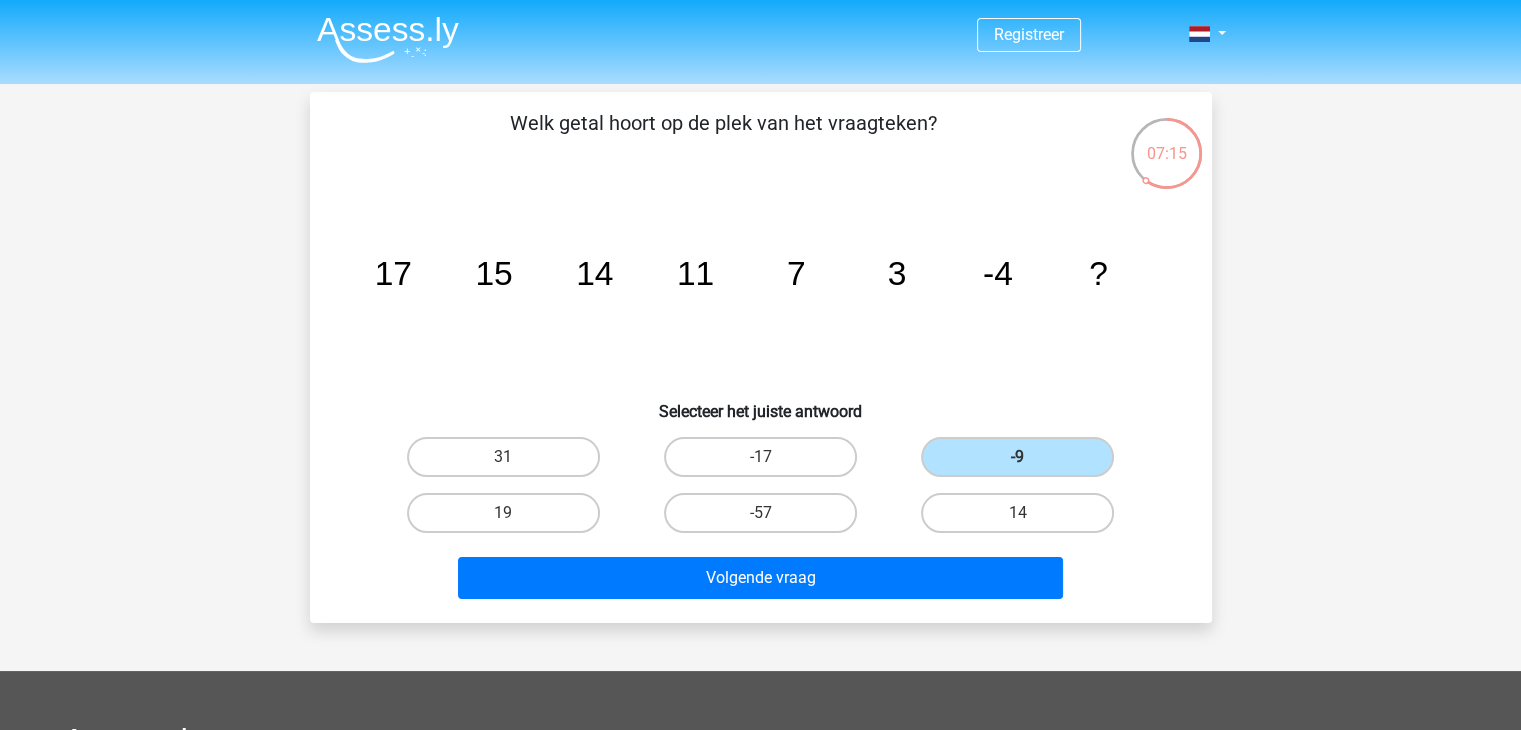 click on "image/svg+xml
17
15
14
11
7
3
-4
?" 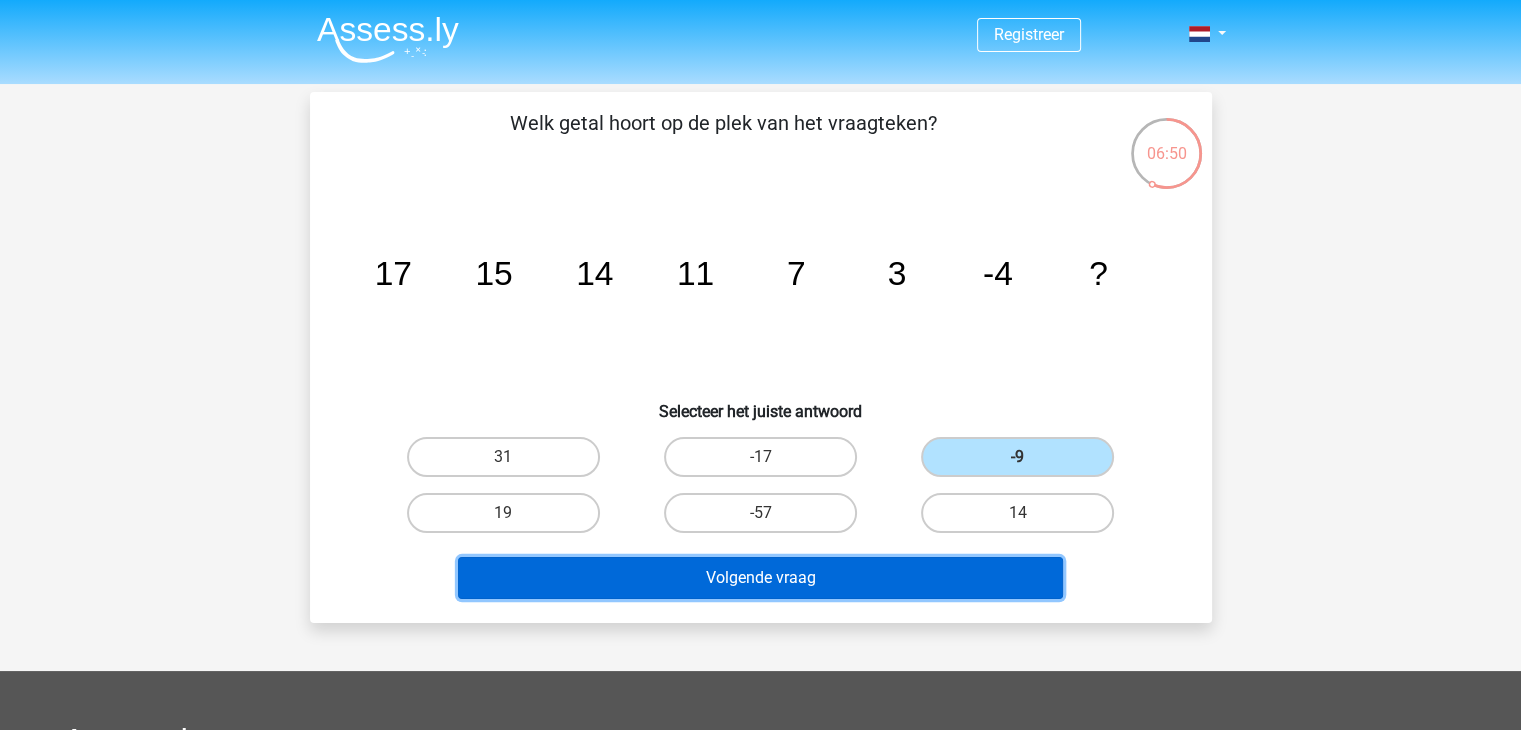 click on "Volgende vraag" at bounding box center (760, 578) 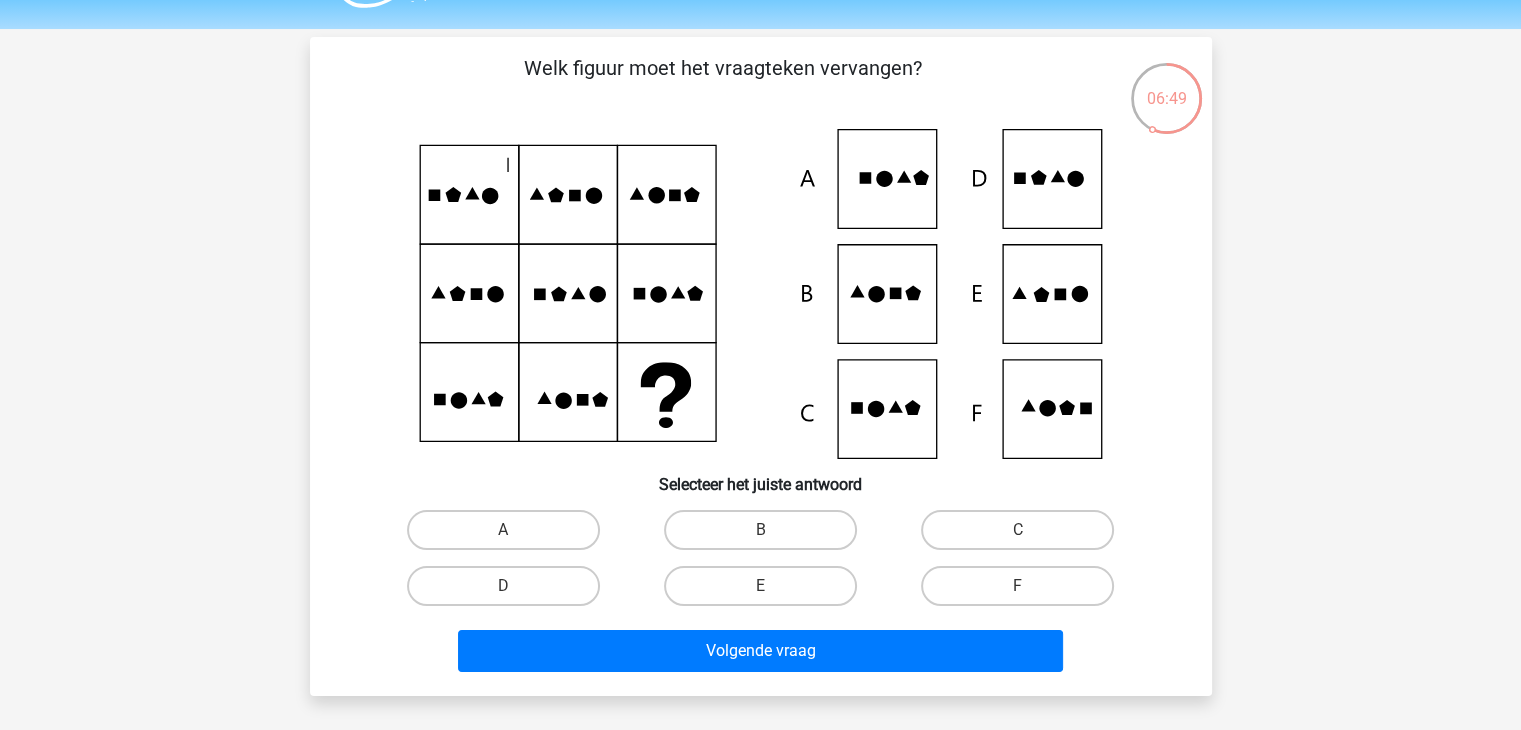 scroll, scrollTop: 54, scrollLeft: 0, axis: vertical 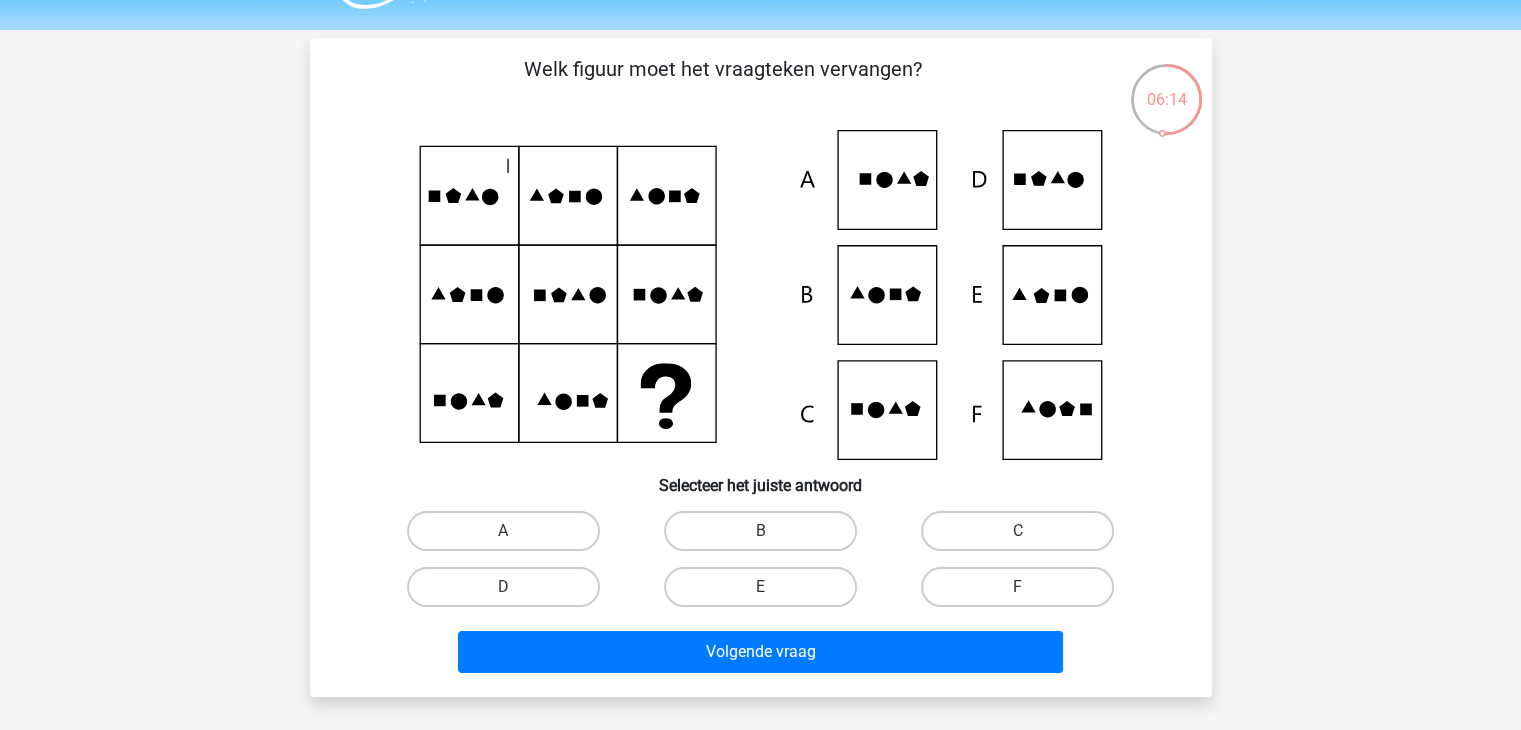 drag, startPoint x: 1083, startPoint y: 289, endPoint x: 1070, endPoint y: 311, distance: 25.553865 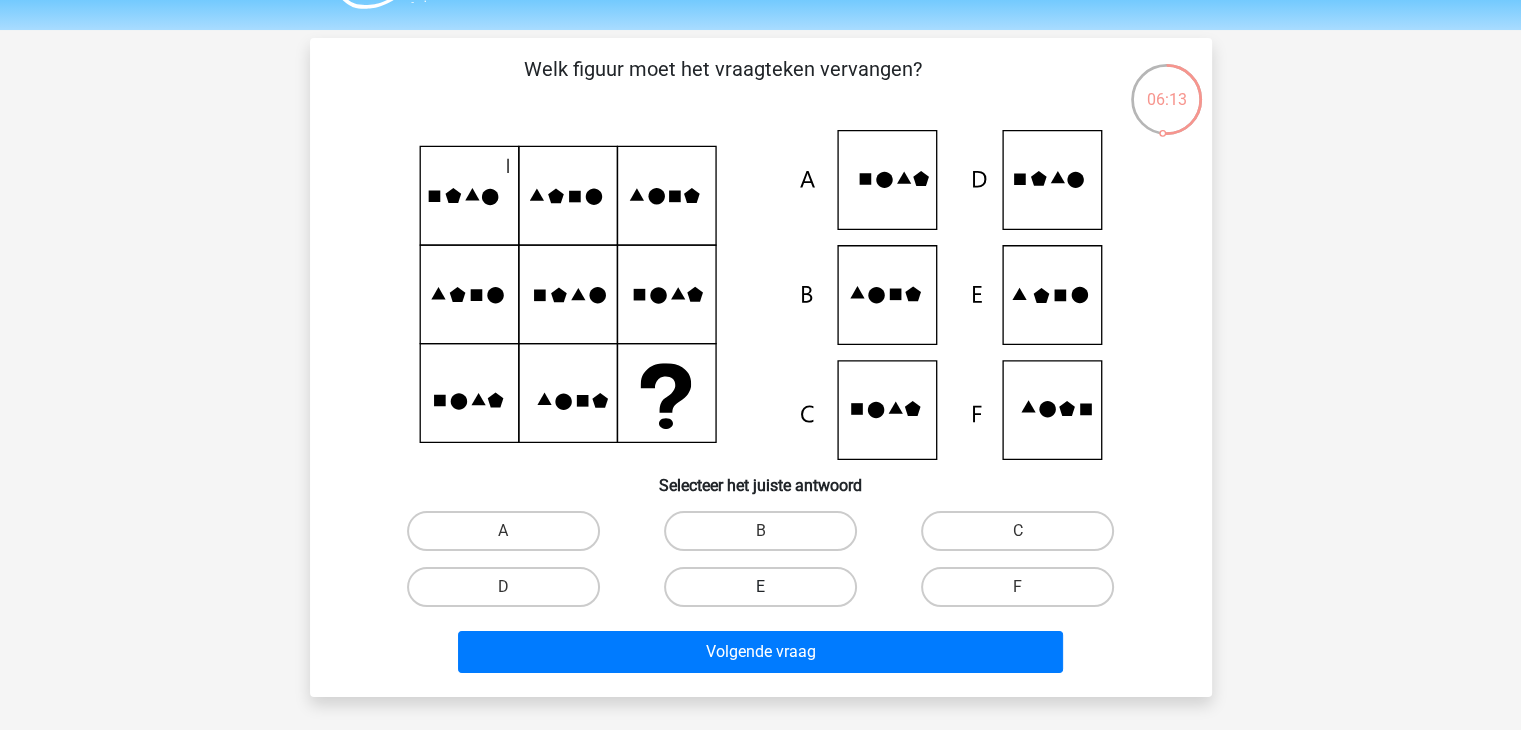 click on "E" at bounding box center [760, 587] 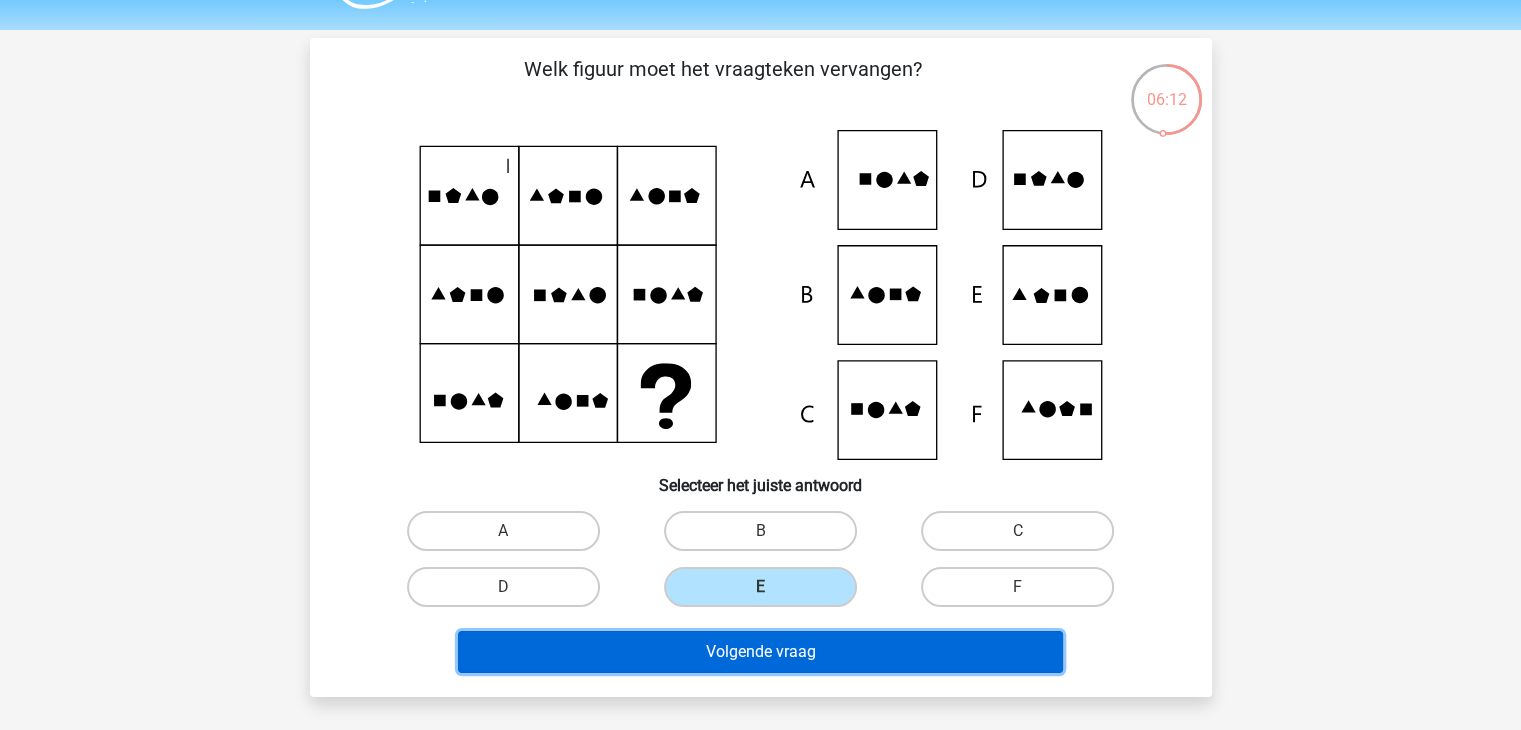 click on "Volgende vraag" at bounding box center [760, 652] 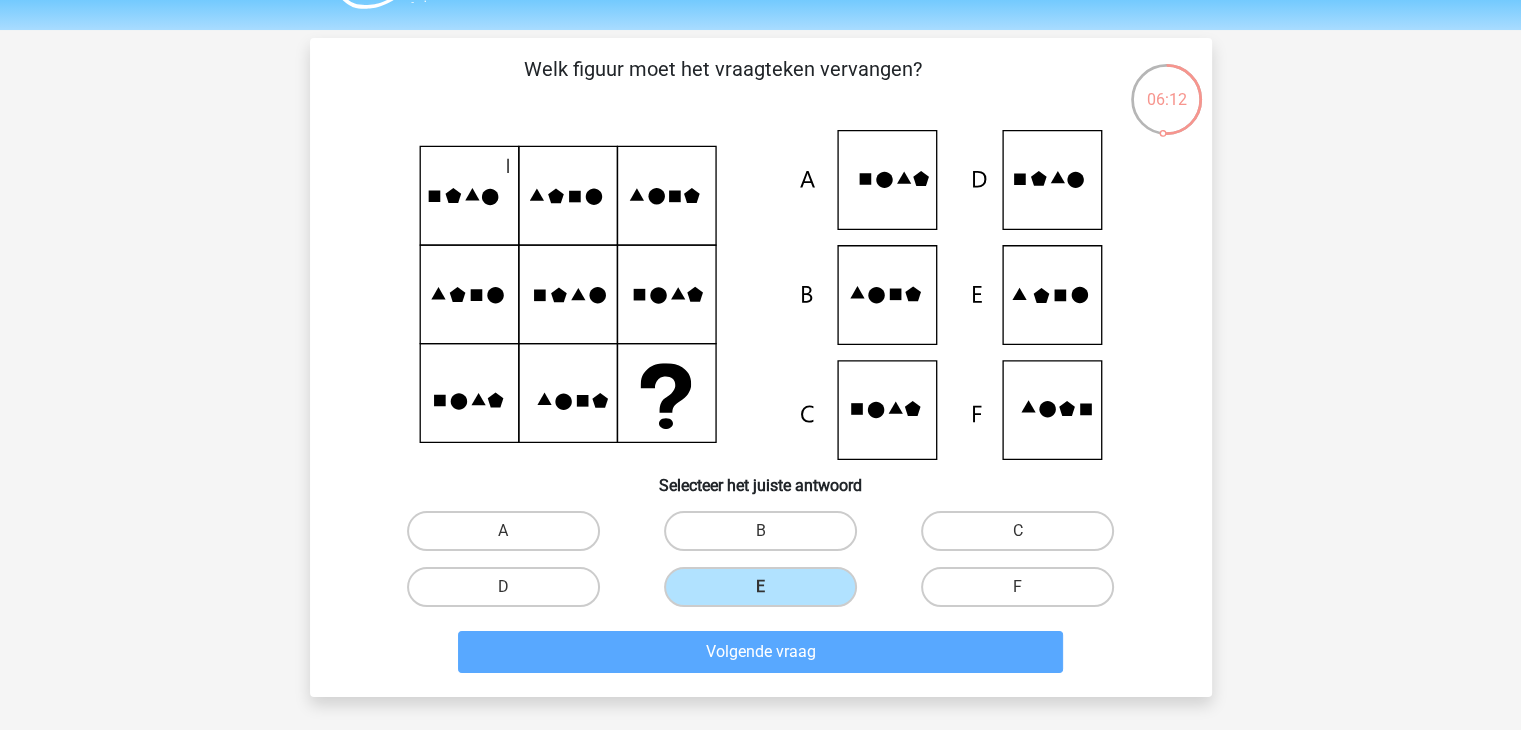 scroll, scrollTop: 92, scrollLeft: 0, axis: vertical 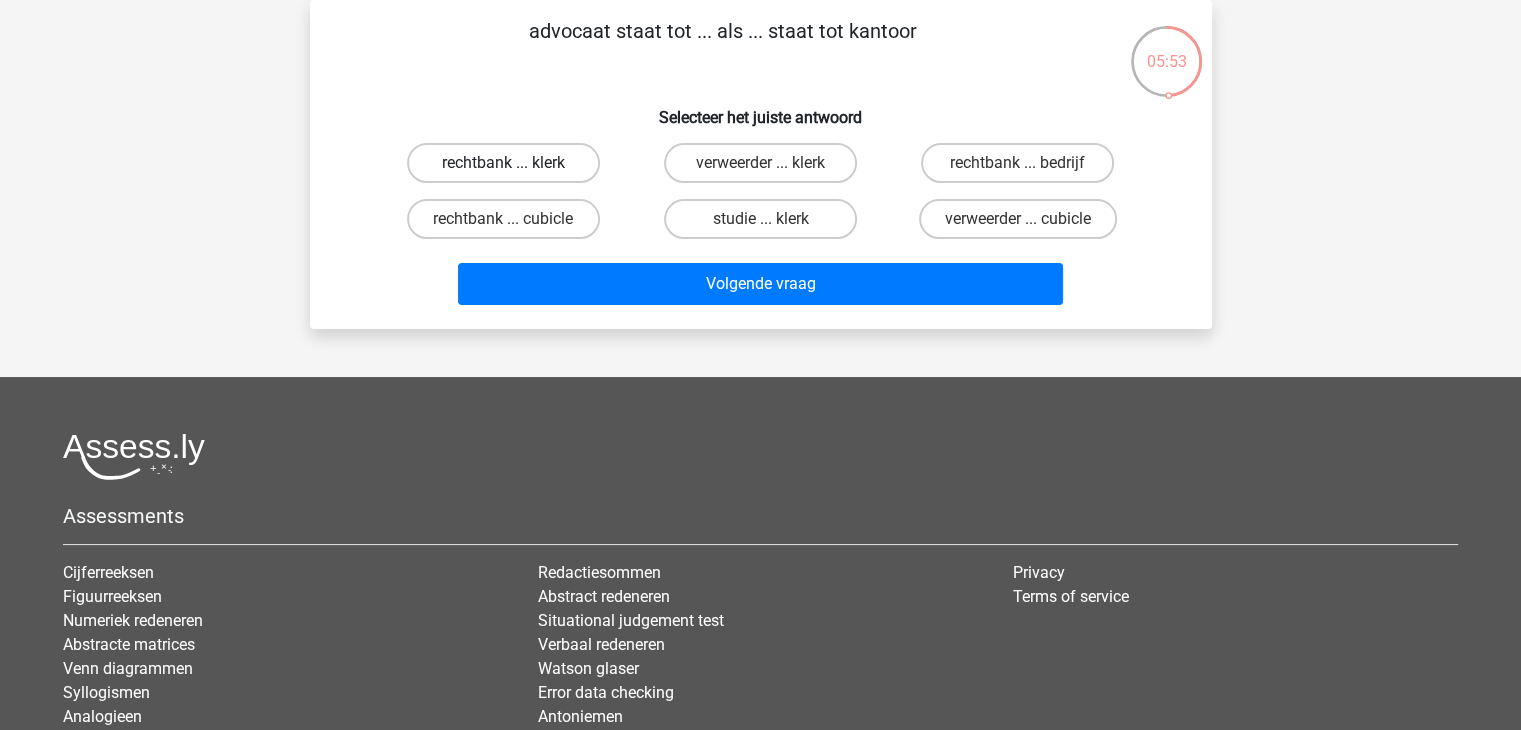 click on "rechtbank ... klerk" at bounding box center (503, 163) 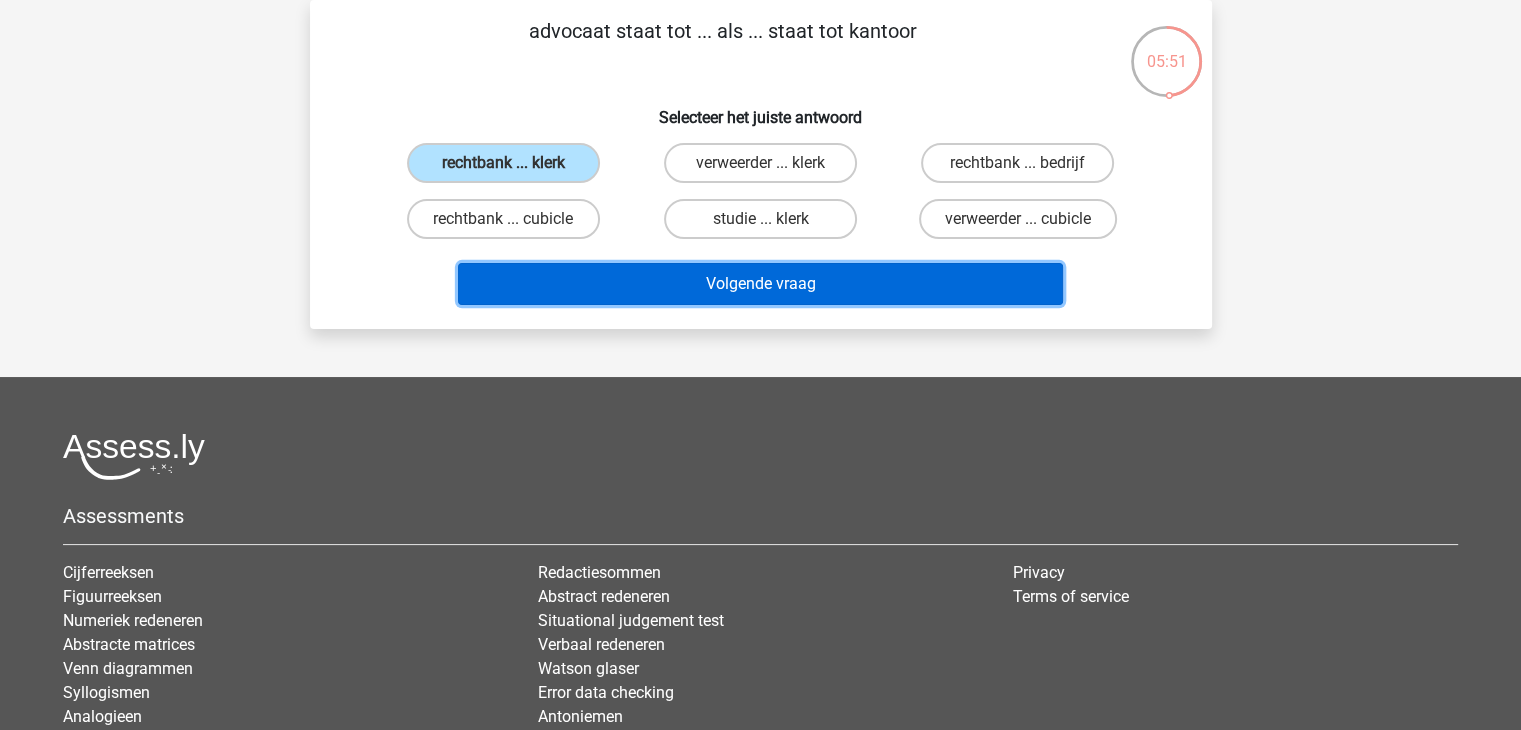 click on "Volgende vraag" at bounding box center (760, 284) 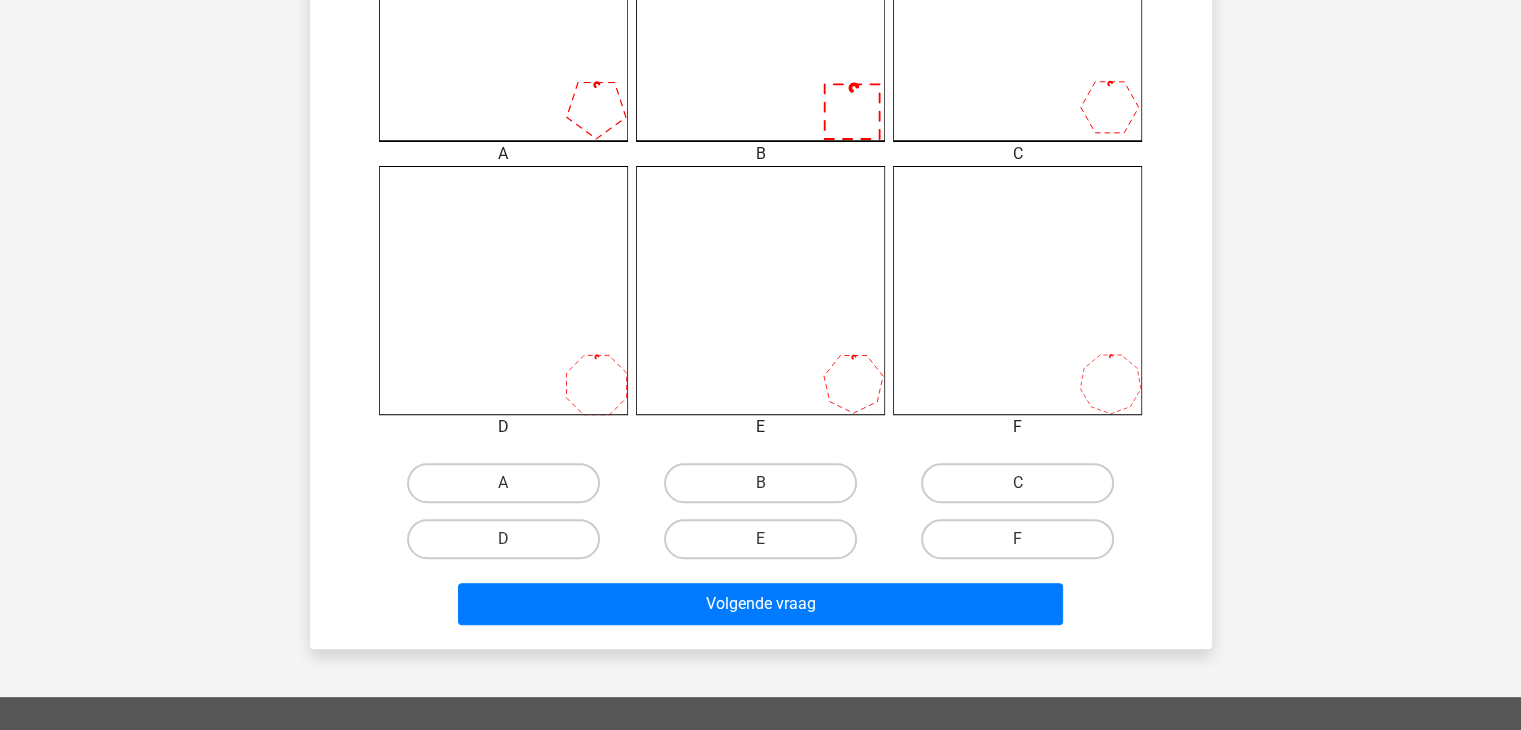 scroll, scrollTop: 675, scrollLeft: 0, axis: vertical 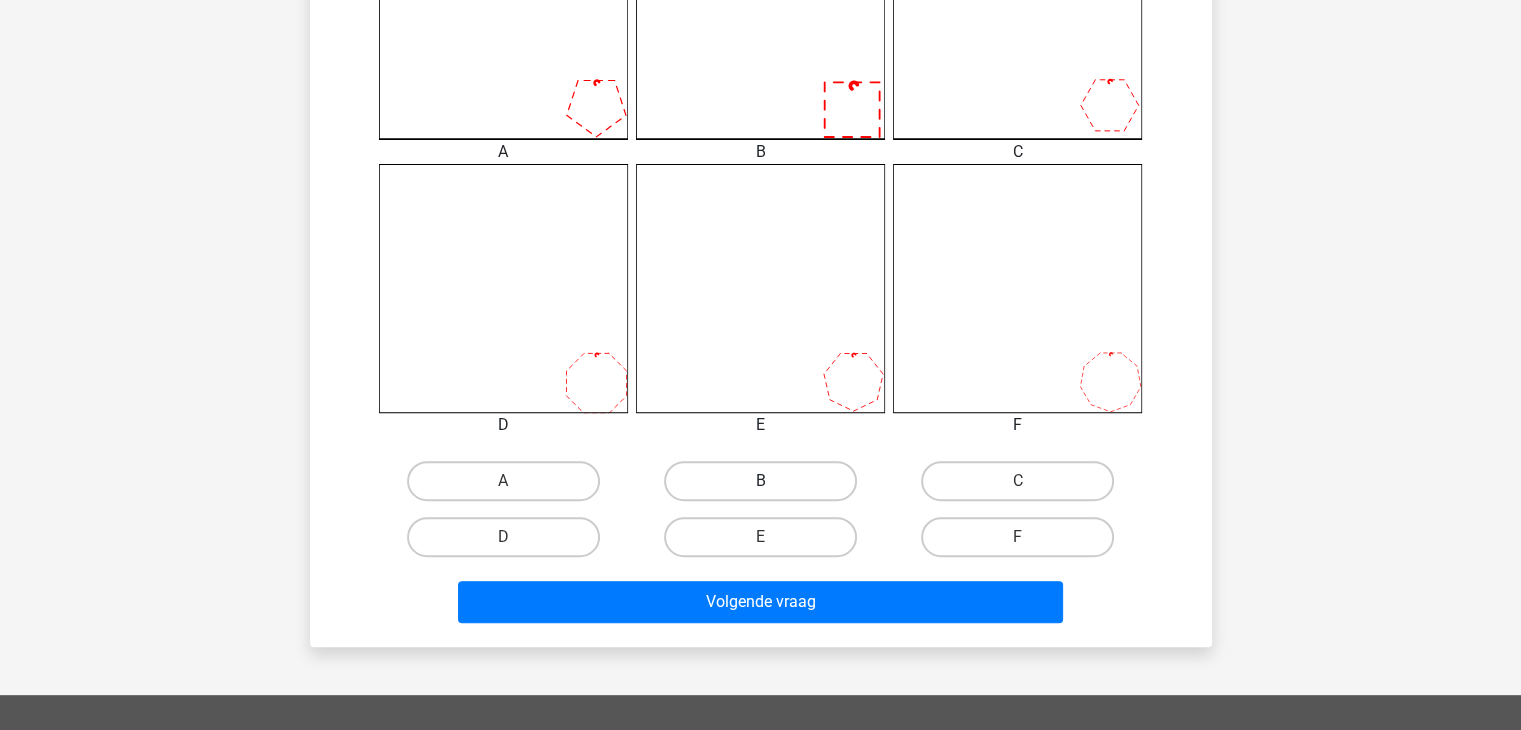click on "B" at bounding box center (760, 481) 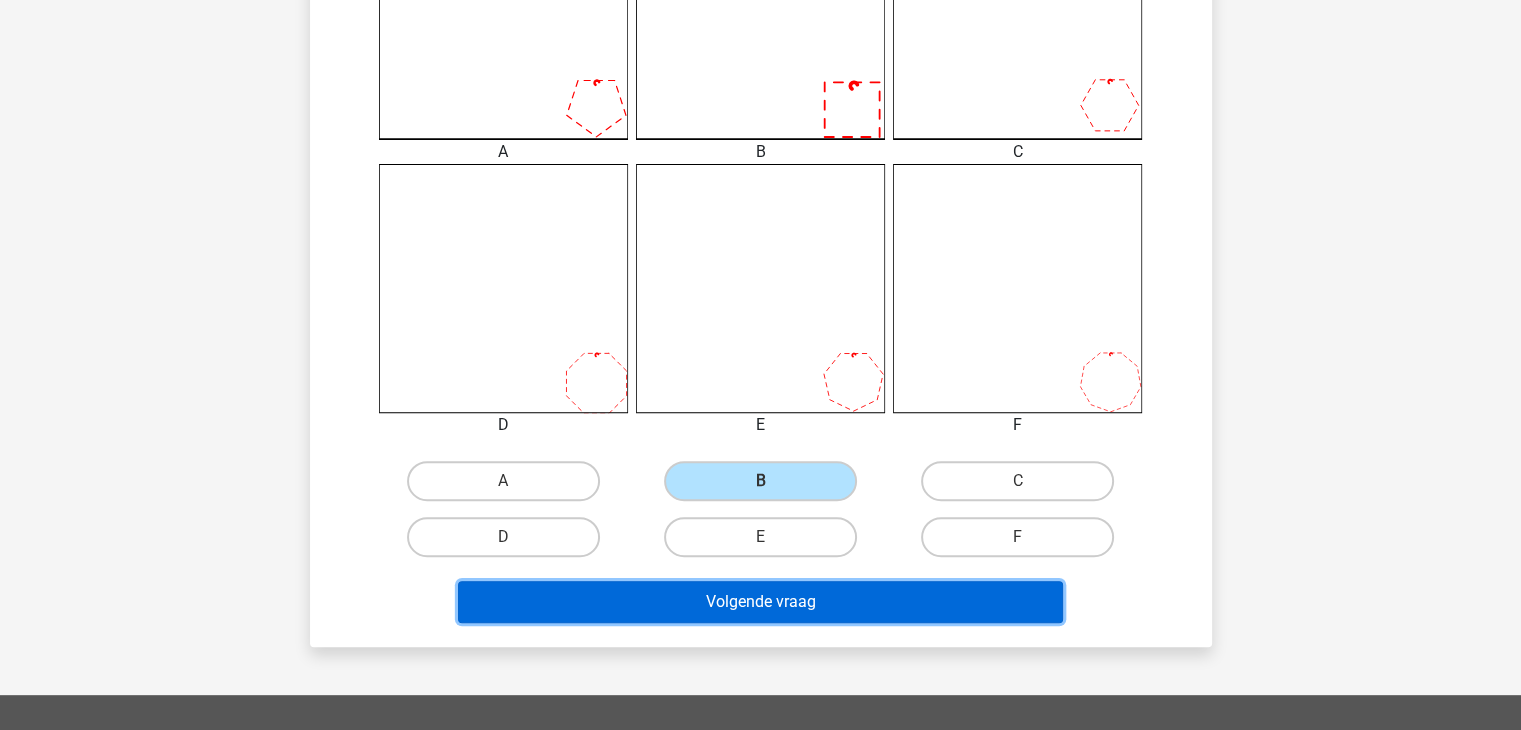 click on "Volgende vraag" at bounding box center (760, 602) 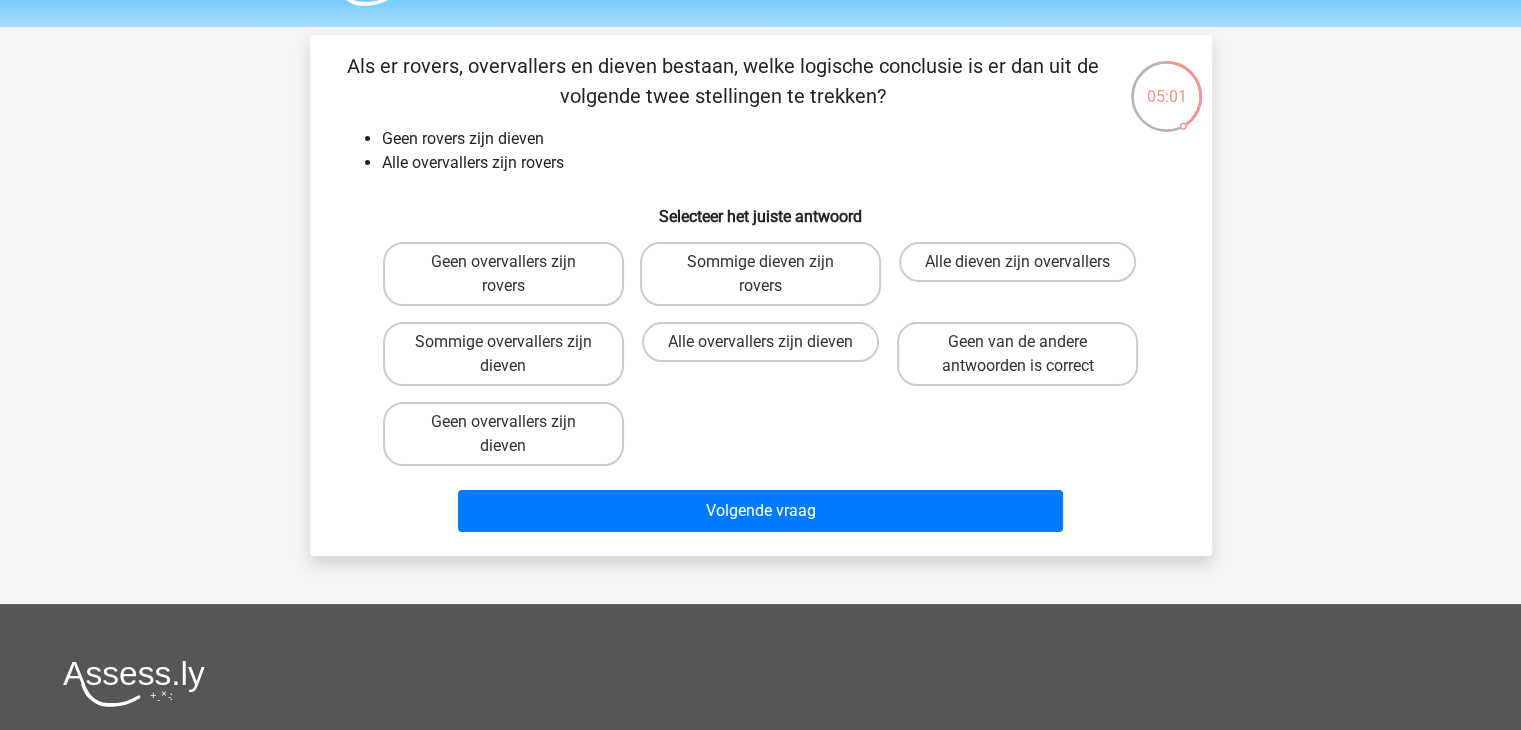 scroll, scrollTop: 48, scrollLeft: 0, axis: vertical 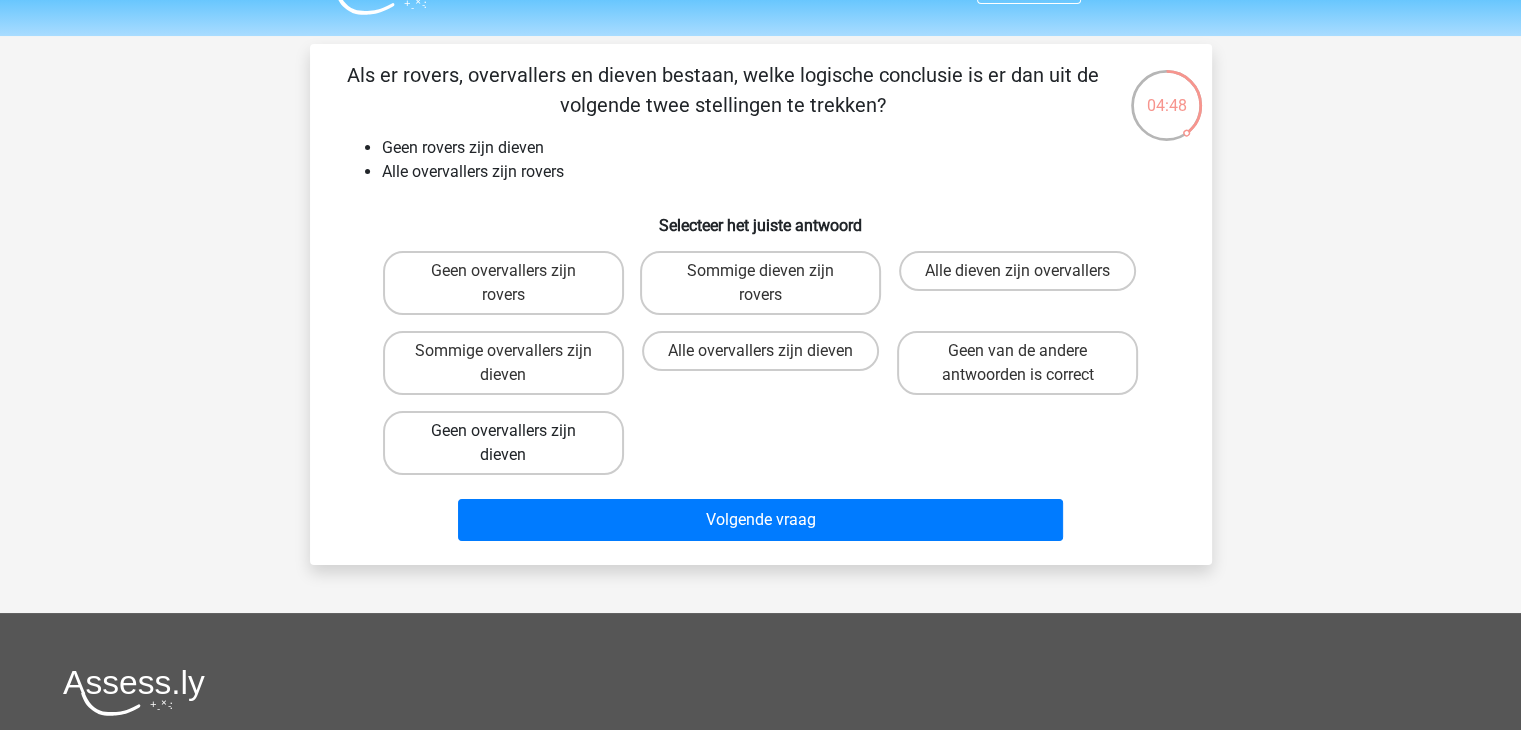 click on "Geen overvallers zijn dieven" at bounding box center (503, 443) 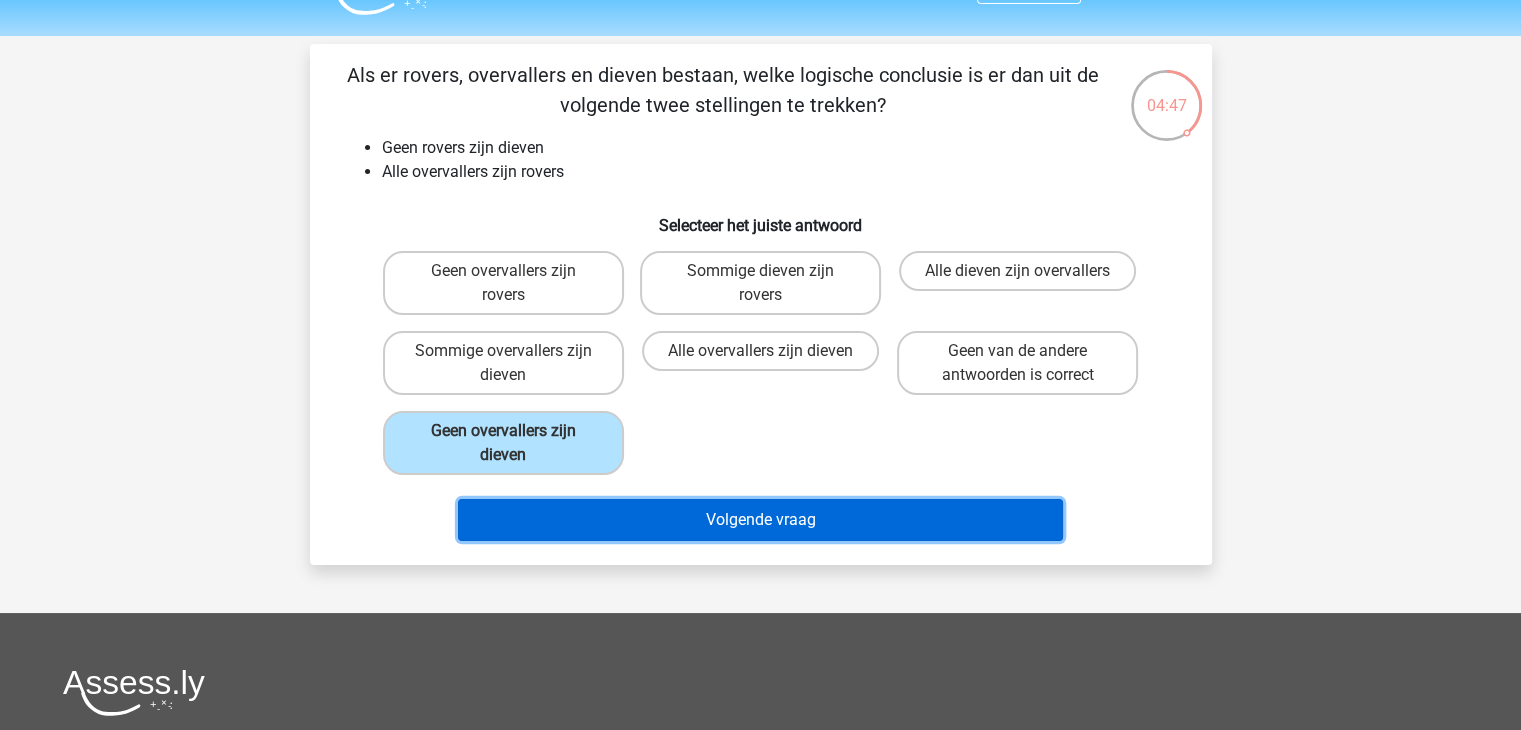 click on "Volgende vraag" at bounding box center (760, 520) 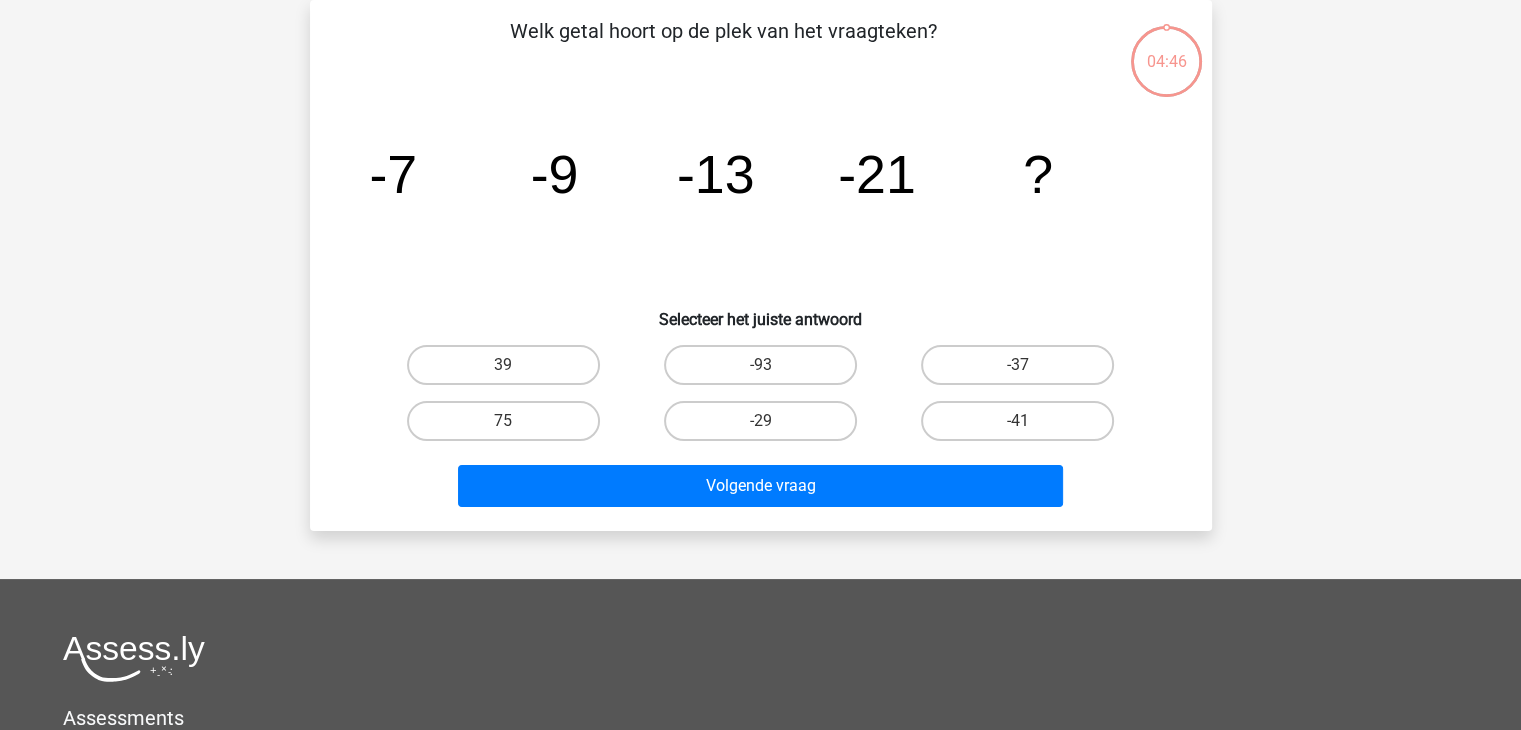 scroll, scrollTop: 0, scrollLeft: 0, axis: both 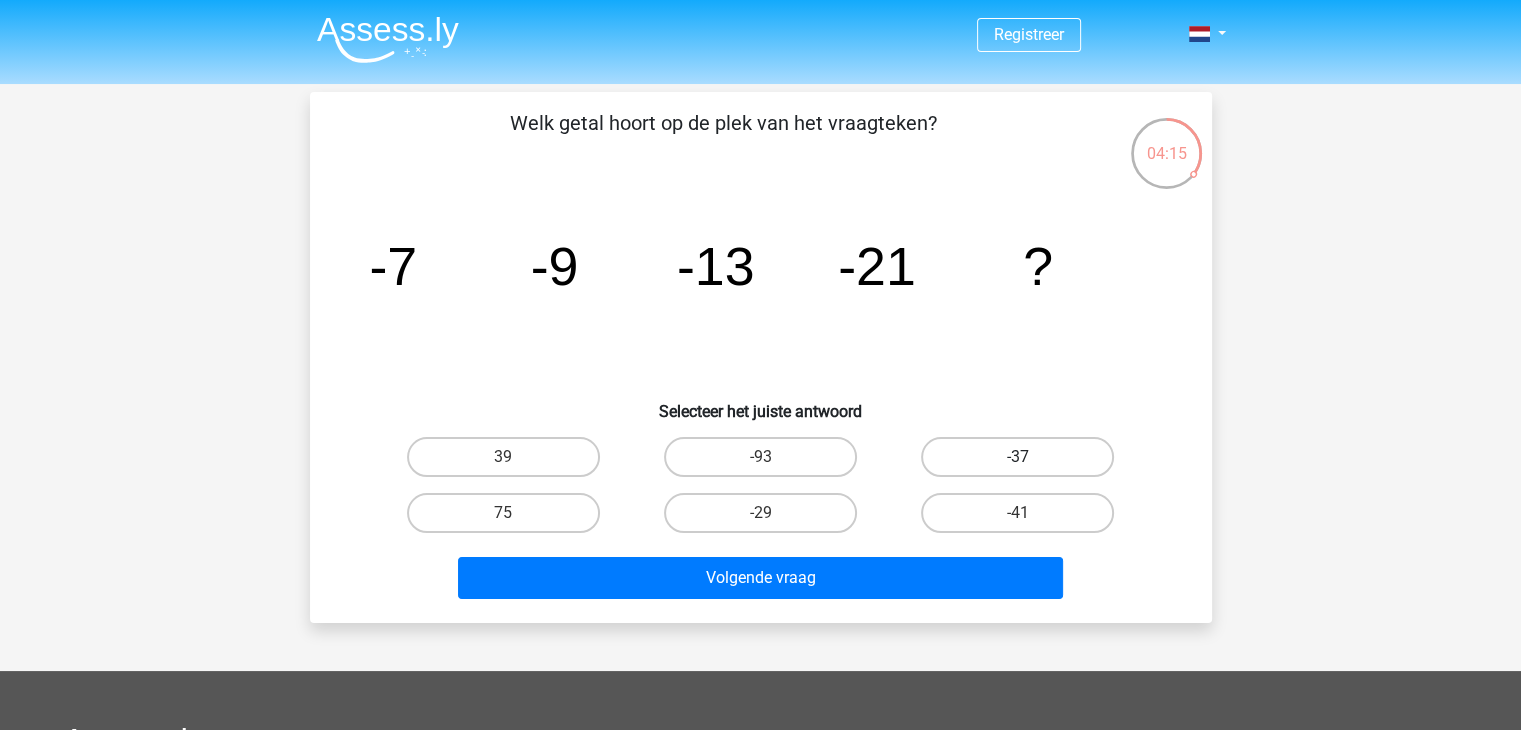 click on "-37" at bounding box center [1017, 457] 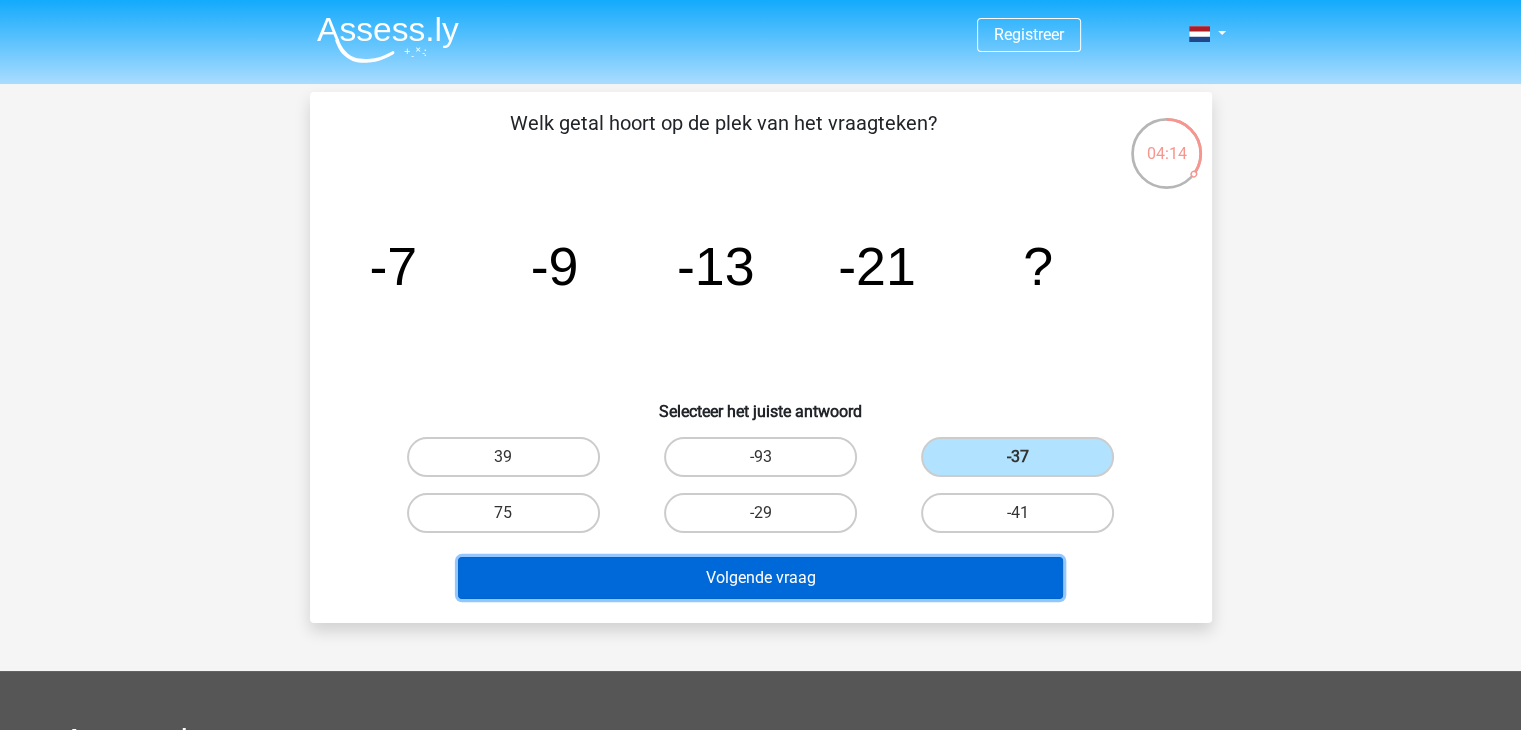 click on "Volgende vraag" at bounding box center (760, 578) 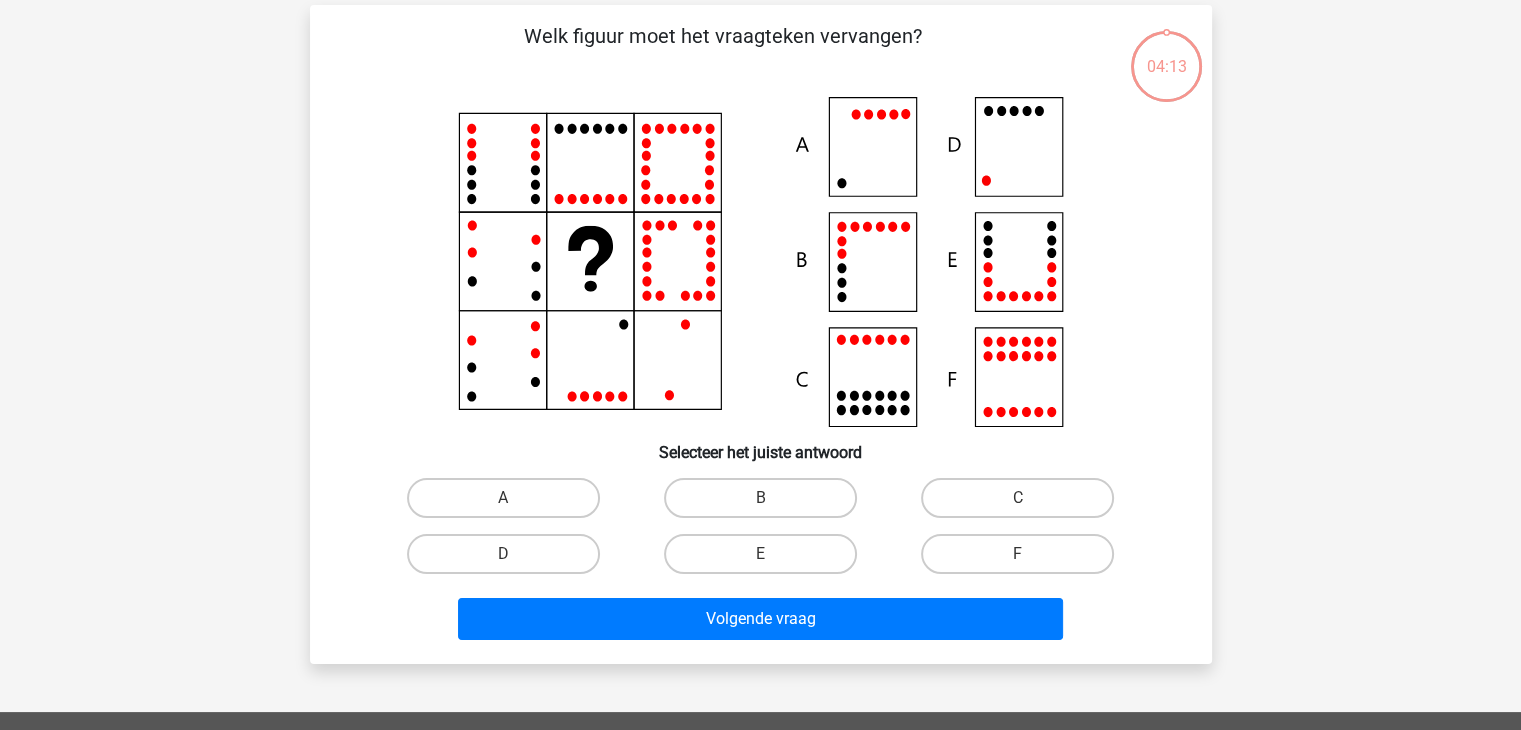 scroll, scrollTop: 92, scrollLeft: 0, axis: vertical 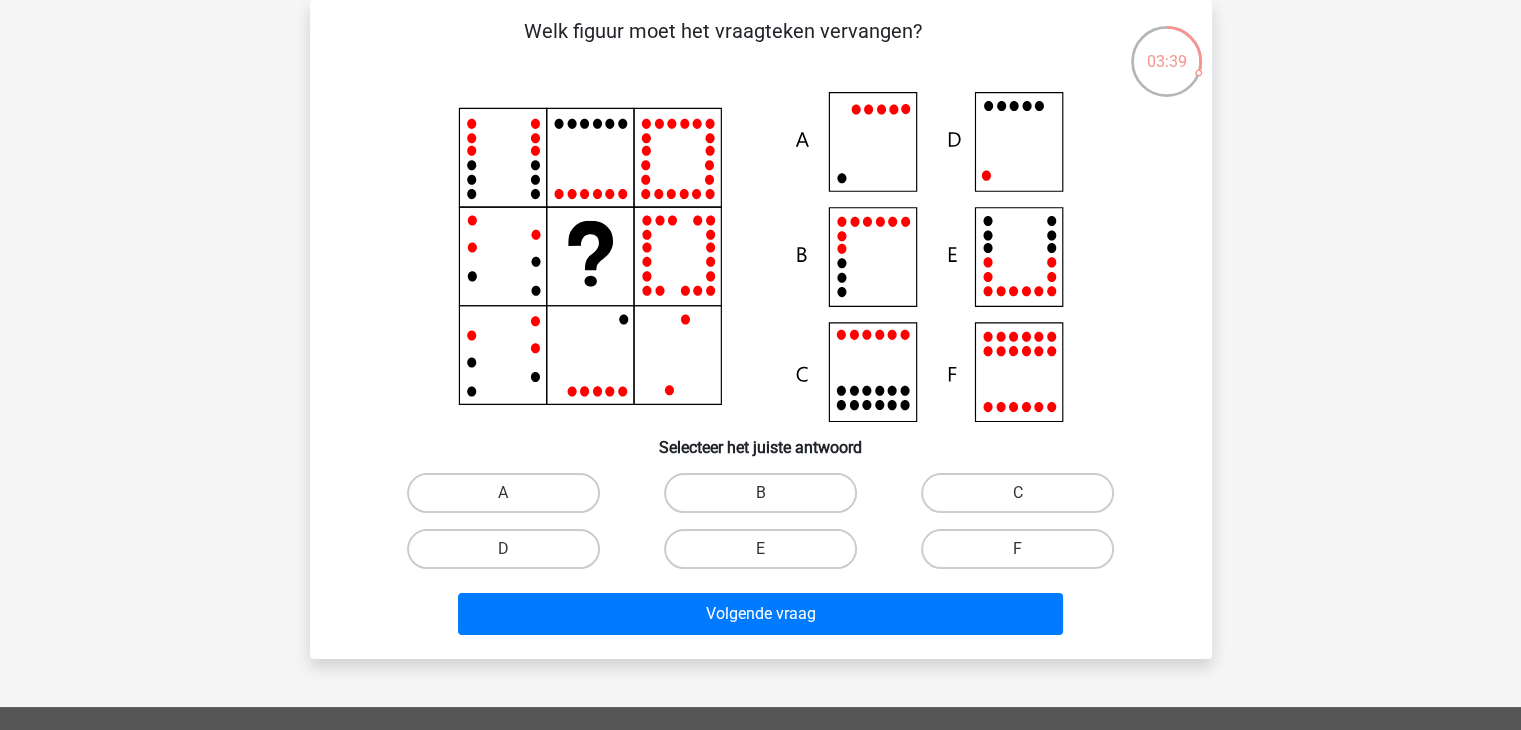click 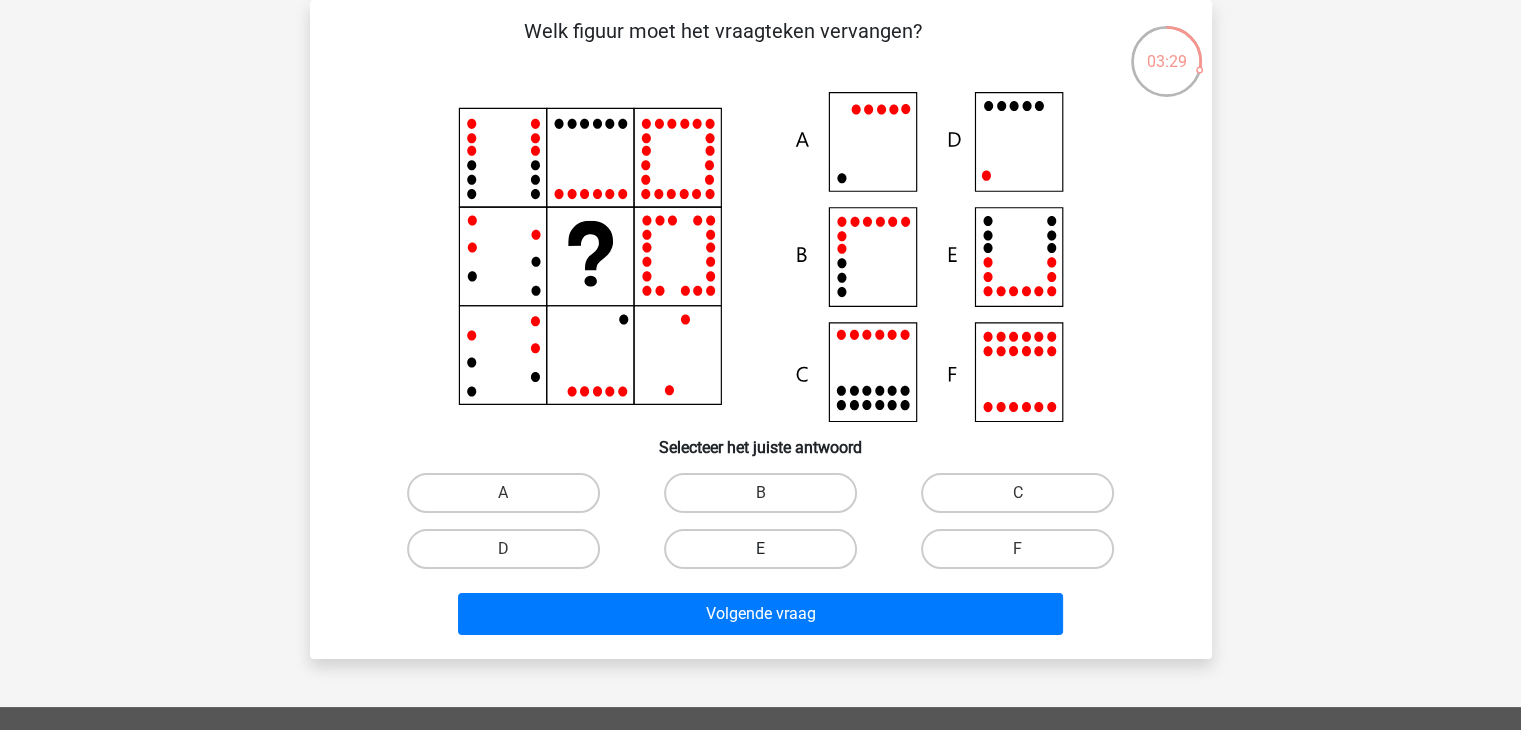 click on "E" at bounding box center (760, 549) 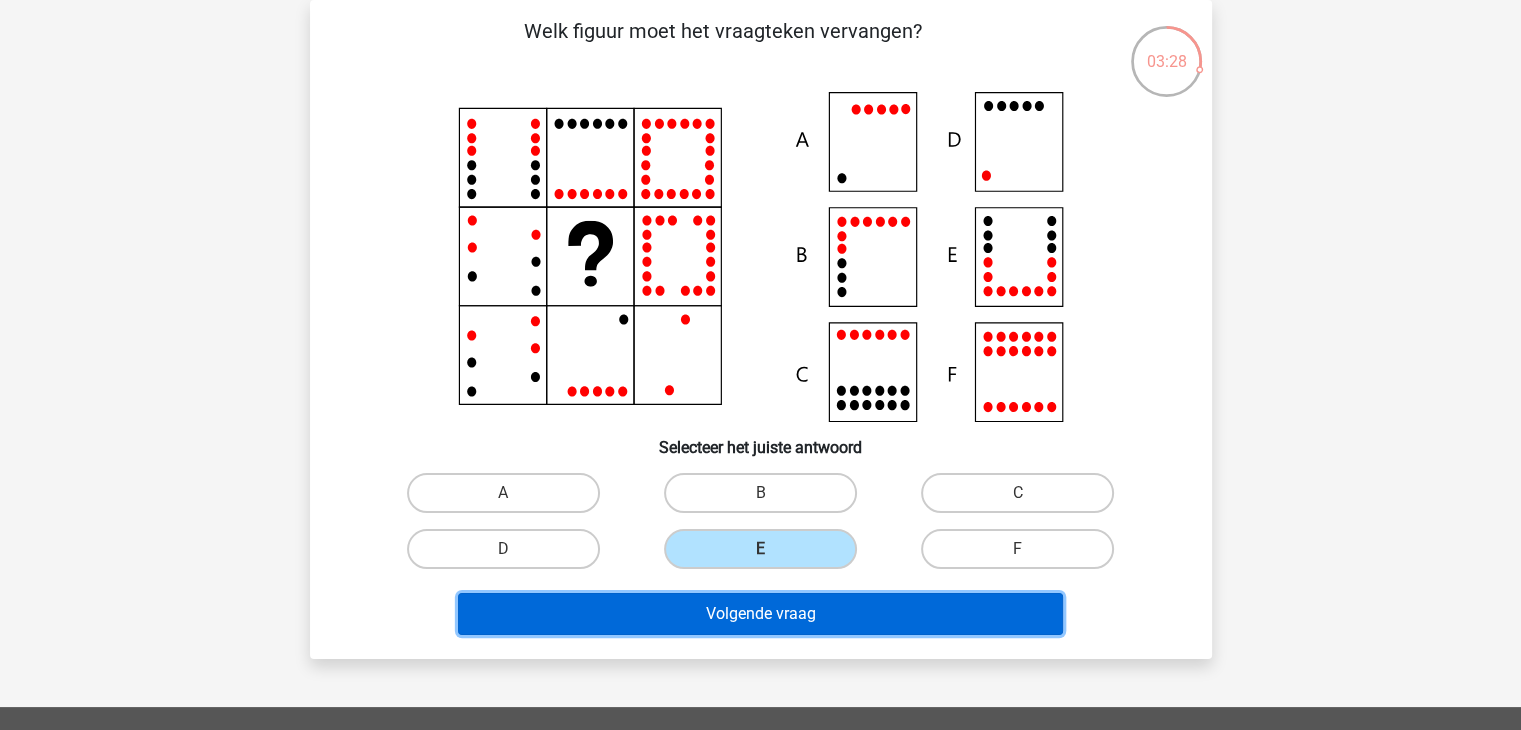 click on "Volgende vraag" at bounding box center [760, 614] 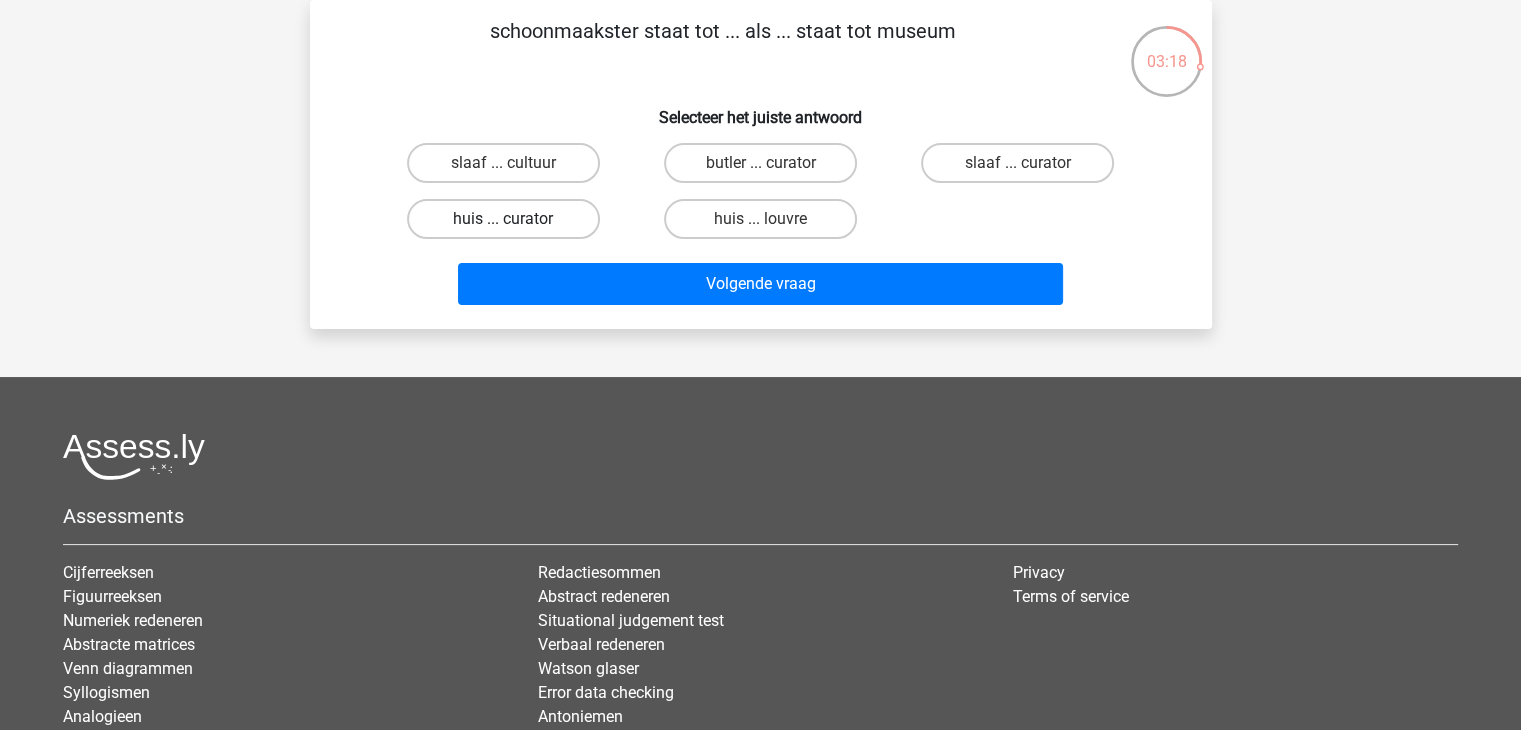 click on "huis ... curator" at bounding box center (503, 219) 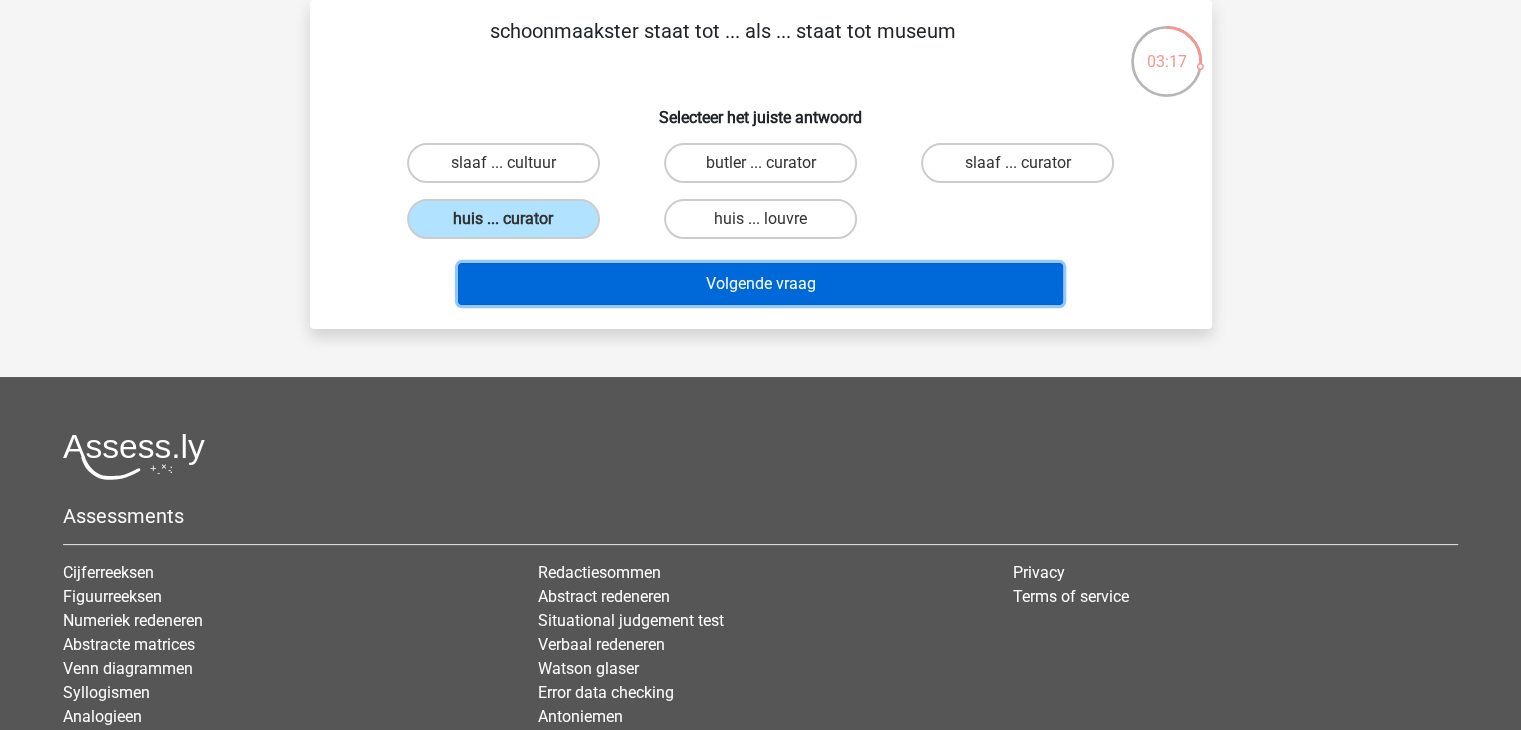 click on "Volgende vraag" at bounding box center (760, 284) 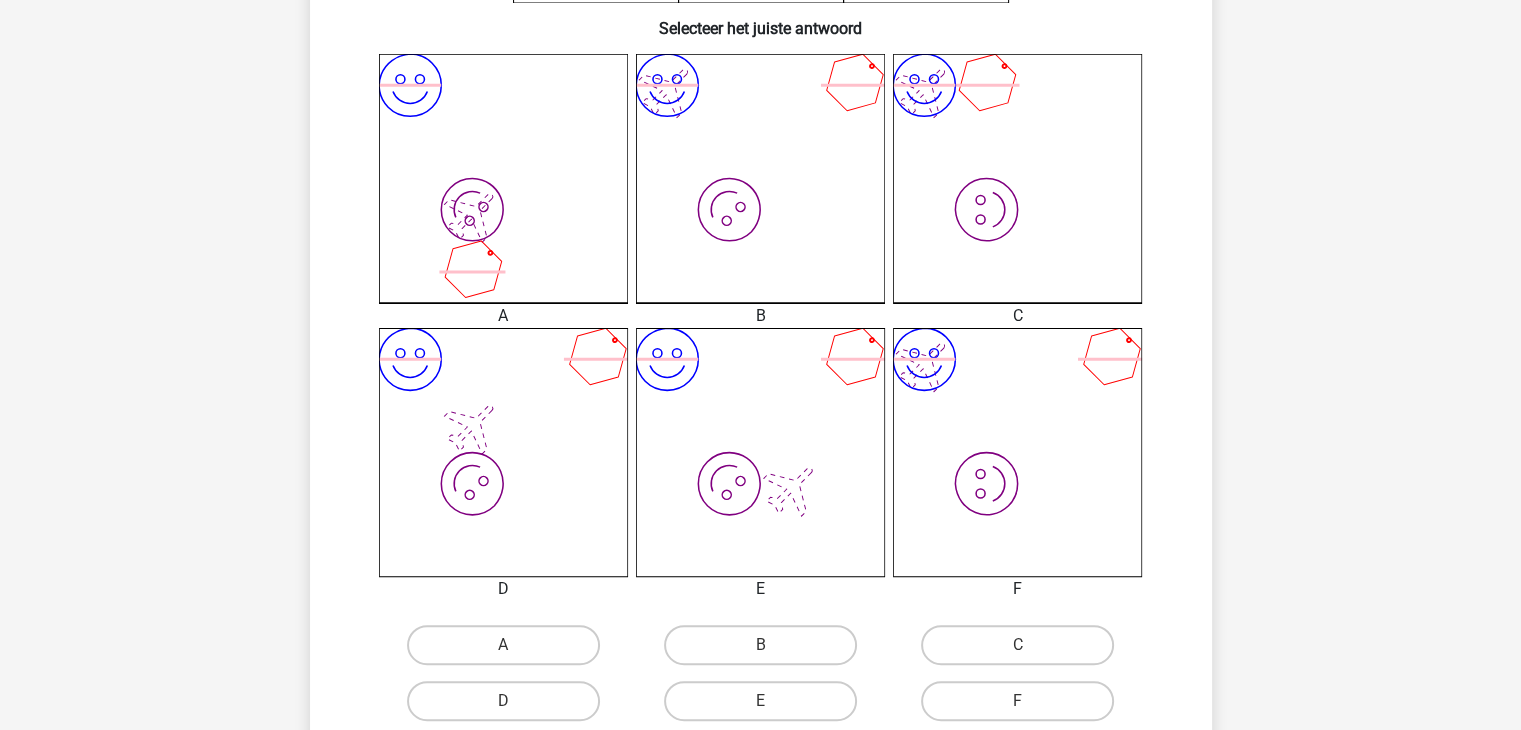 scroll, scrollTop: 512, scrollLeft: 0, axis: vertical 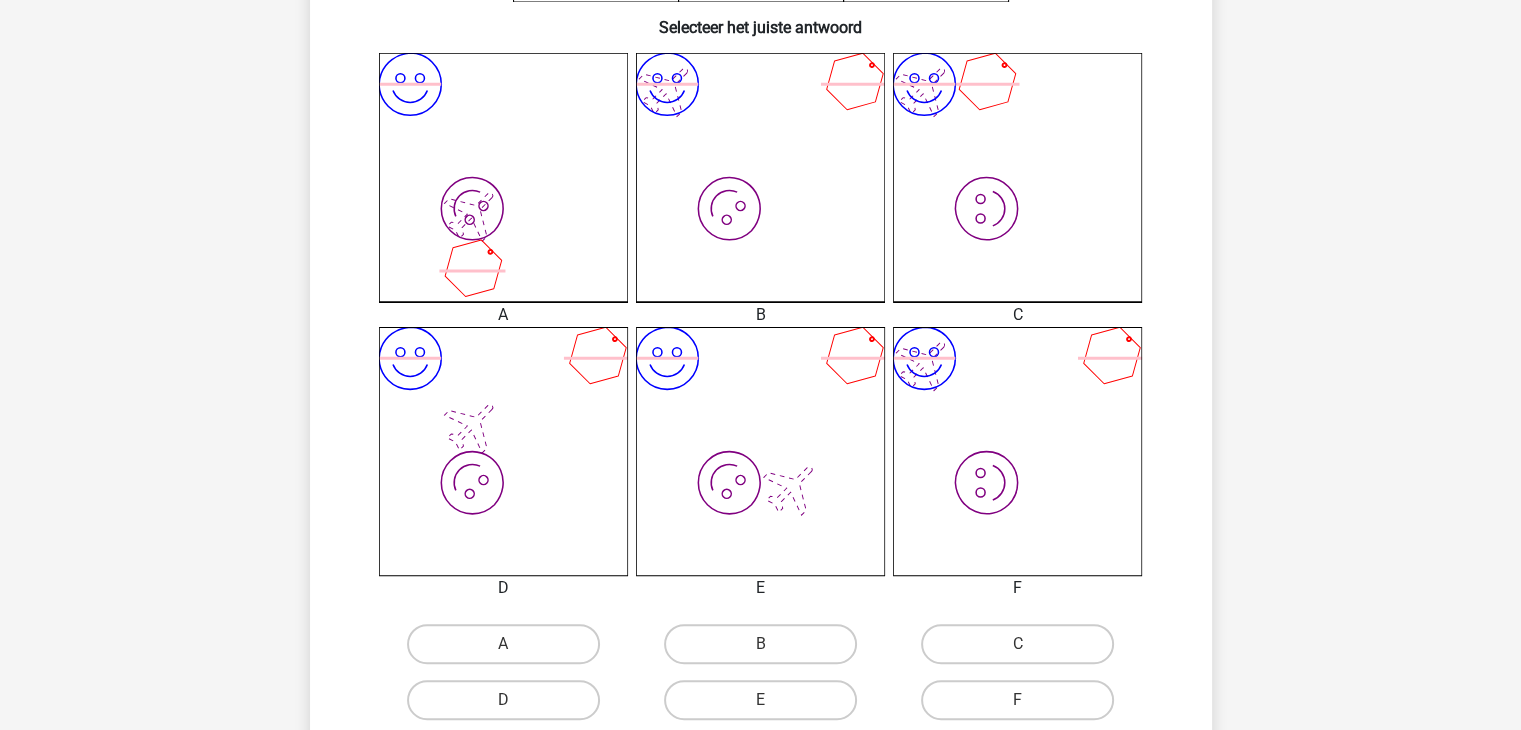click 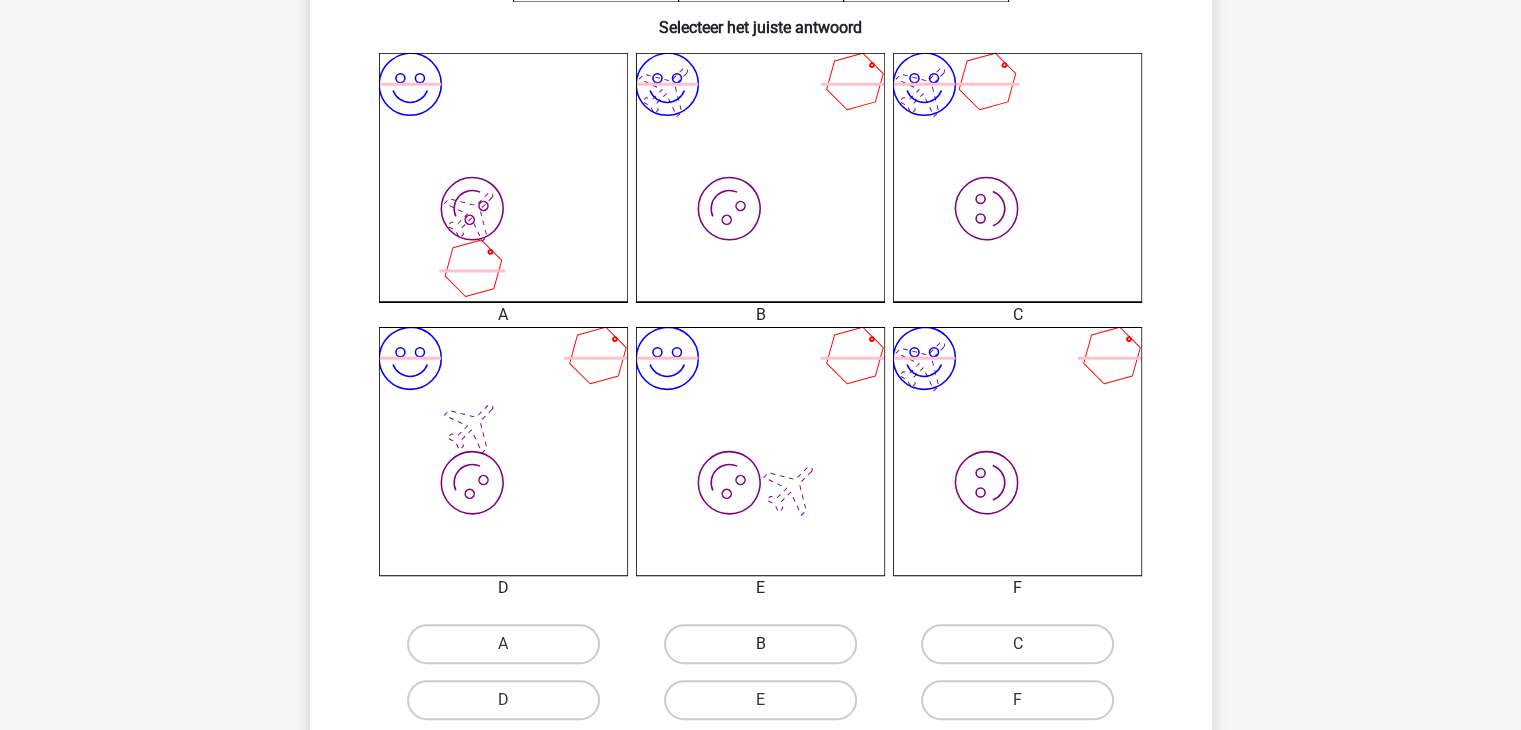 click on "B" at bounding box center [760, 644] 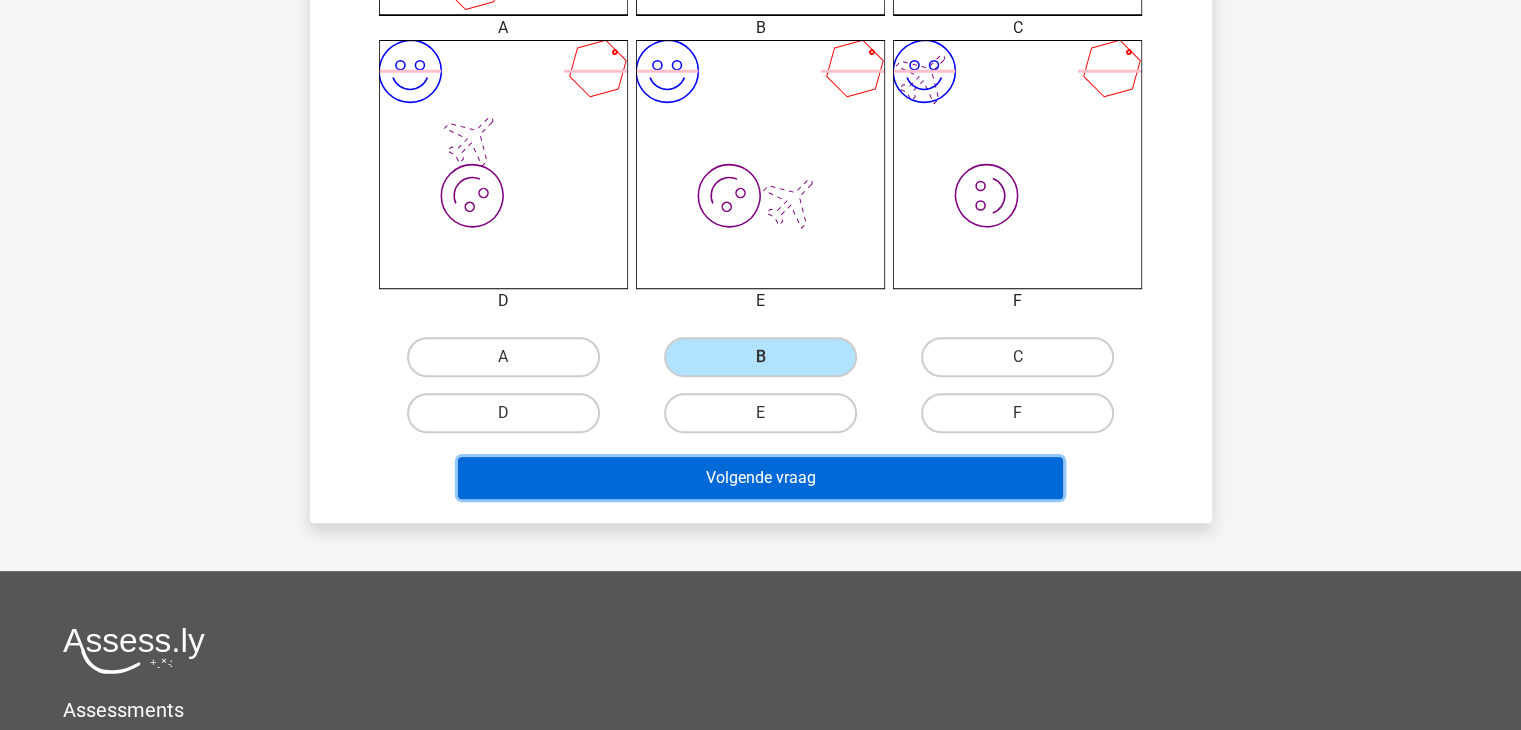 click on "Volgende vraag" at bounding box center [760, 478] 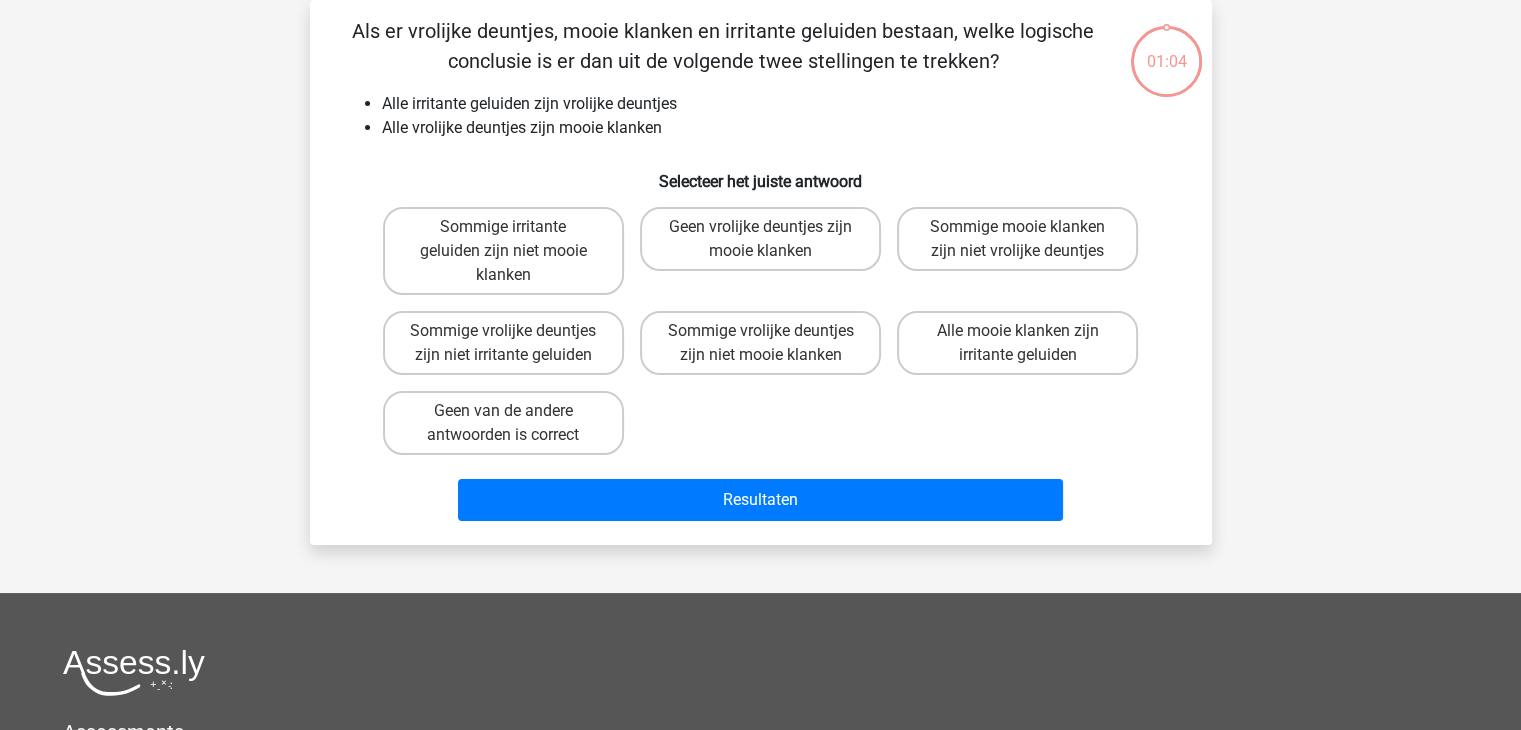 scroll, scrollTop: 0, scrollLeft: 0, axis: both 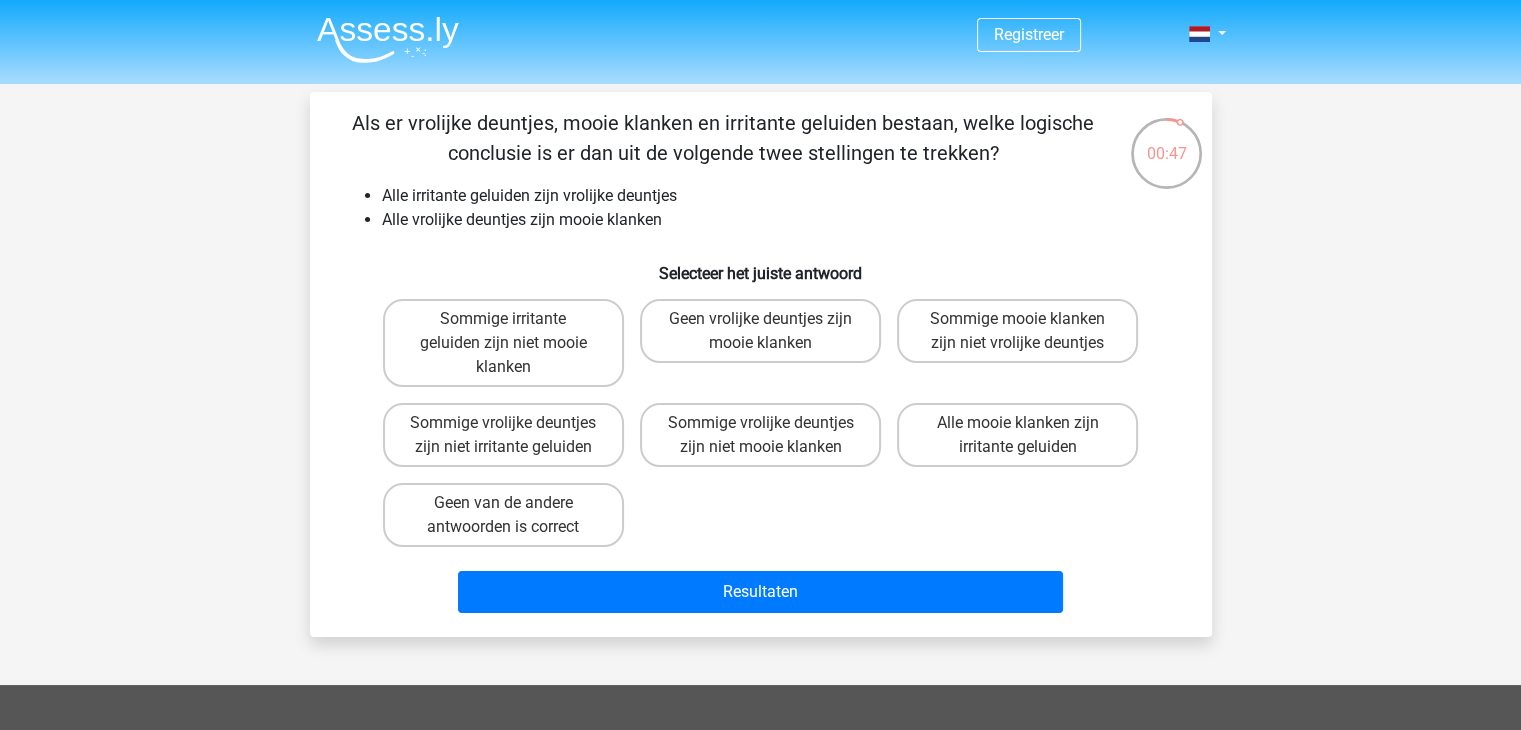 click on "Sommige irritante geluiden zijn niet mooie klanken
Geen vrolijke deuntjes zijn mooie klanken
Sommige mooie klanken zijn niet vrolijke deuntjes
Sommige vrolijke deuntjes zijn niet irritante geluiden" at bounding box center [761, 423] 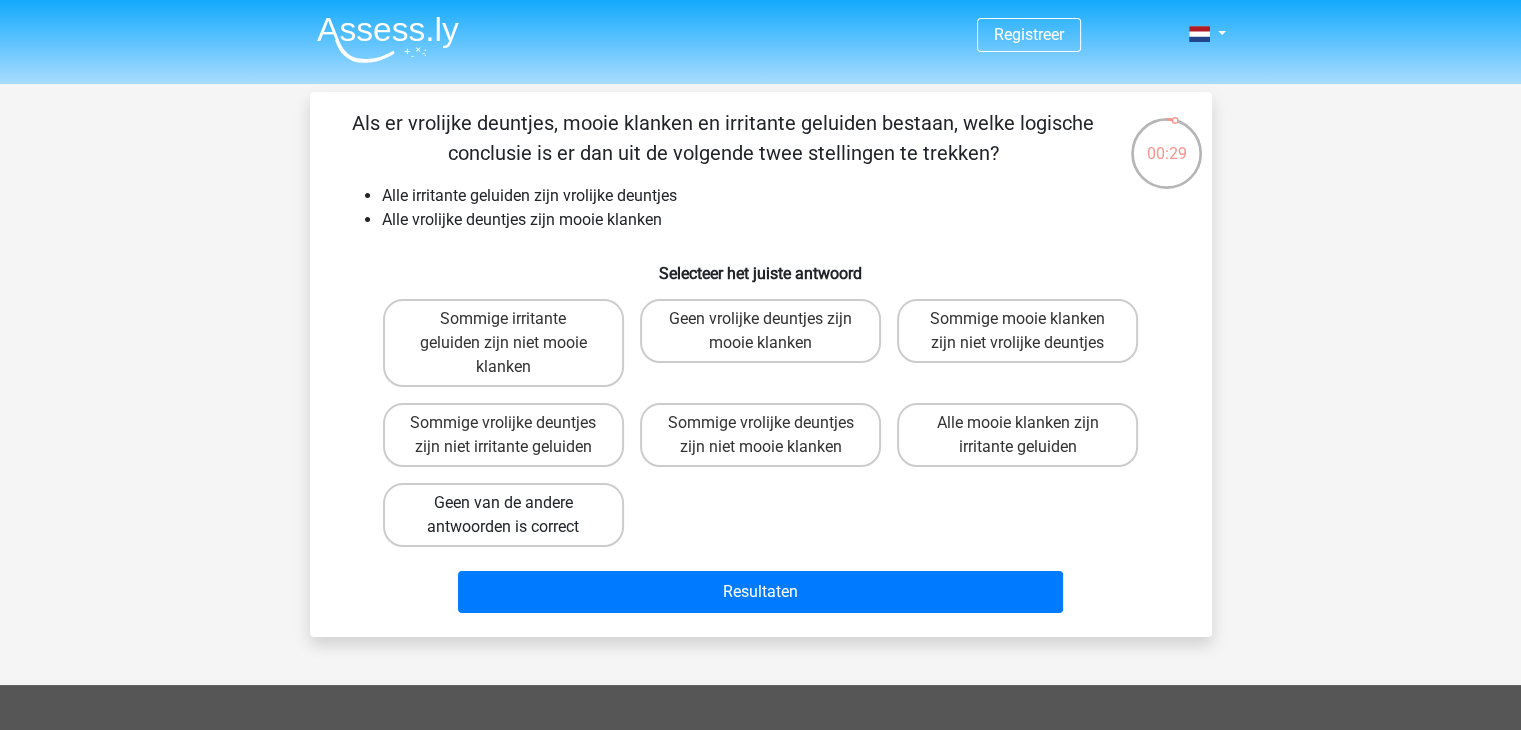 click on "Geen van de andere antwoorden is correct" at bounding box center [503, 515] 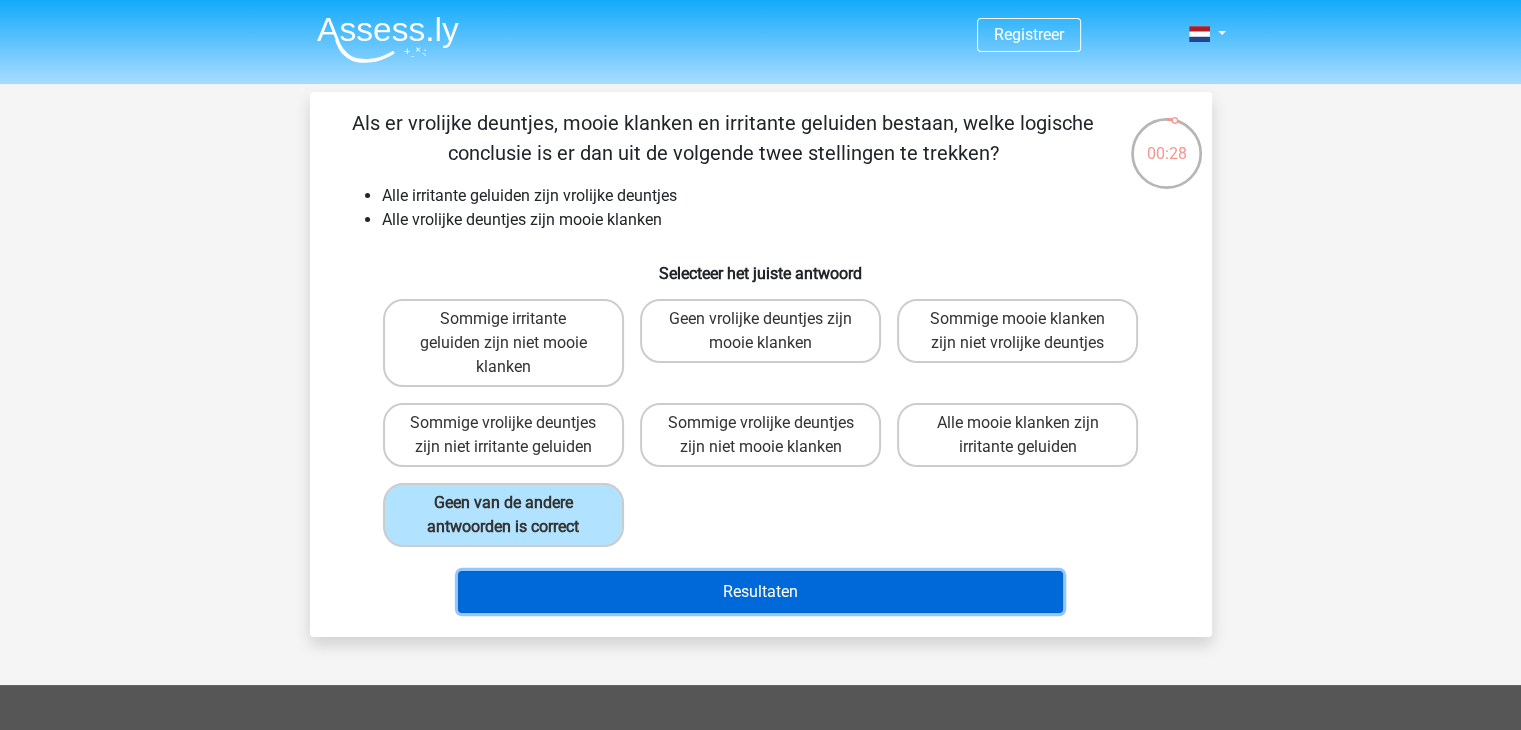 click on "Resultaten" at bounding box center (760, 592) 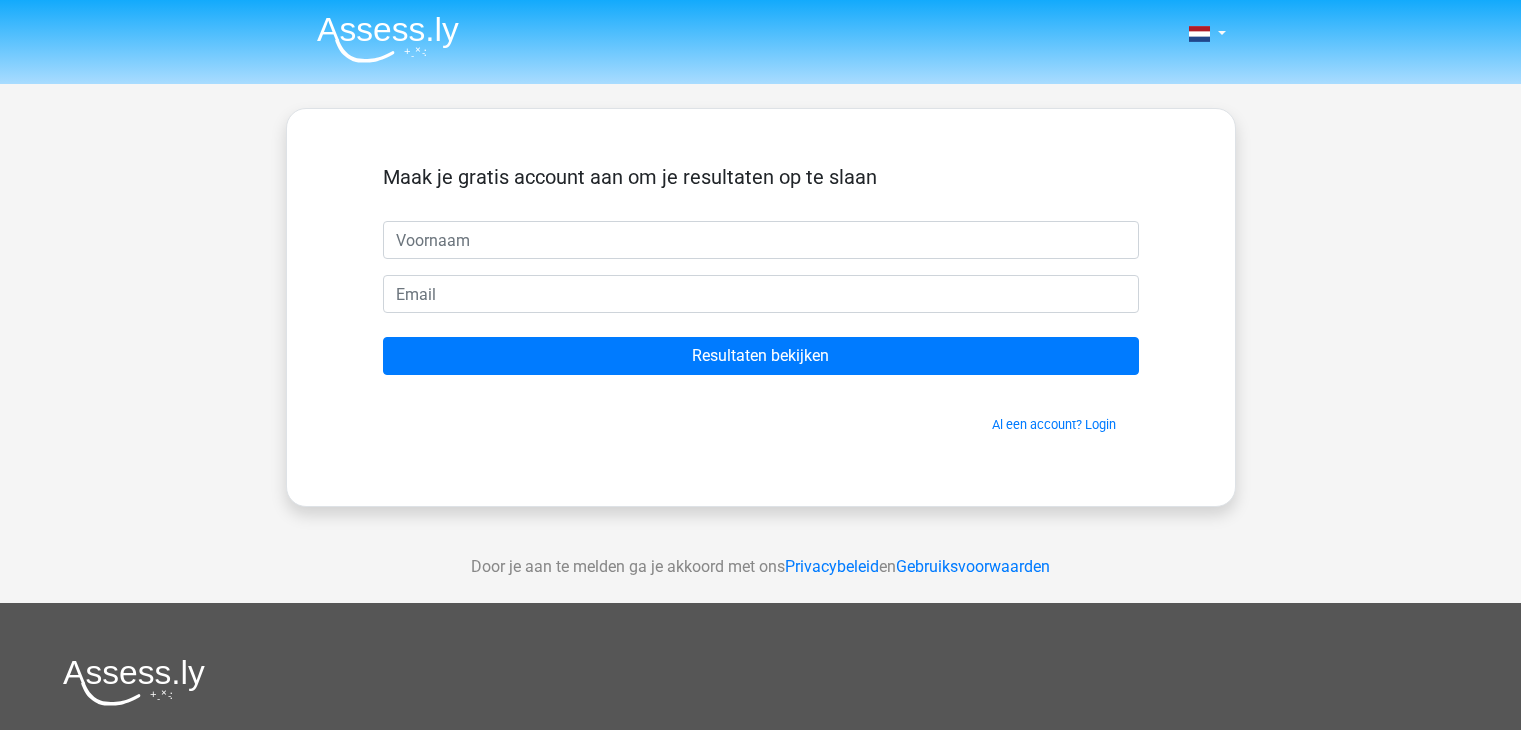 scroll, scrollTop: 0, scrollLeft: 0, axis: both 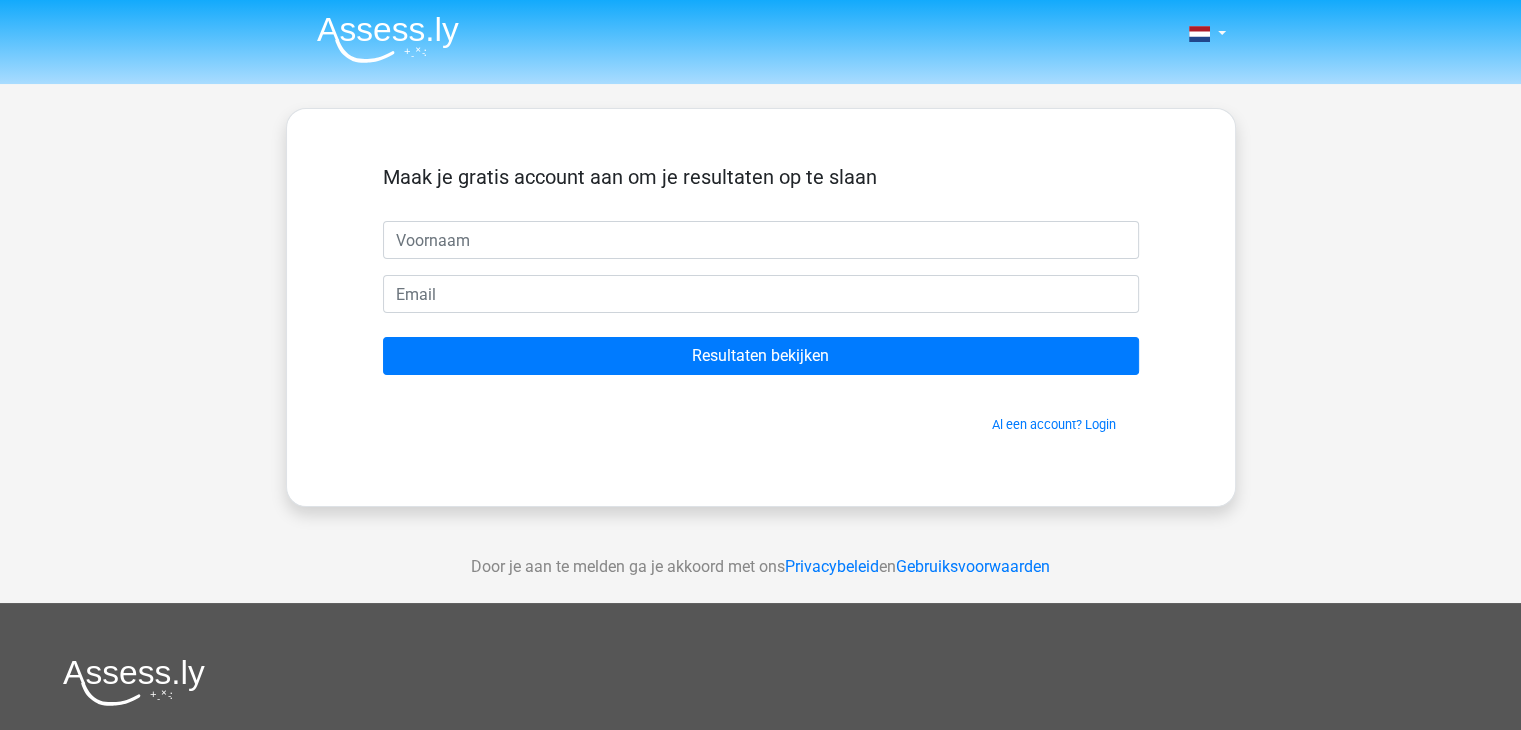 click at bounding box center [761, 240] 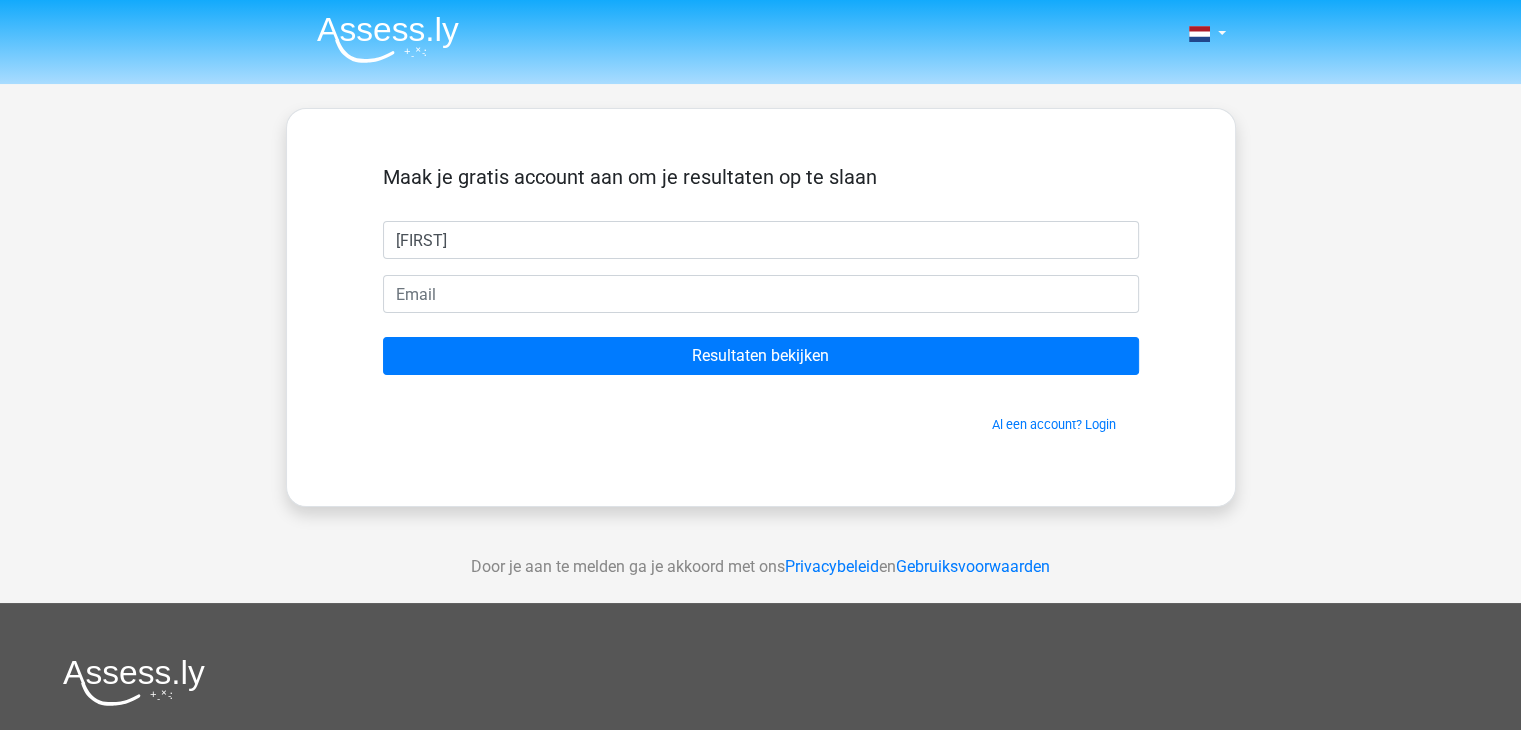 type on "Sarah" 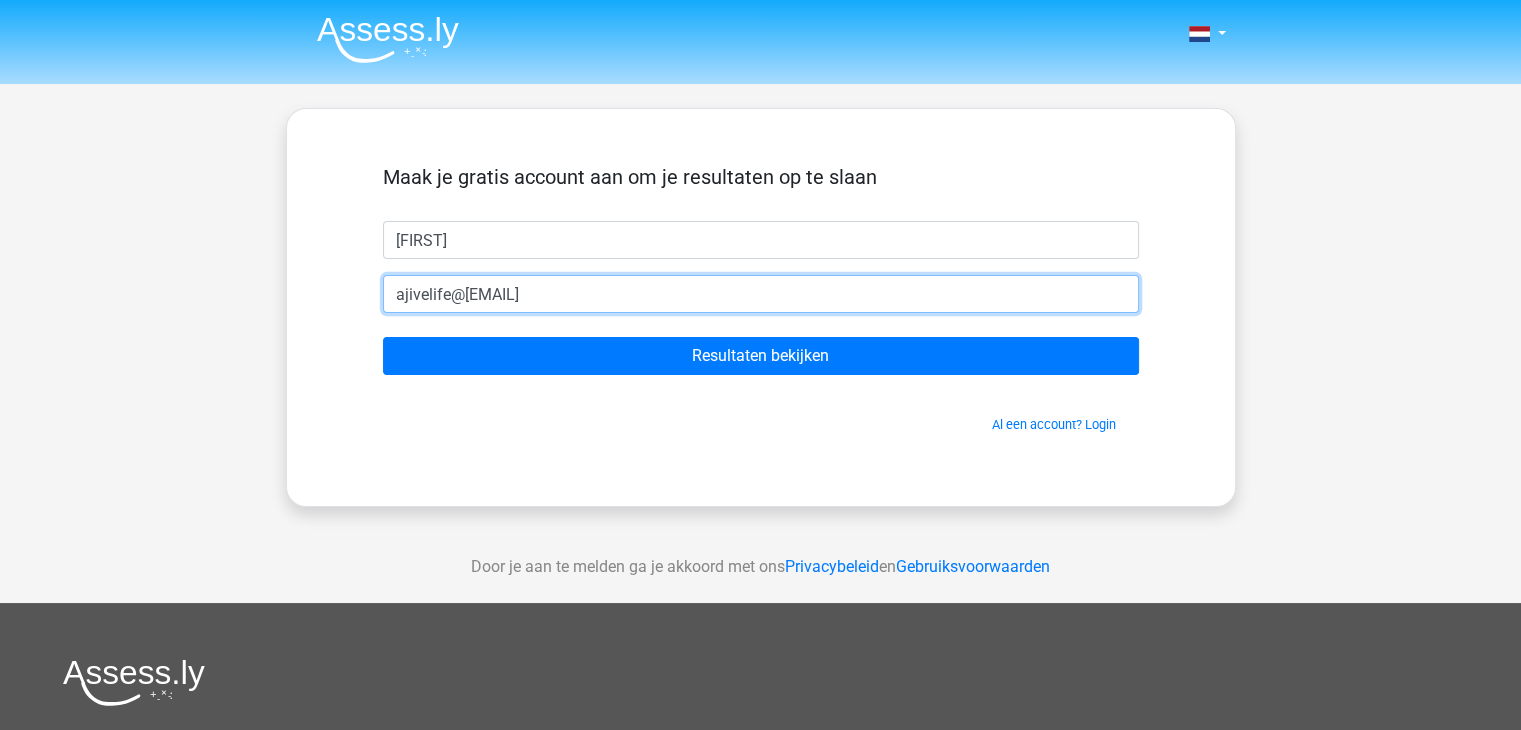 type on "ajivelife@gmail.com" 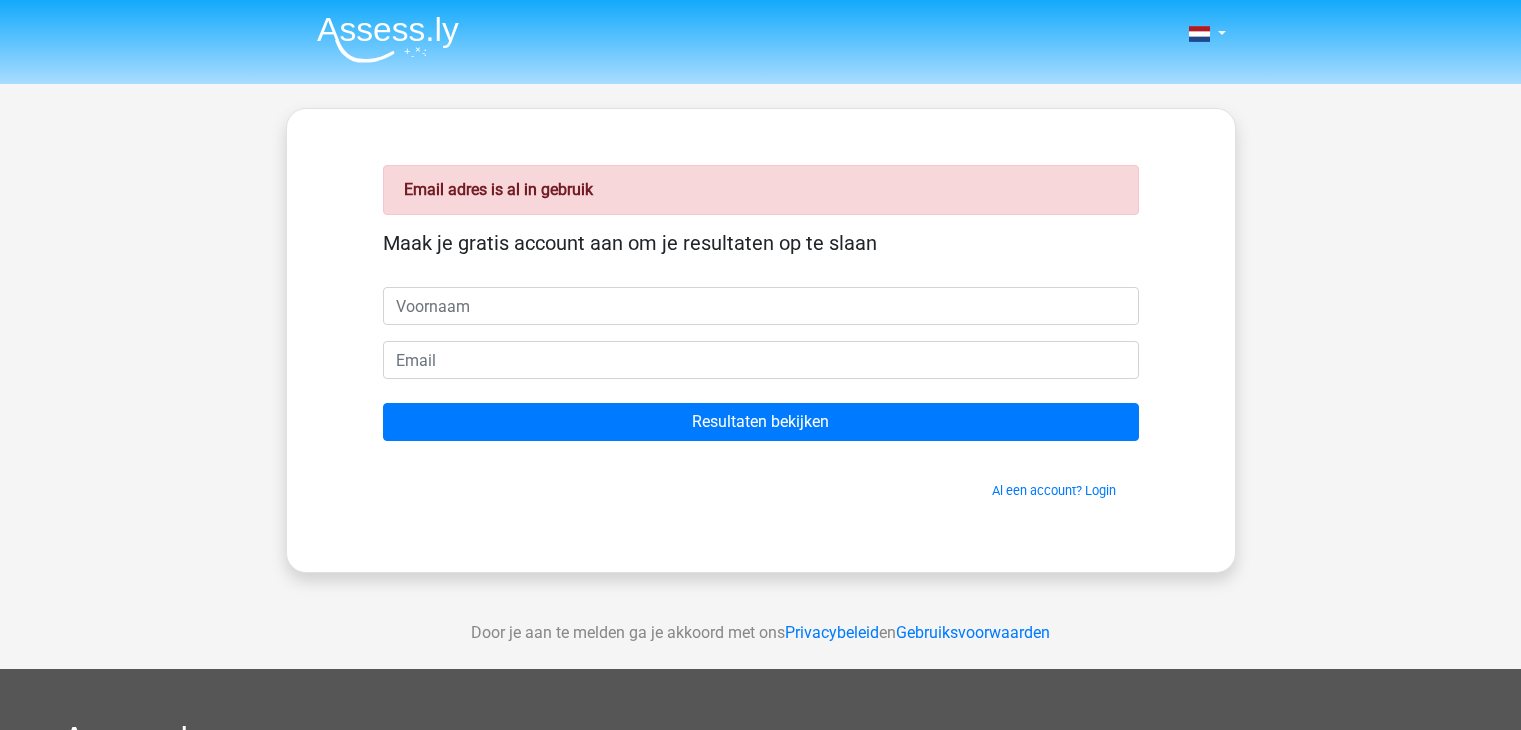 scroll, scrollTop: 0, scrollLeft: 0, axis: both 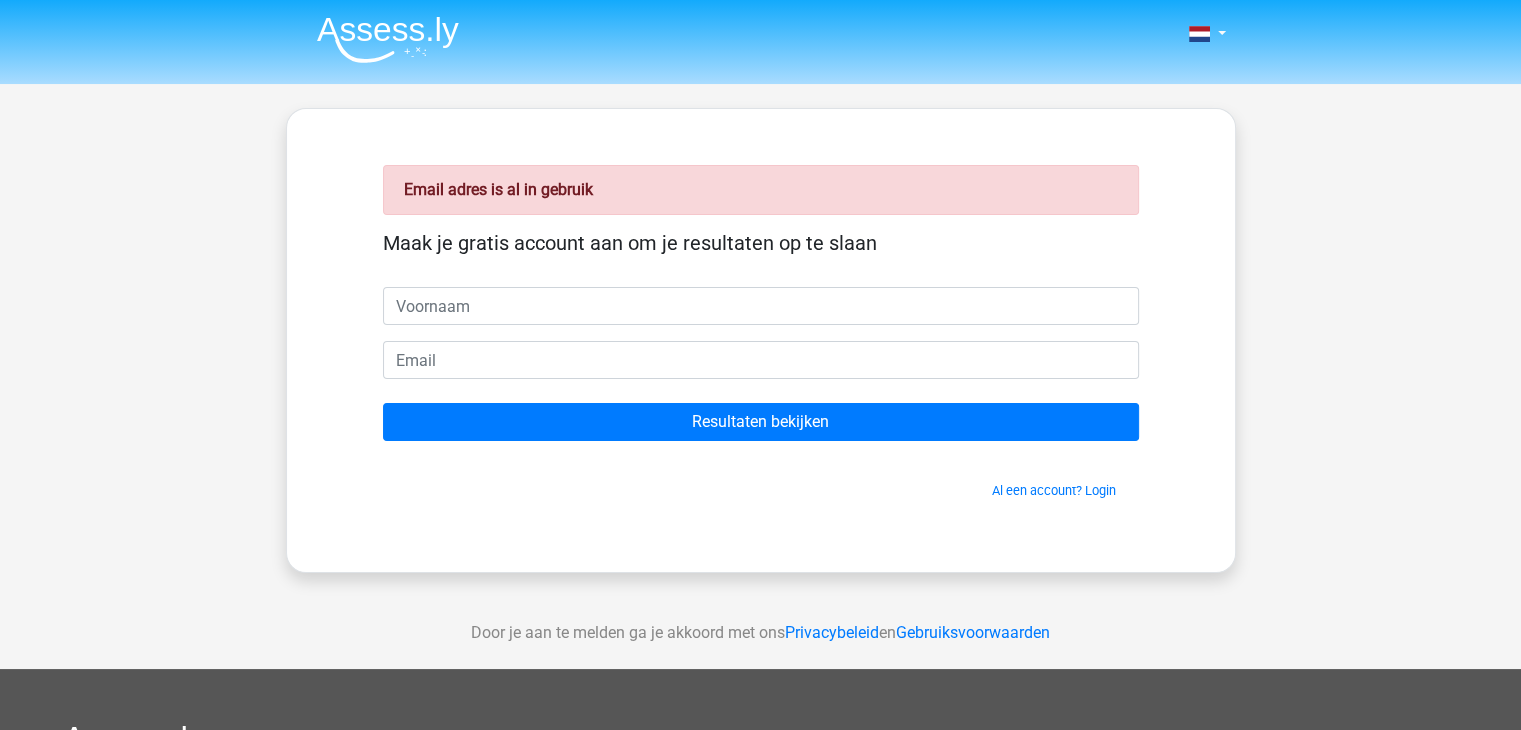 click at bounding box center (761, 306) 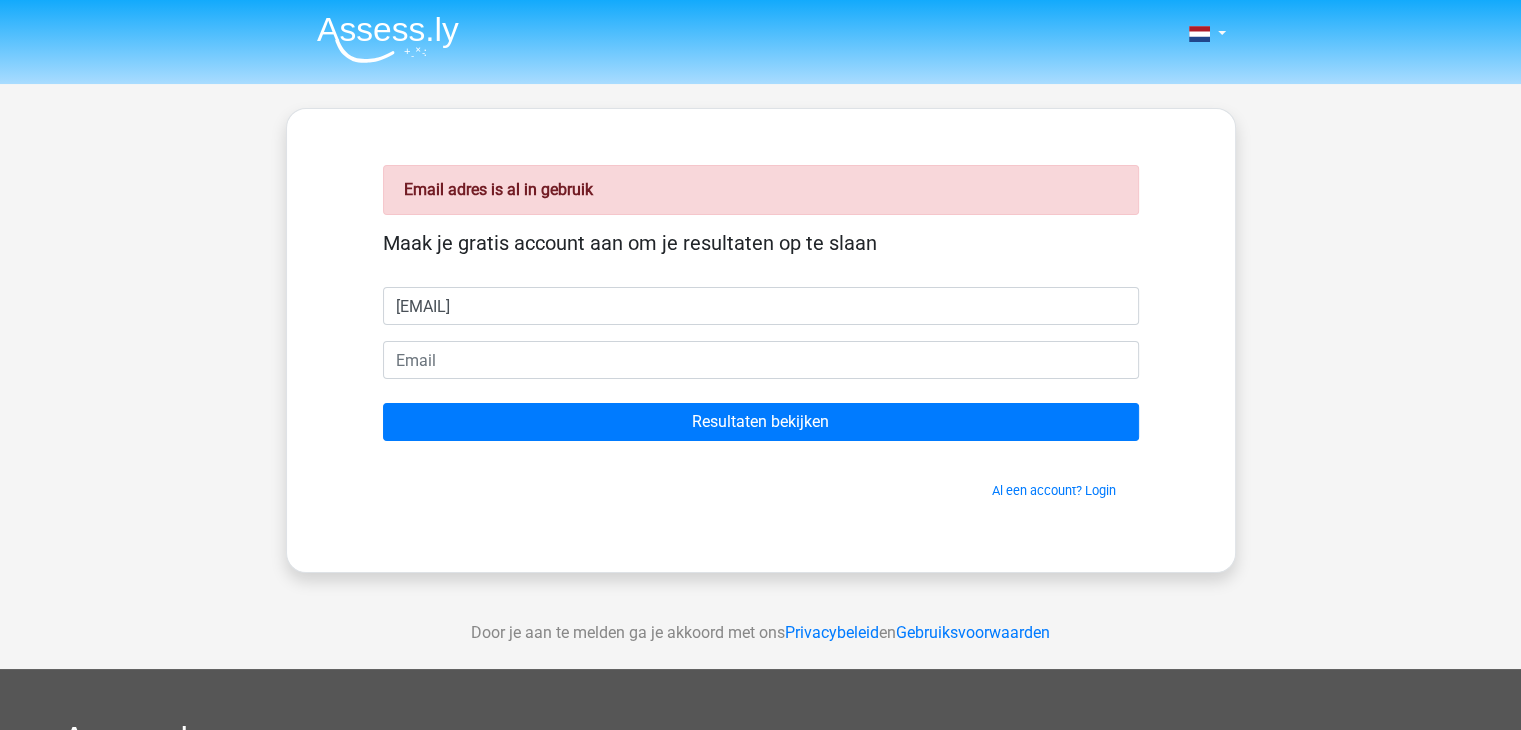 type on "l.vanderwart@gmail.com" 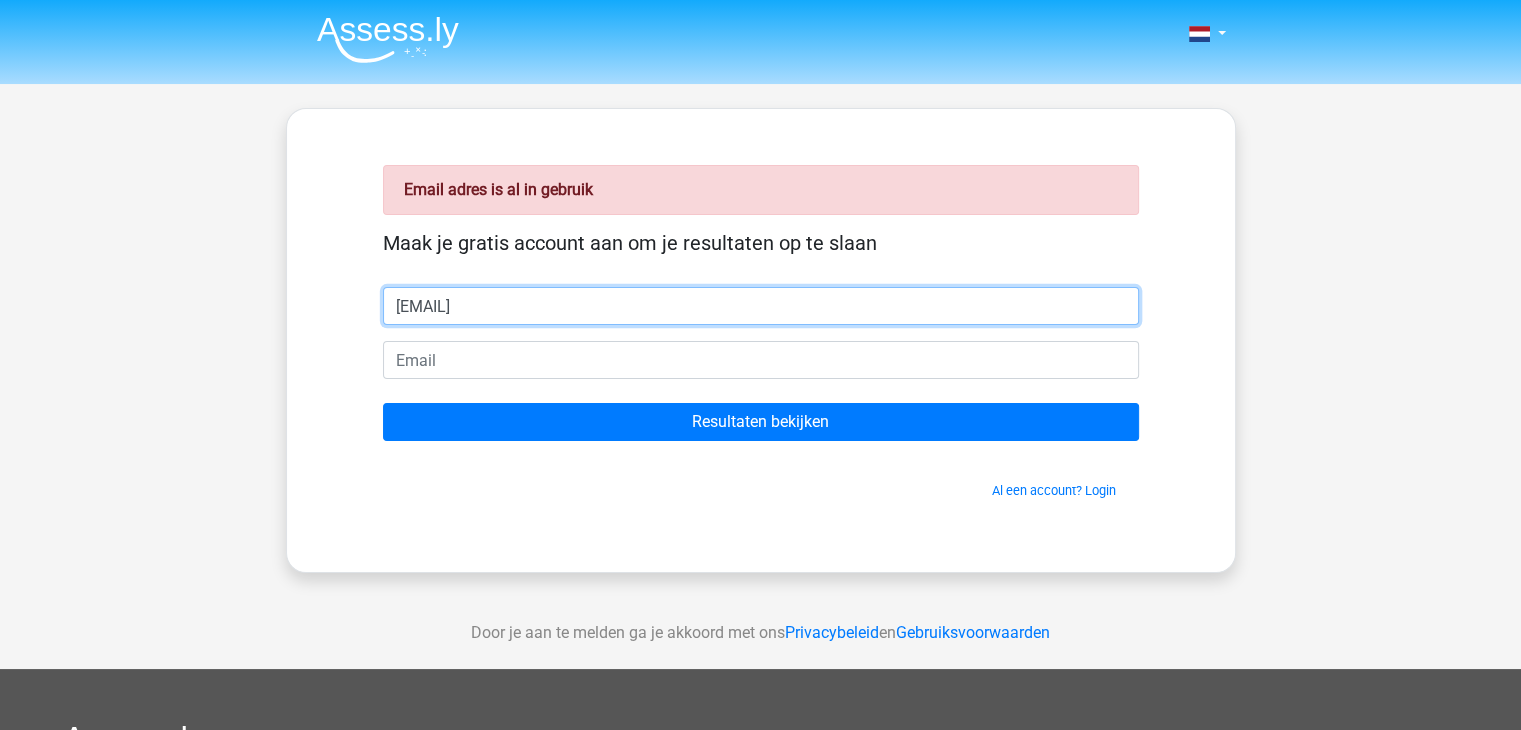 drag, startPoint x: 616, startPoint y: 306, endPoint x: 372, endPoint y: 317, distance: 244.24782 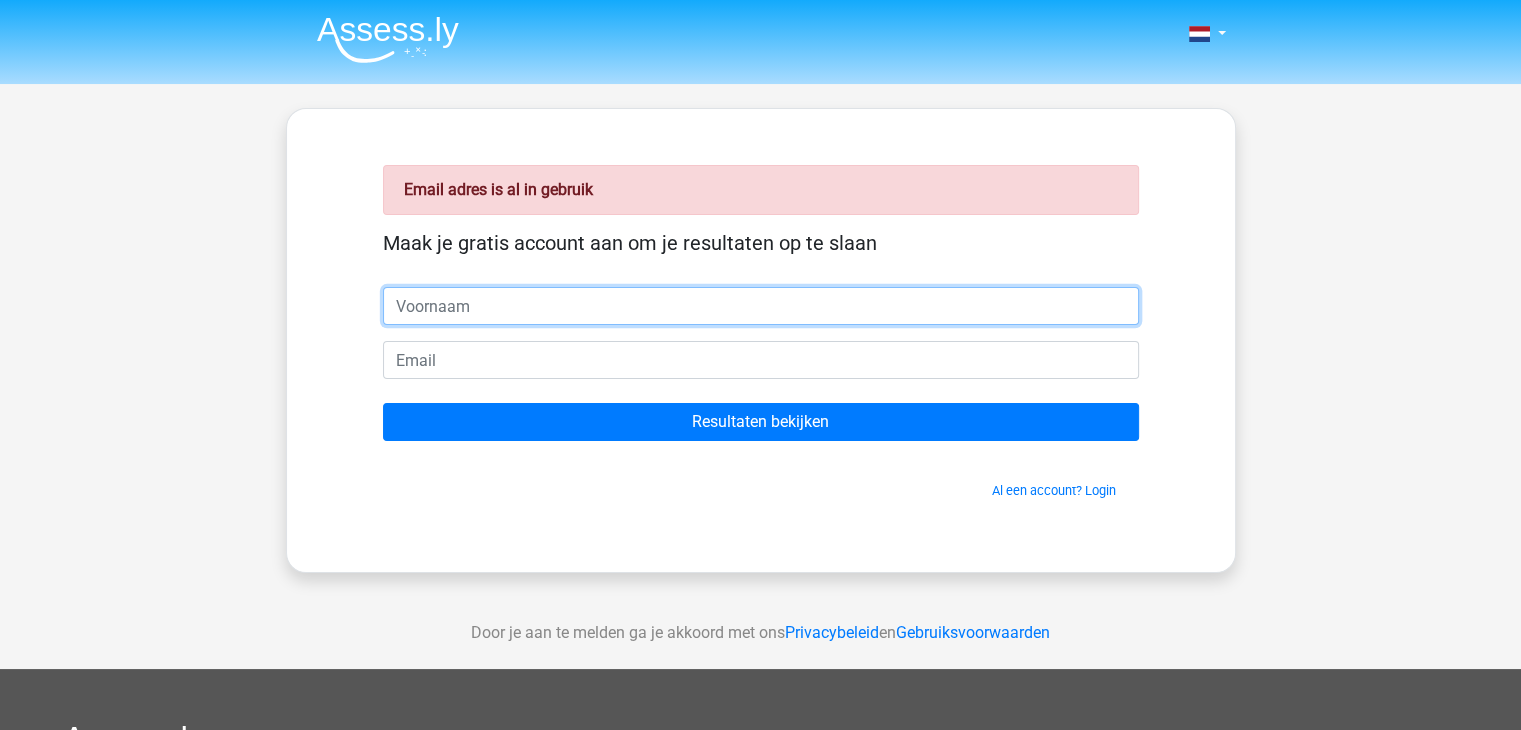 type 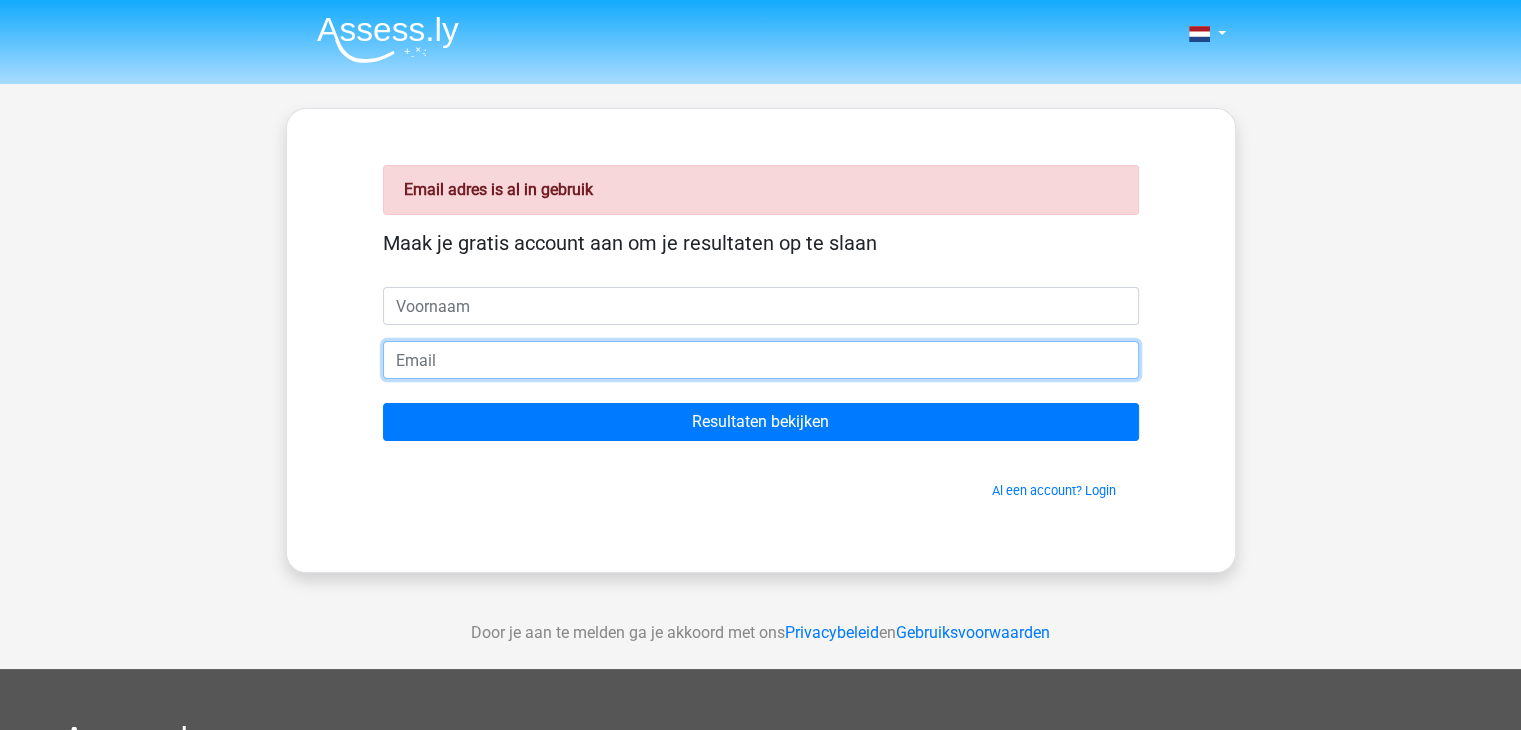 click at bounding box center [761, 360] 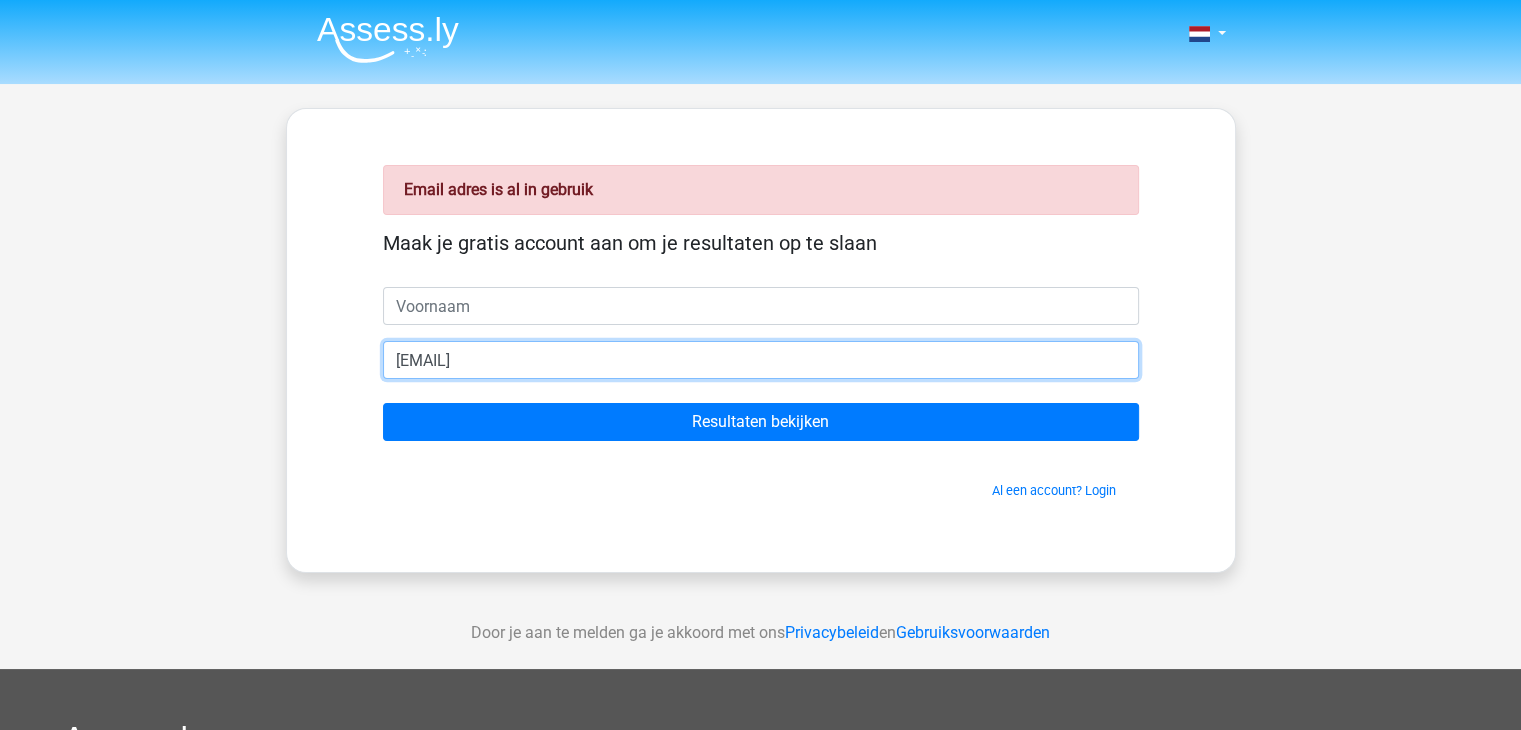 type on "l.vanderwart@gmail.com" 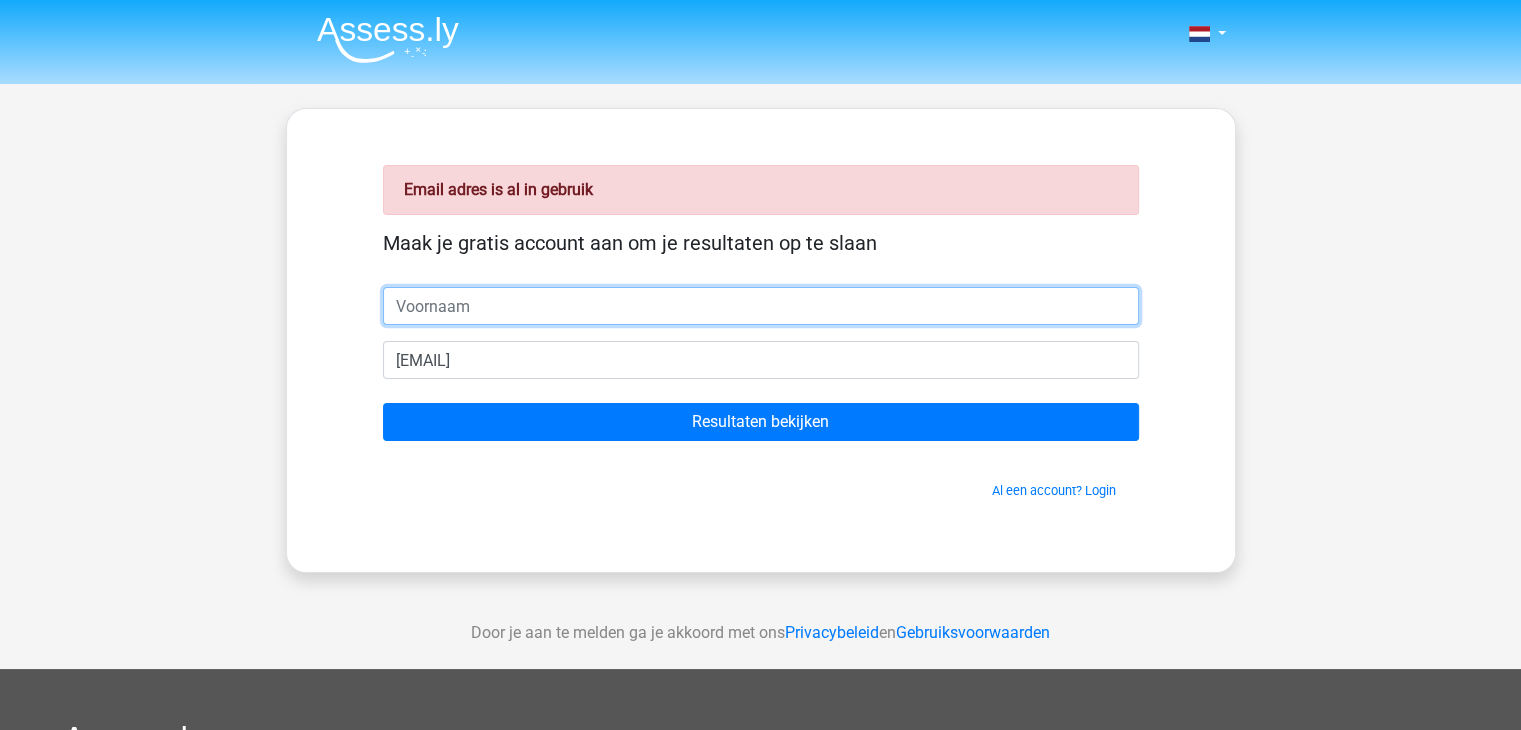 click at bounding box center [761, 306] 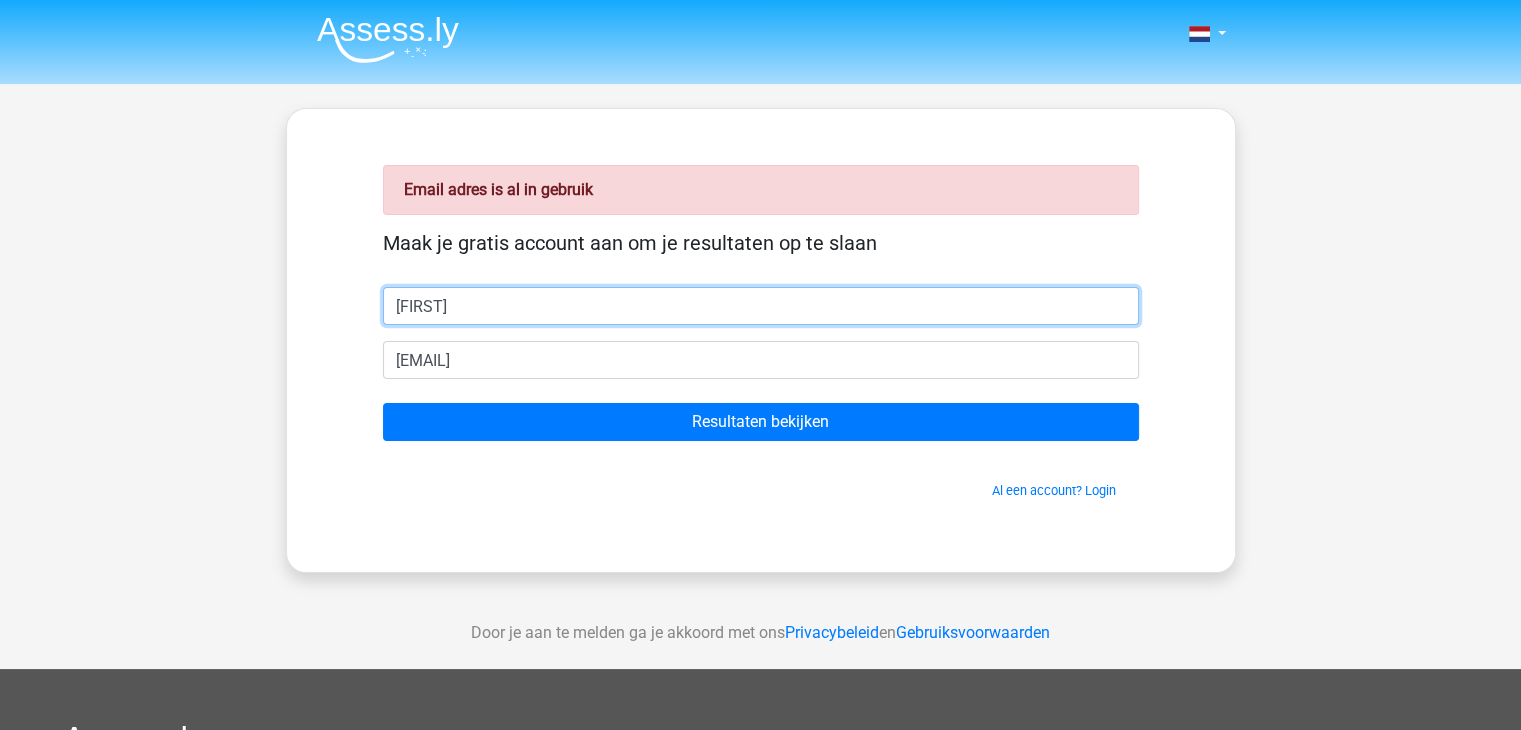 type on "[FIRST]" 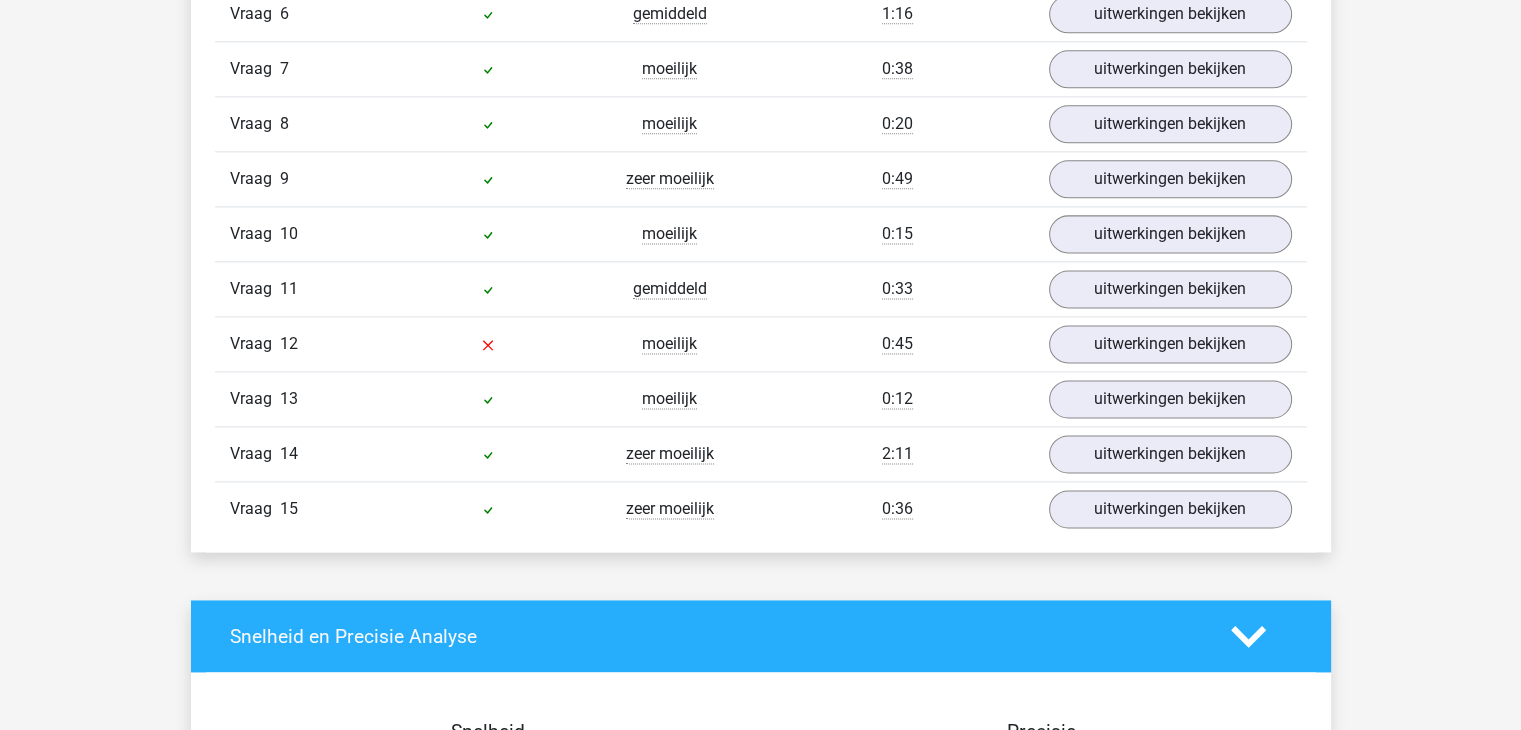 scroll, scrollTop: 2636, scrollLeft: 0, axis: vertical 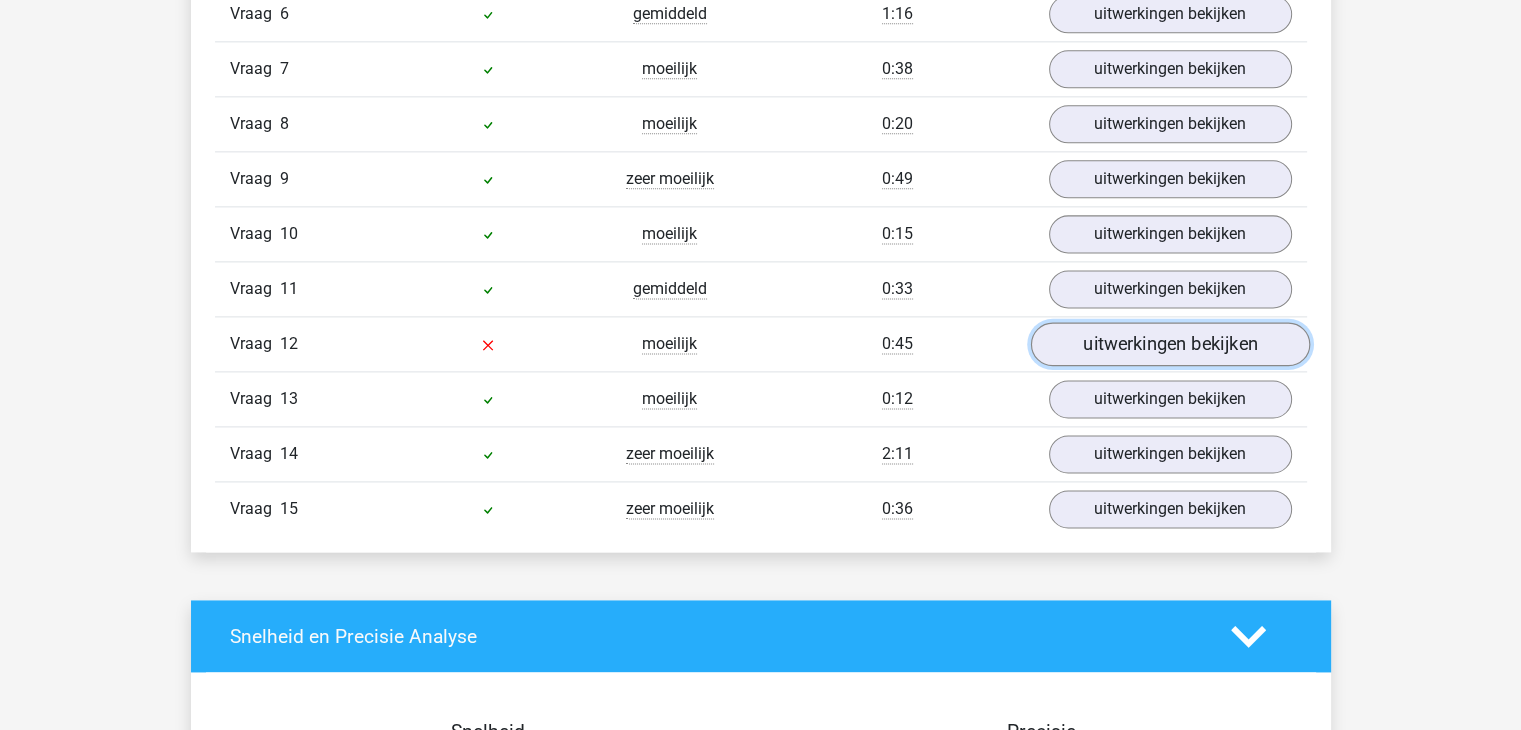 click on "uitwerkingen bekijken" at bounding box center (1169, 345) 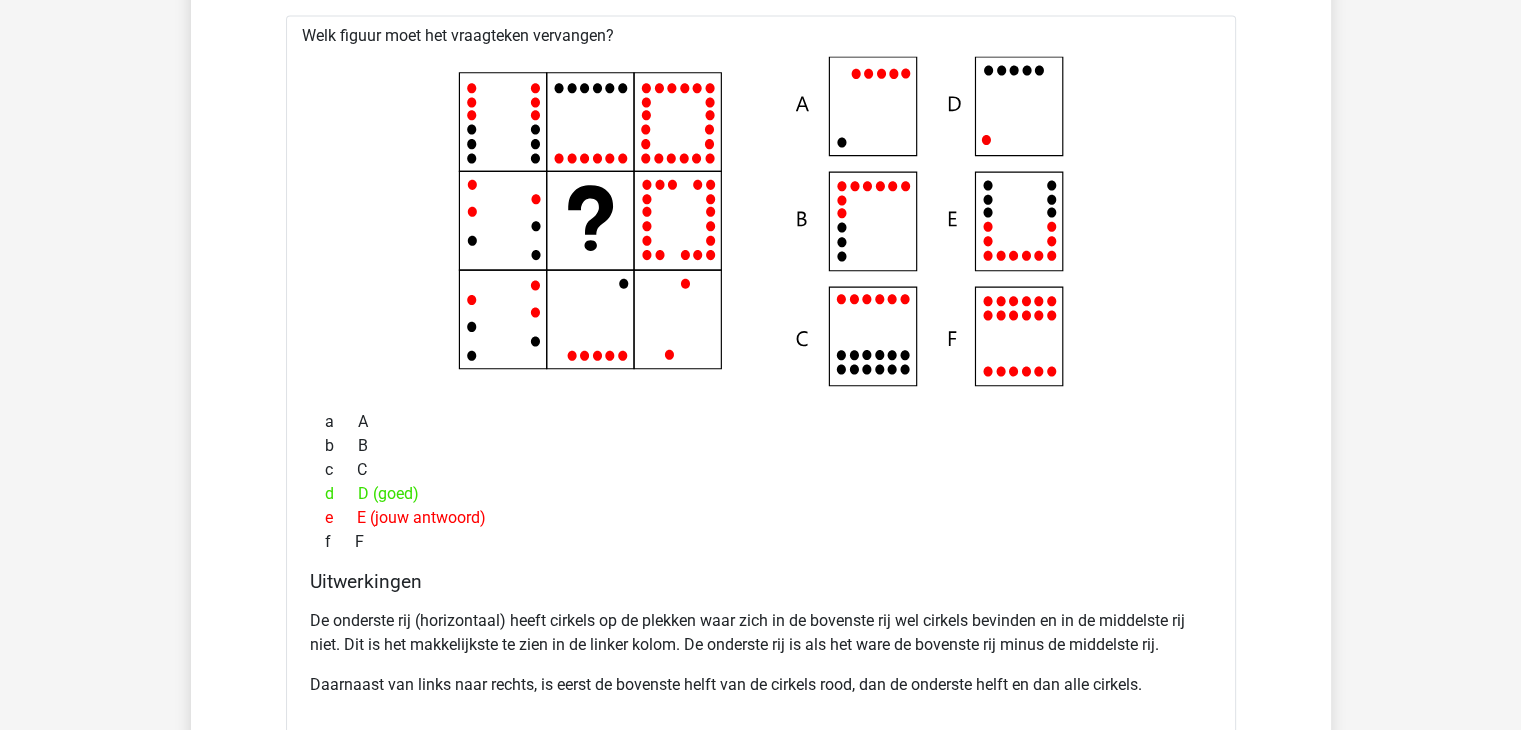 scroll, scrollTop: 3012, scrollLeft: 0, axis: vertical 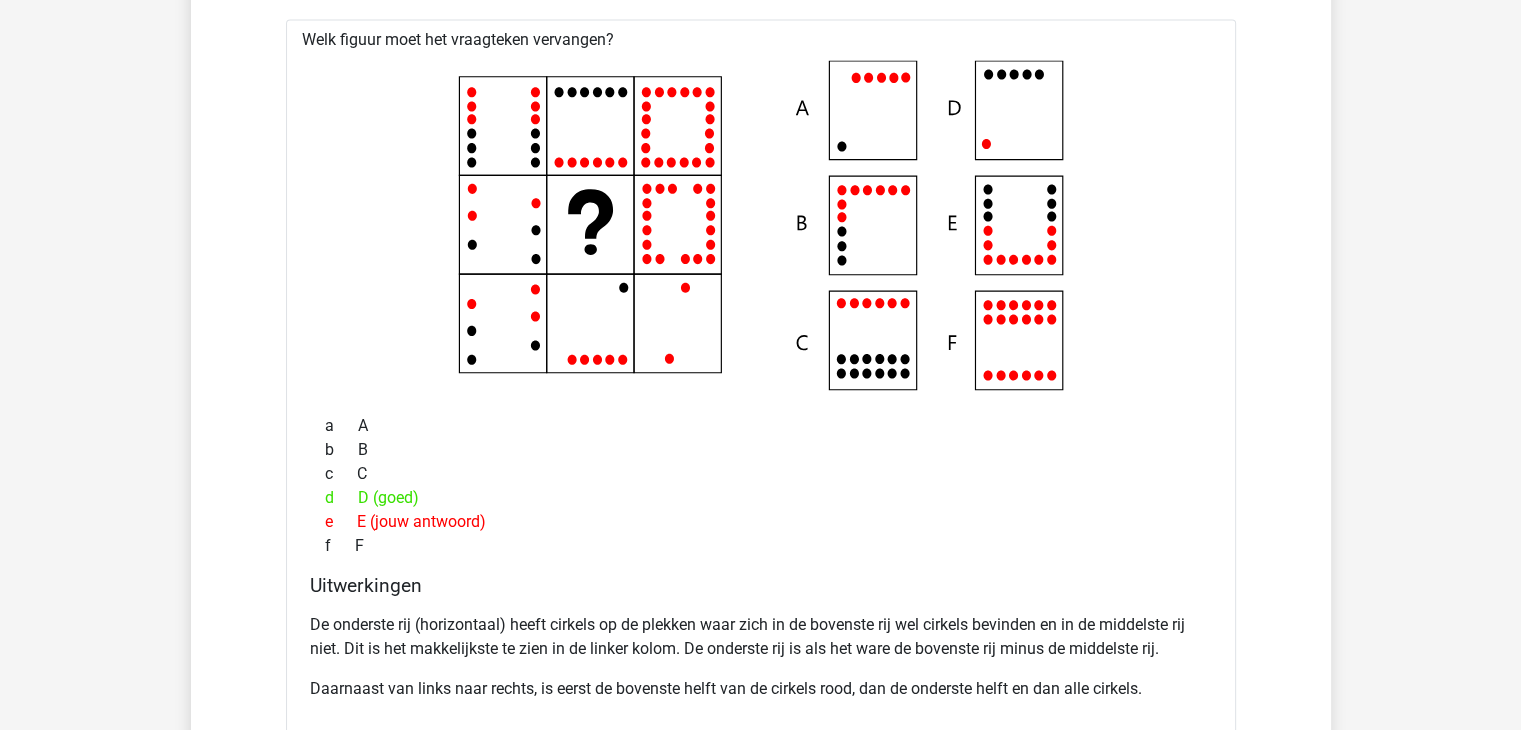 click on "b
B" at bounding box center [761, 450] 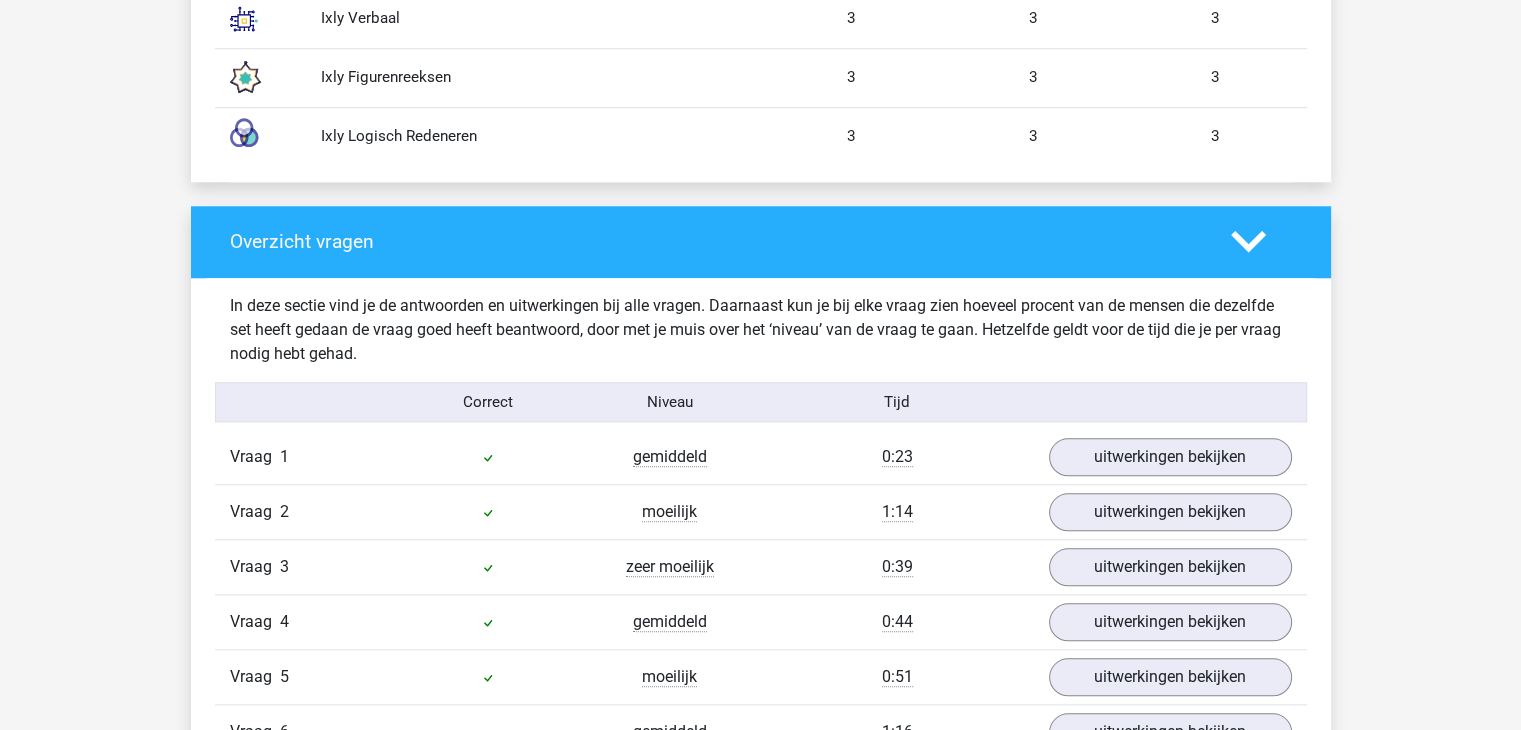 scroll, scrollTop: 1864, scrollLeft: 0, axis: vertical 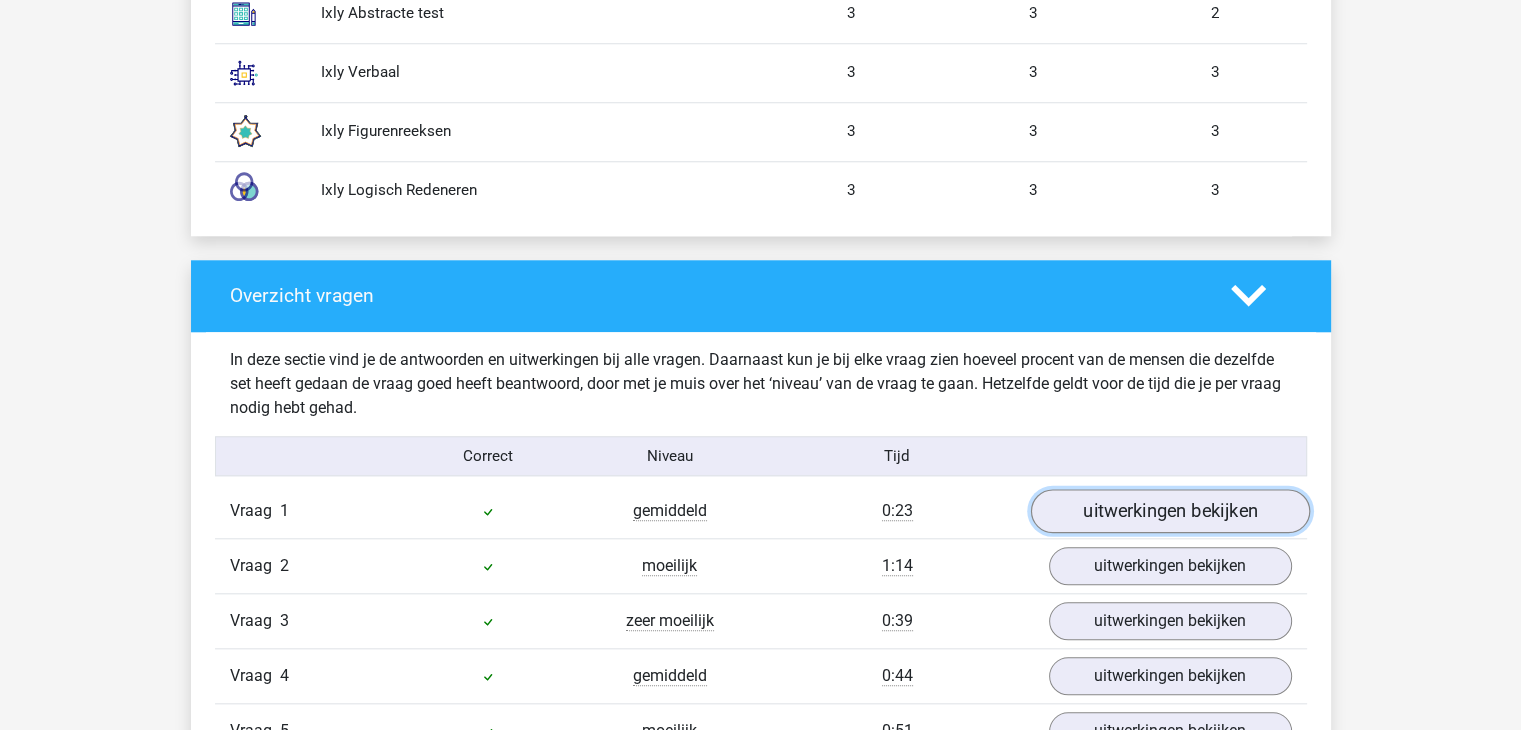 click on "uitwerkingen bekijken" at bounding box center [1169, 512] 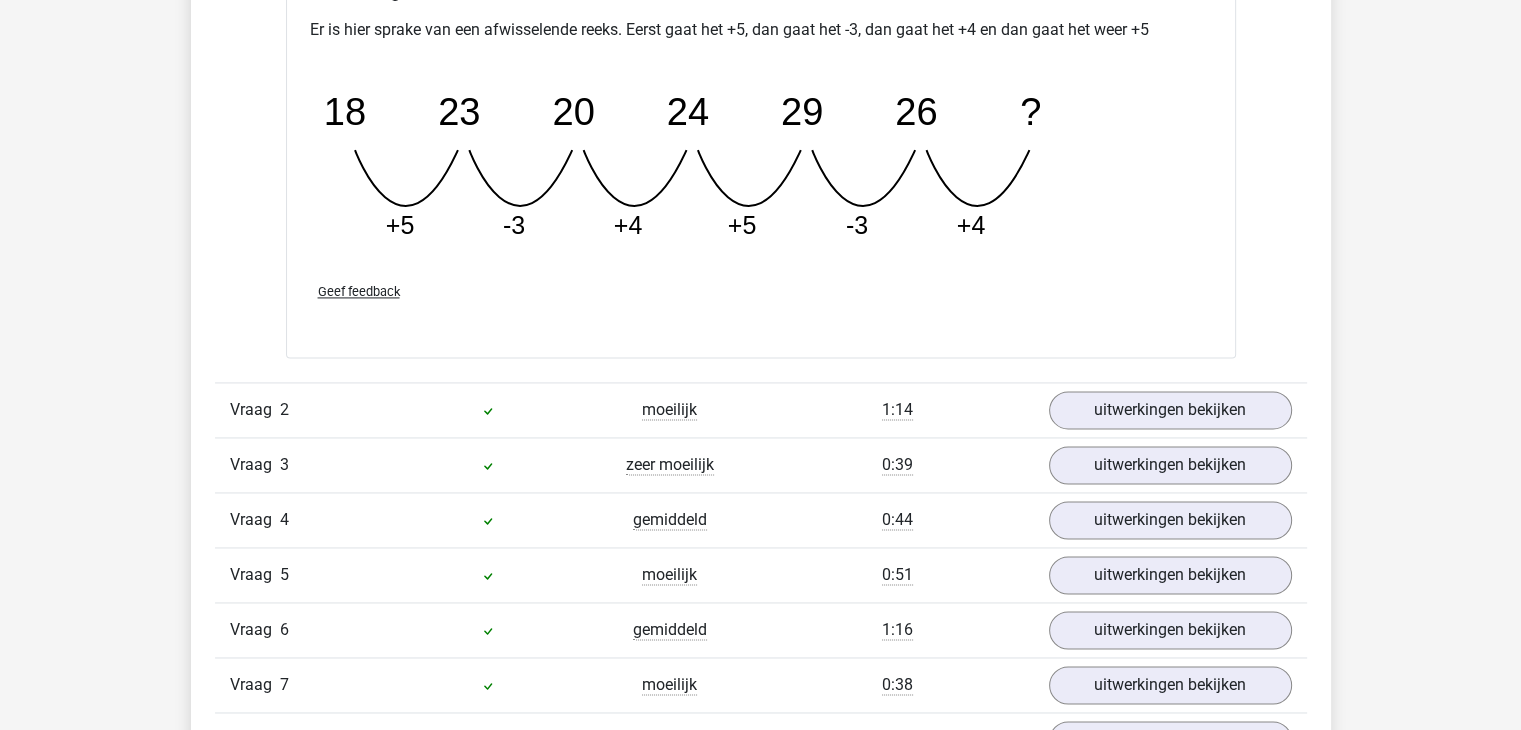 scroll, scrollTop: 2895, scrollLeft: 0, axis: vertical 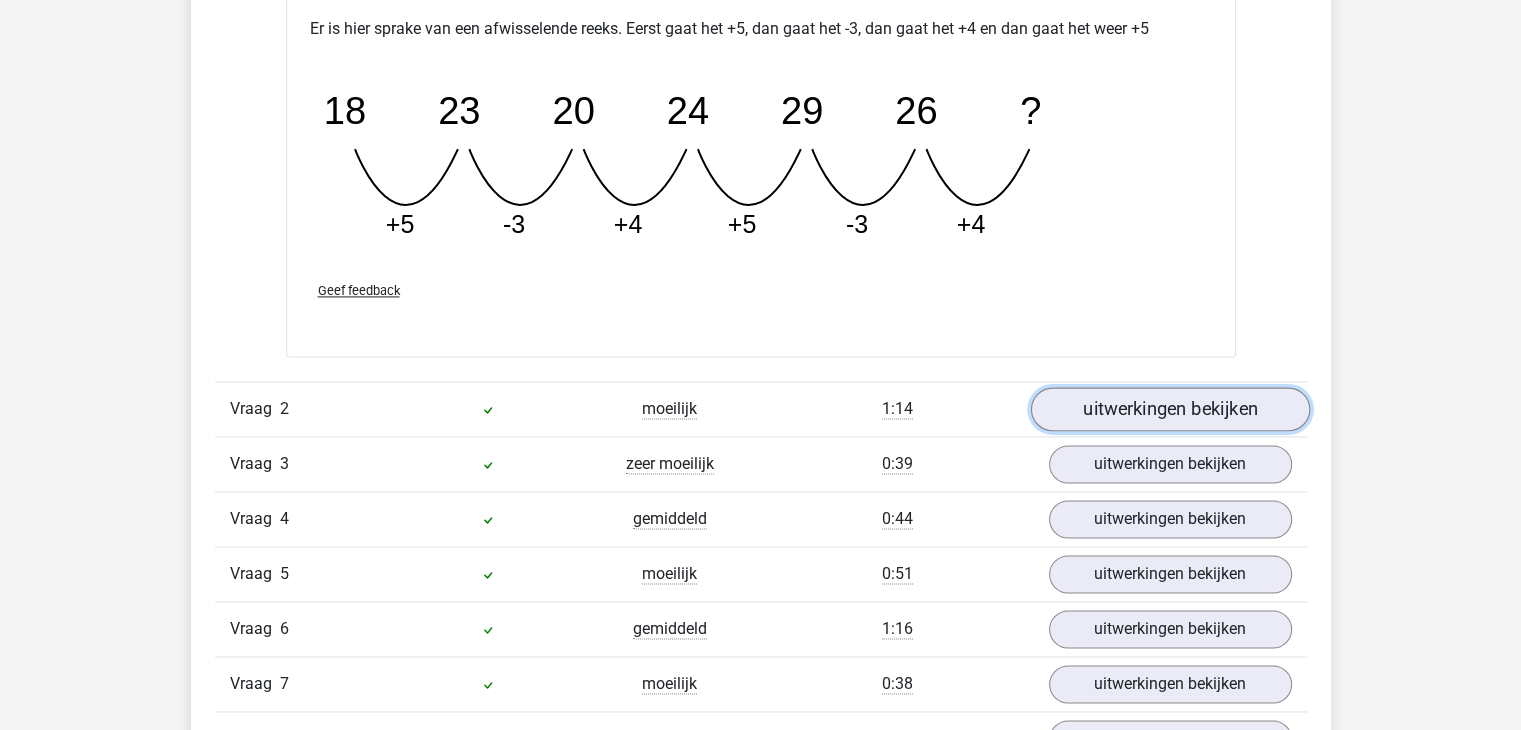 click on "uitwerkingen bekijken" at bounding box center (1169, 409) 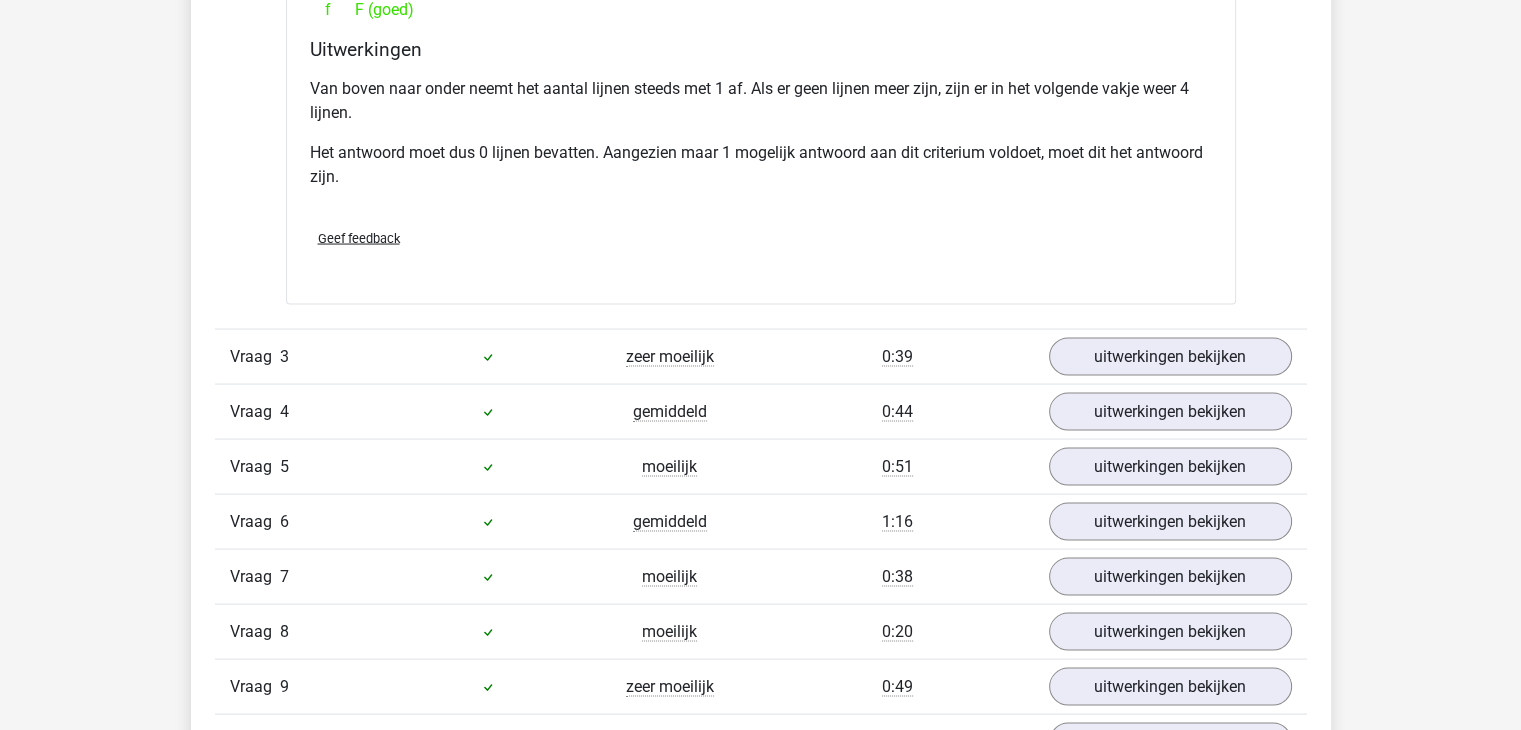 scroll, scrollTop: 3876, scrollLeft: 0, axis: vertical 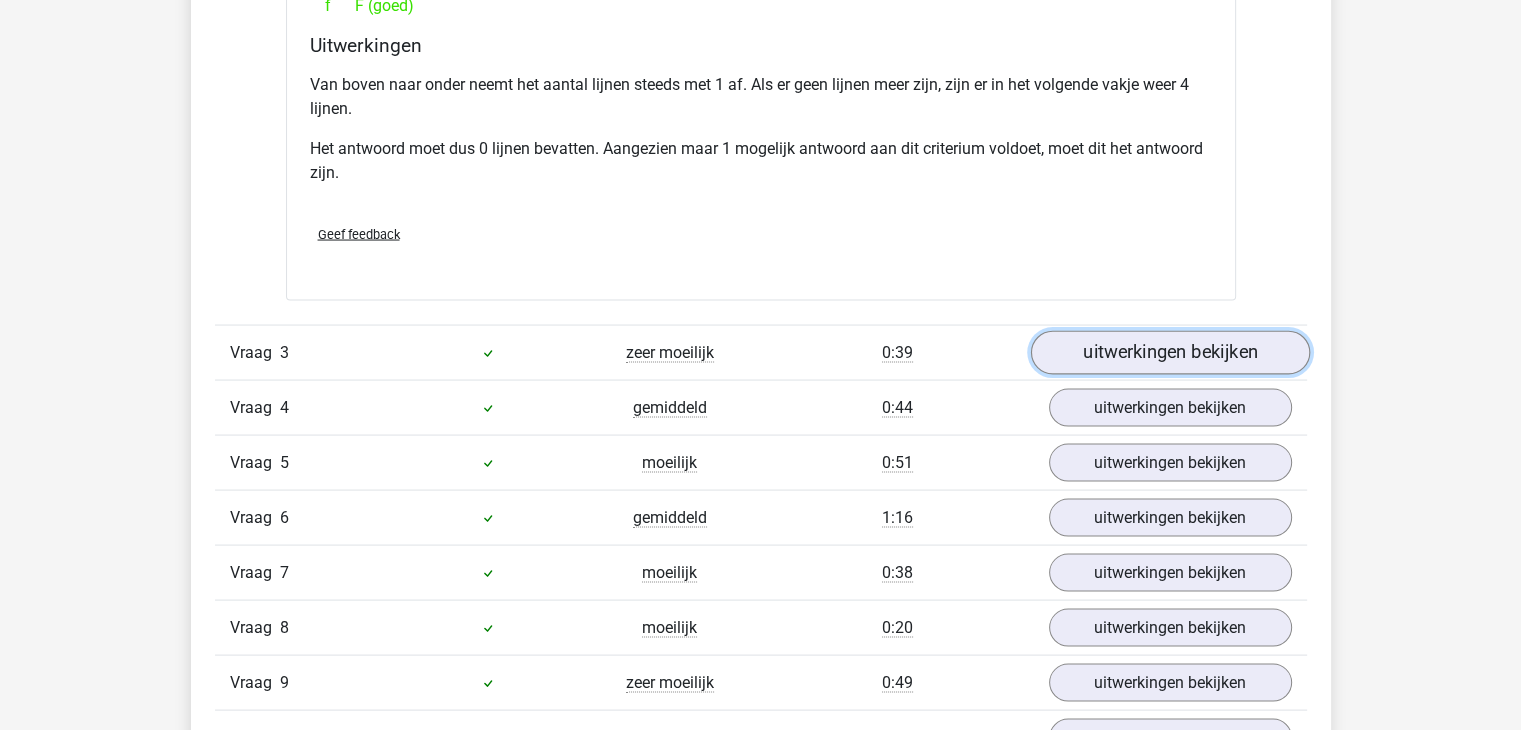 click on "uitwerkingen bekijken" at bounding box center (1169, 354) 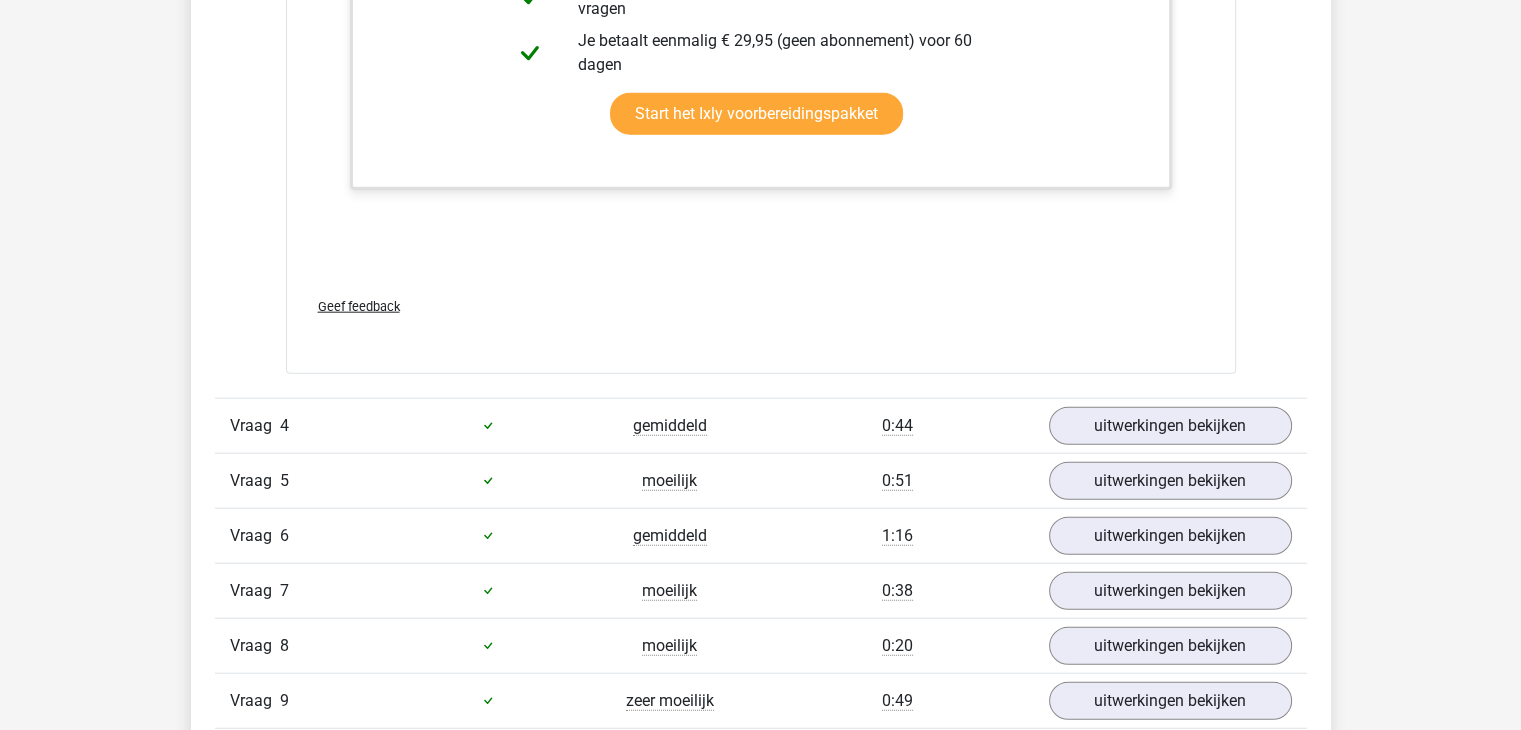 scroll, scrollTop: 4952, scrollLeft: 0, axis: vertical 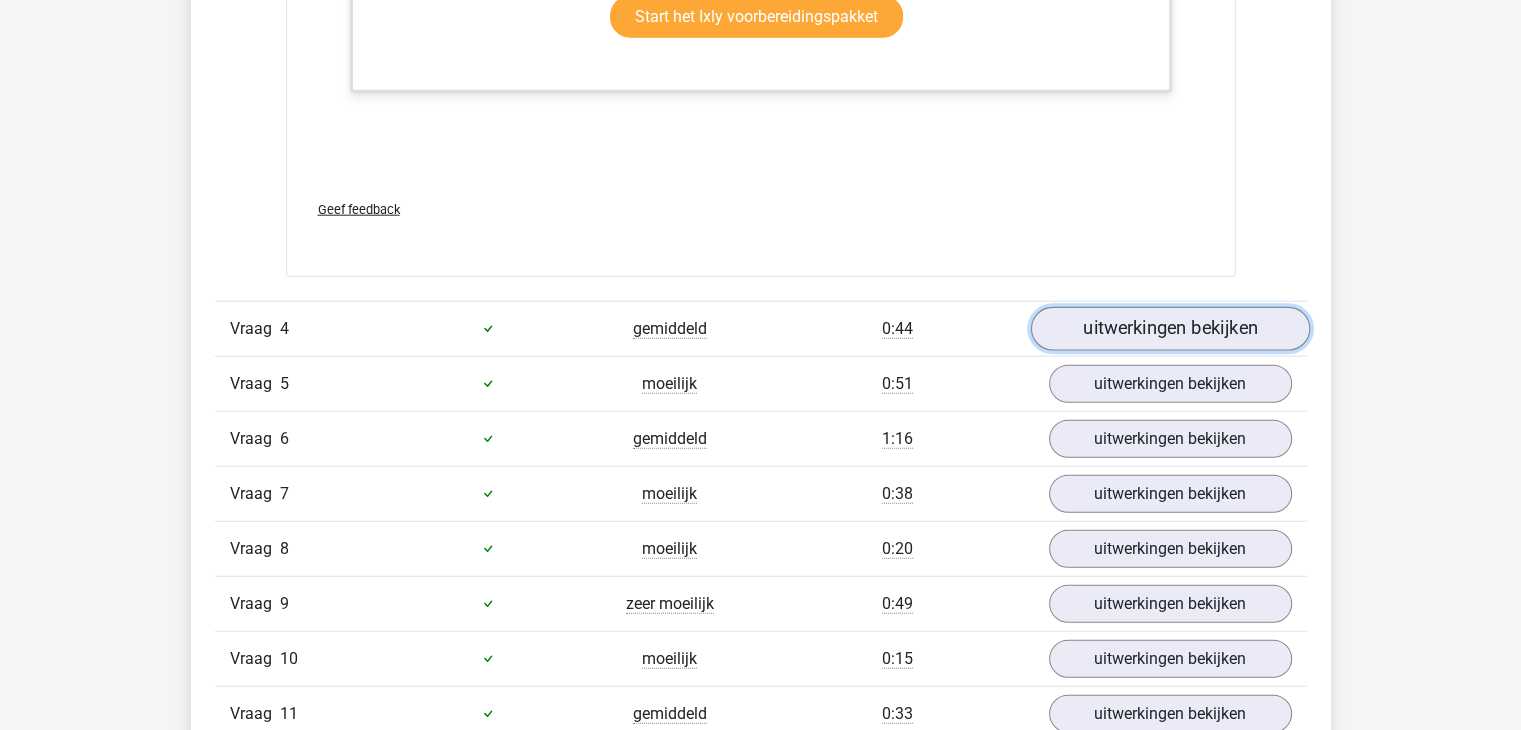 click on "uitwerkingen bekijken" at bounding box center (1169, 329) 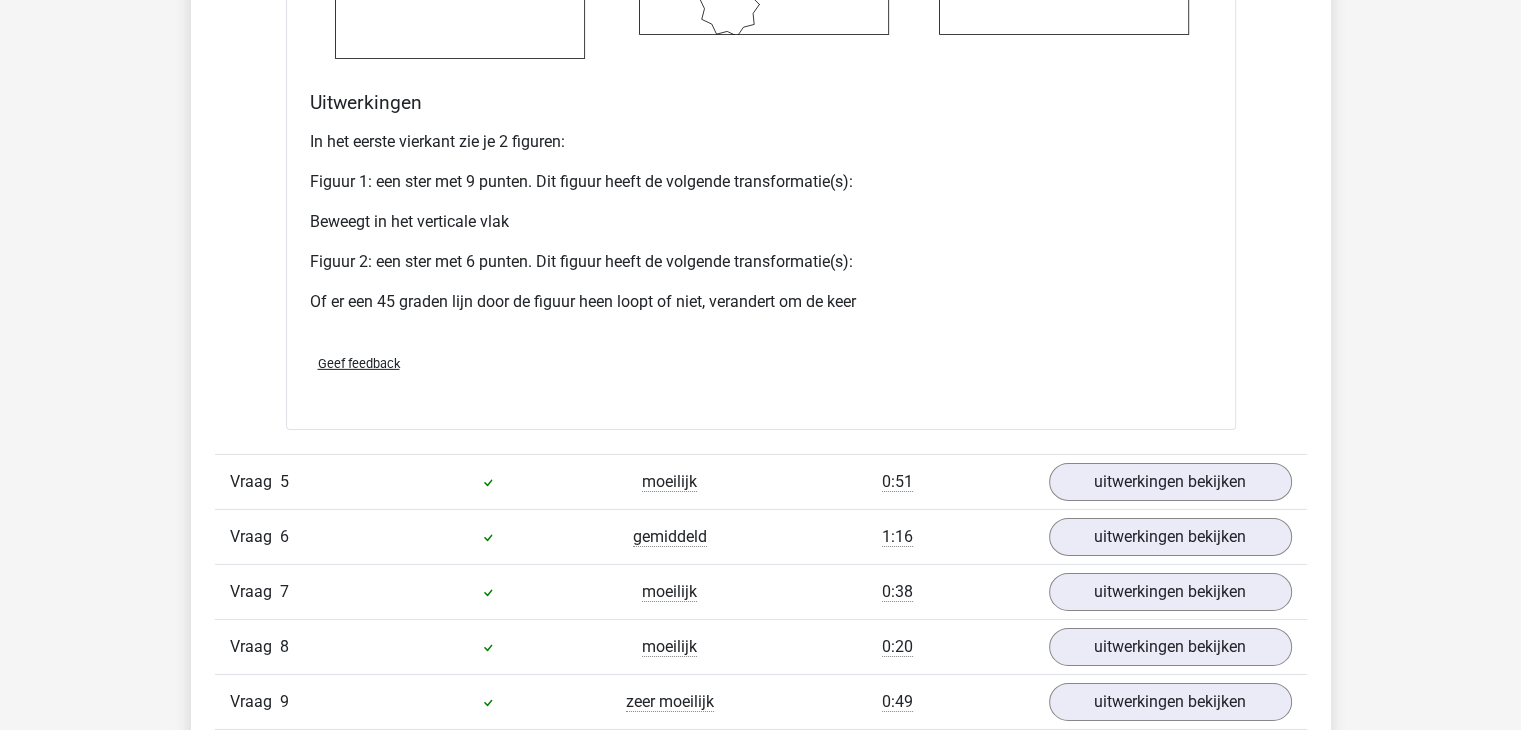 scroll, scrollTop: 6384, scrollLeft: 0, axis: vertical 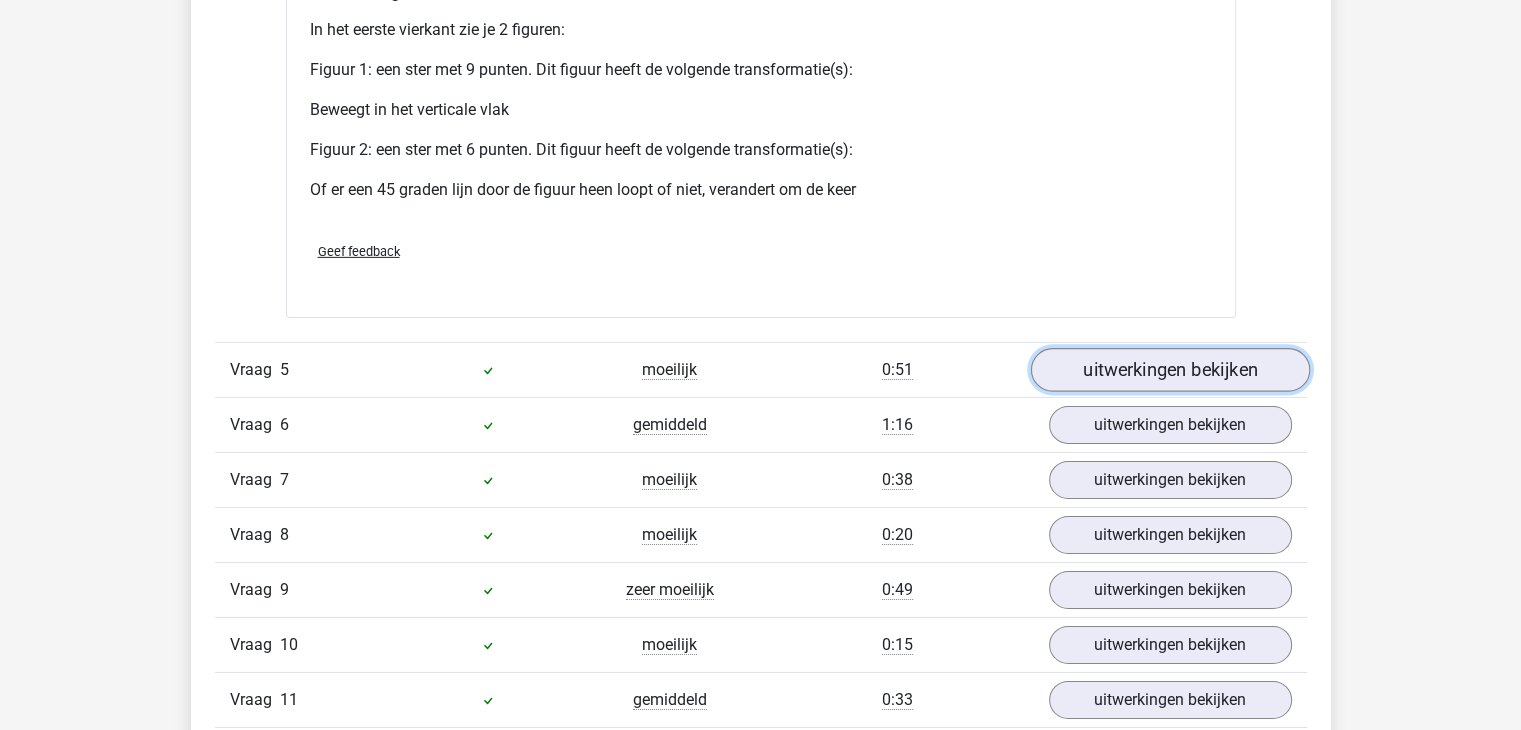click on "uitwerkingen bekijken" at bounding box center [1169, 370] 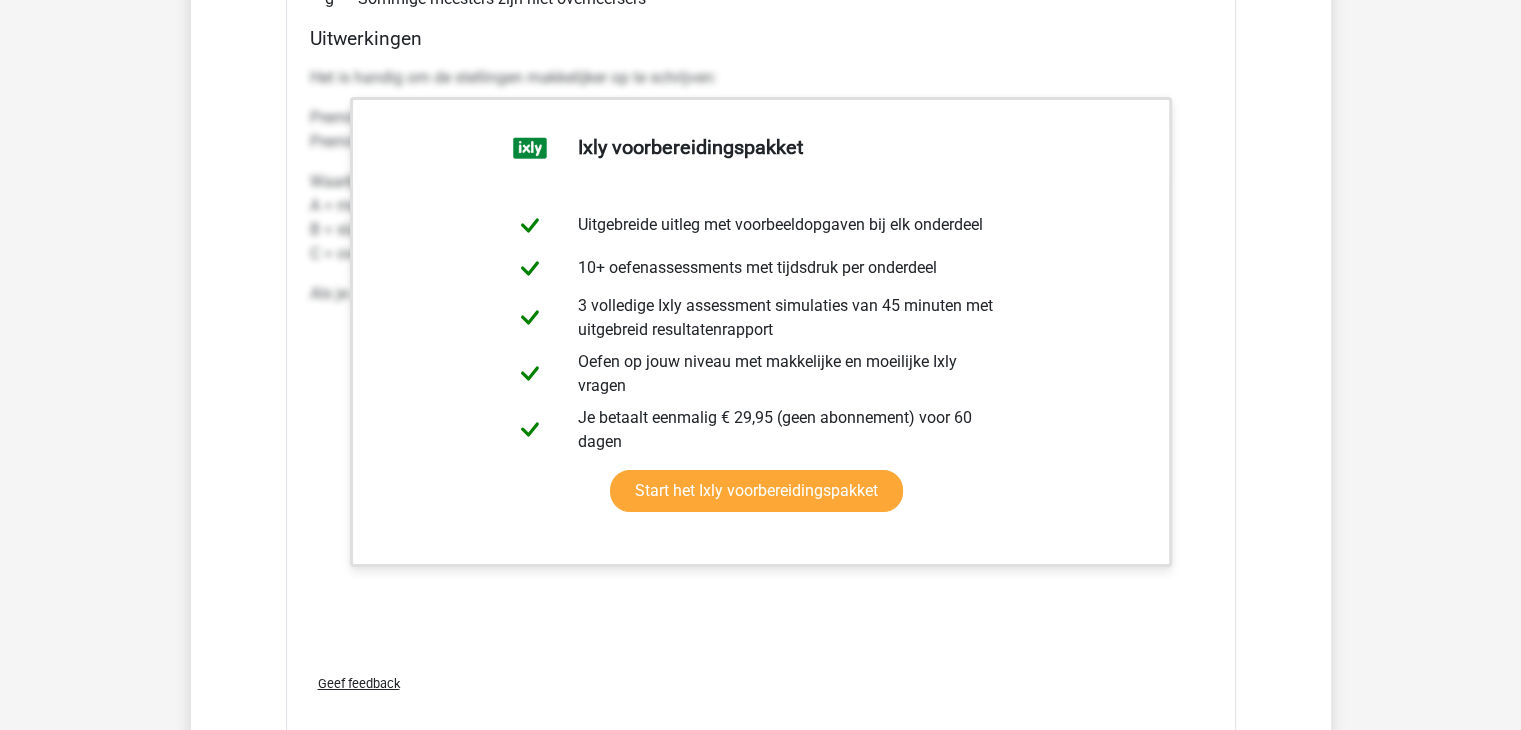 scroll, scrollTop: 7507, scrollLeft: 0, axis: vertical 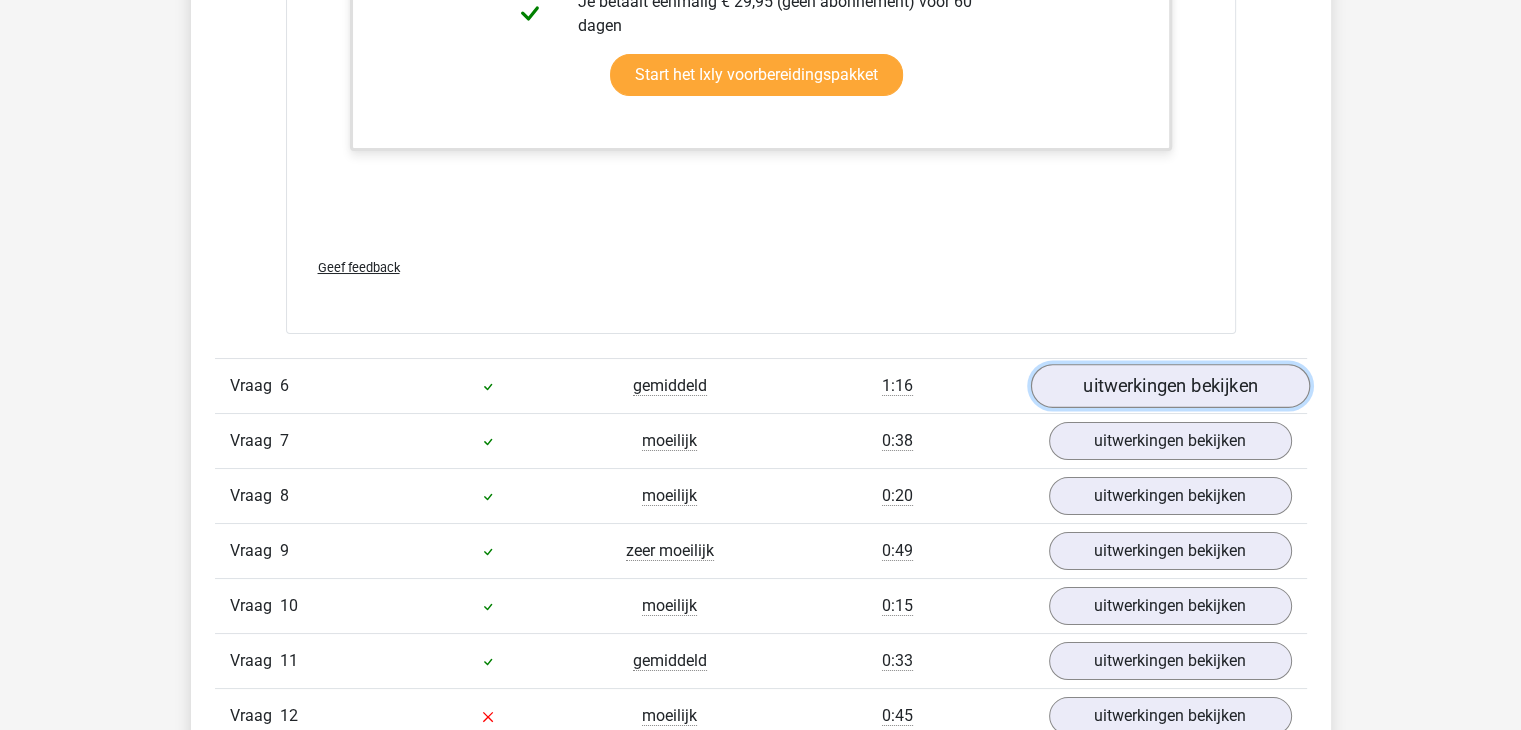click on "uitwerkingen bekijken" at bounding box center [1169, 386] 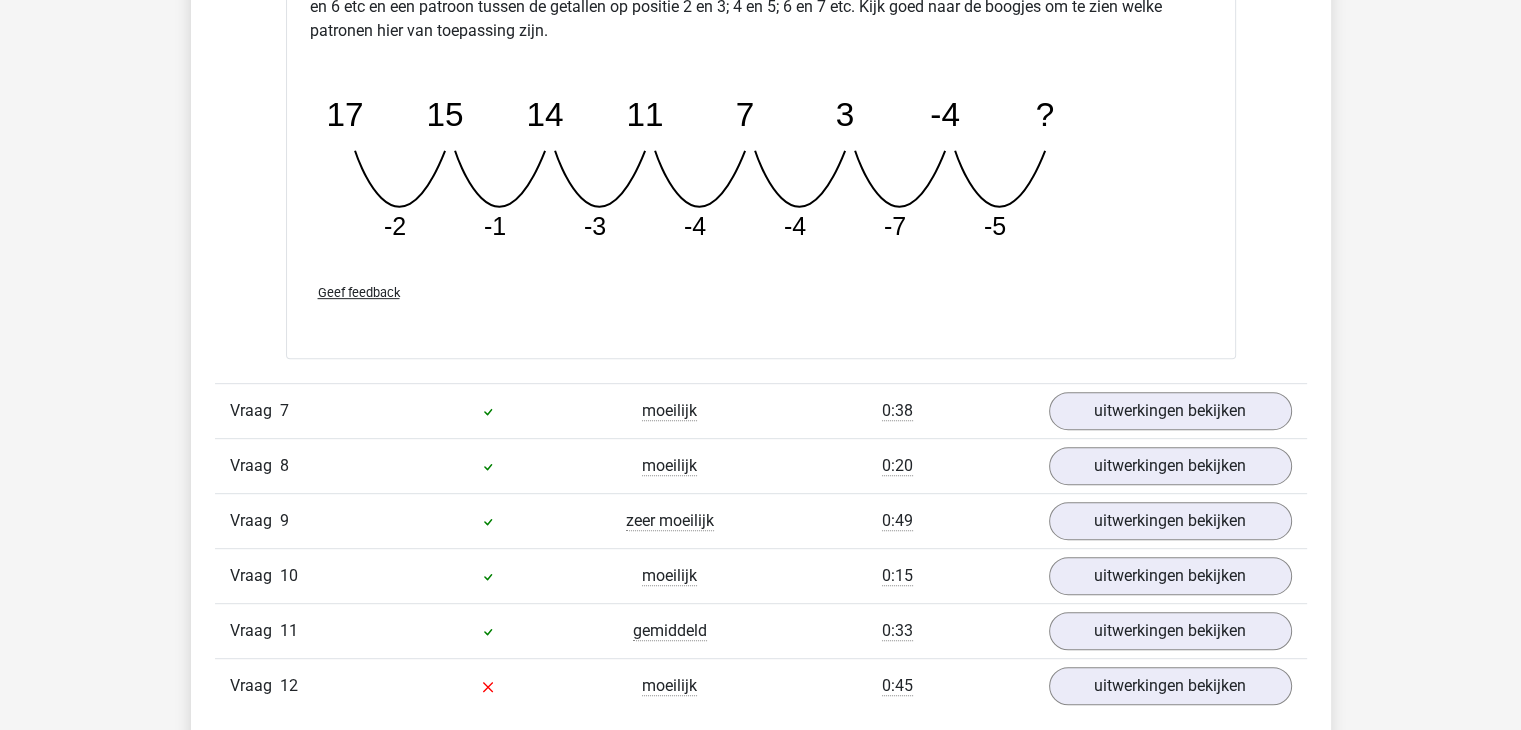 scroll, scrollTop: 8552, scrollLeft: 0, axis: vertical 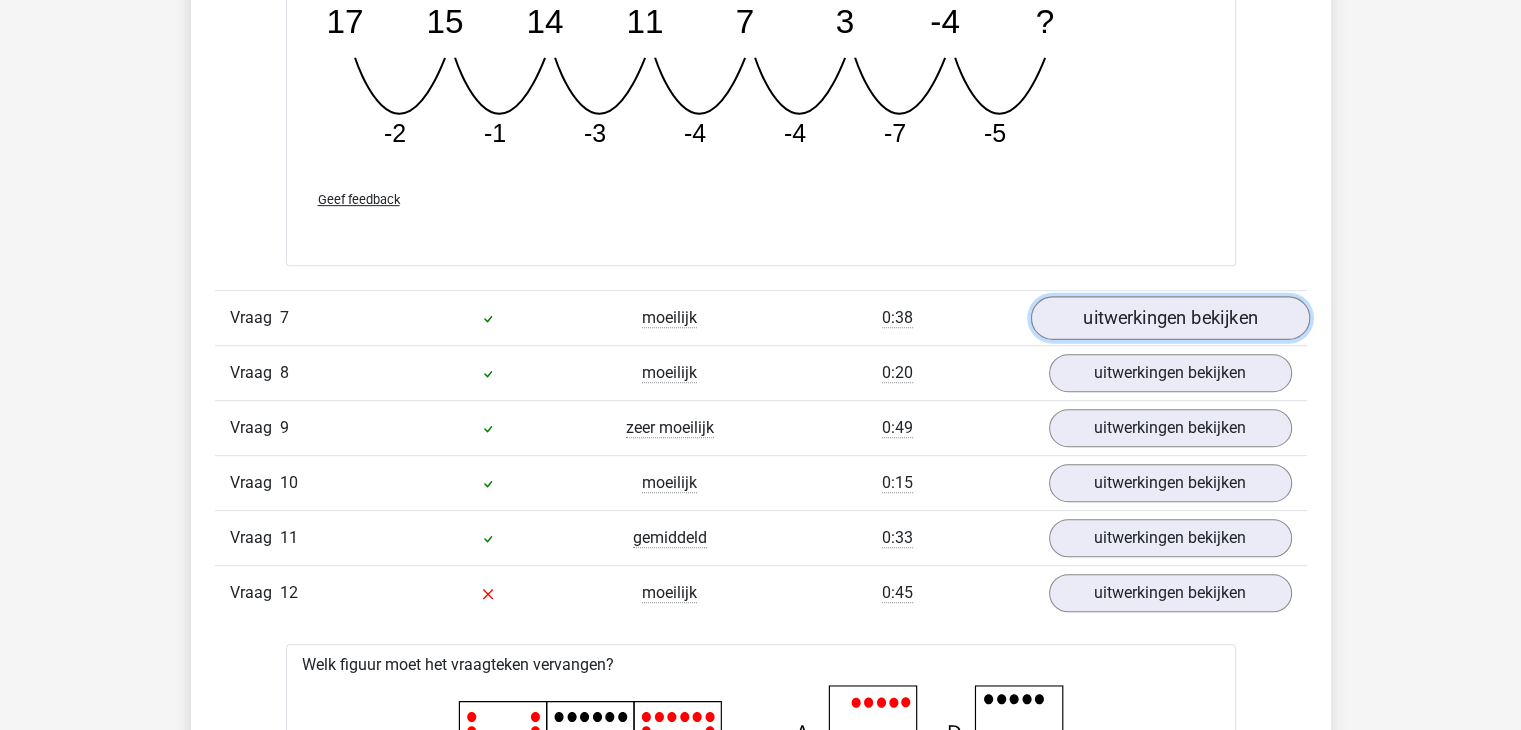 click on "uitwerkingen bekijken" at bounding box center [1169, 318] 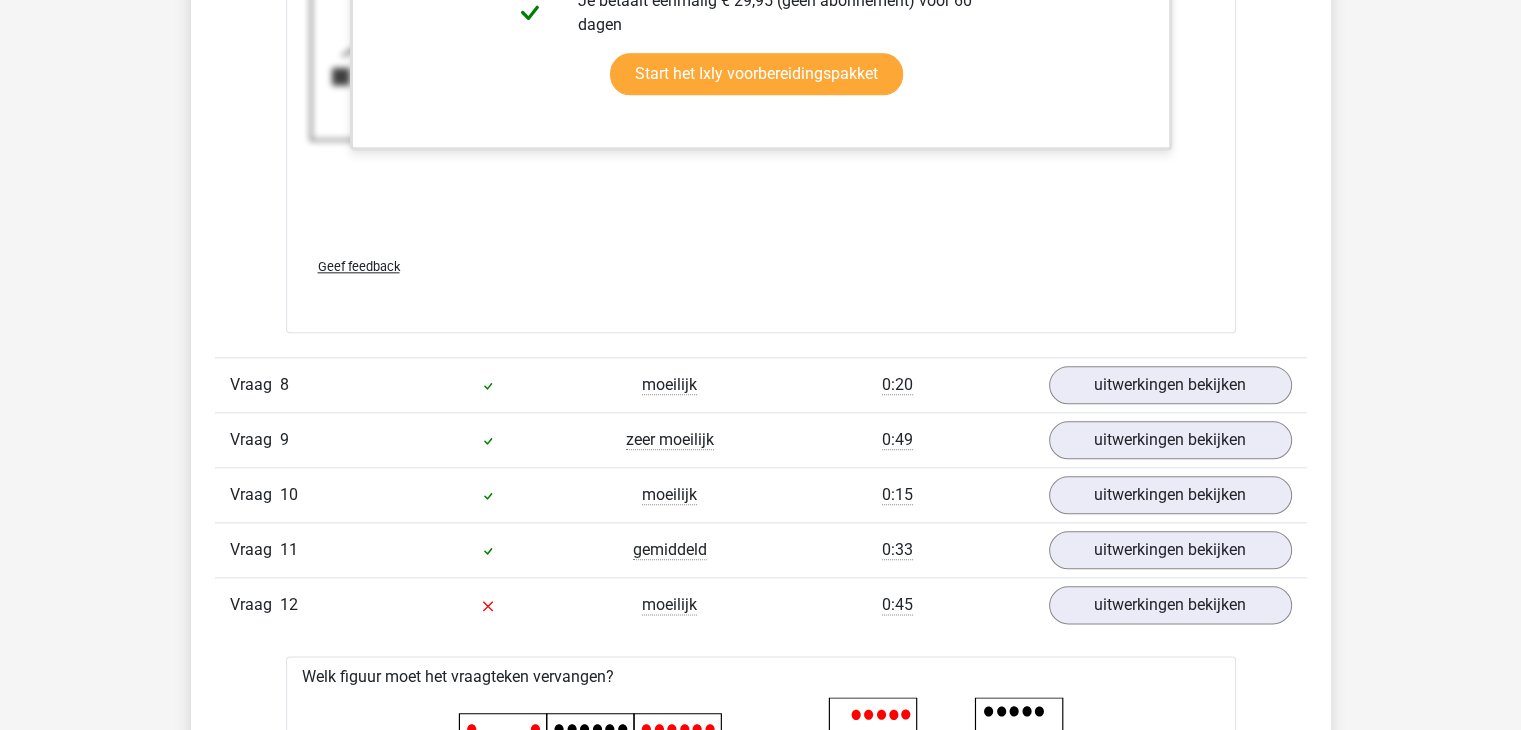 scroll, scrollTop: 9872, scrollLeft: 0, axis: vertical 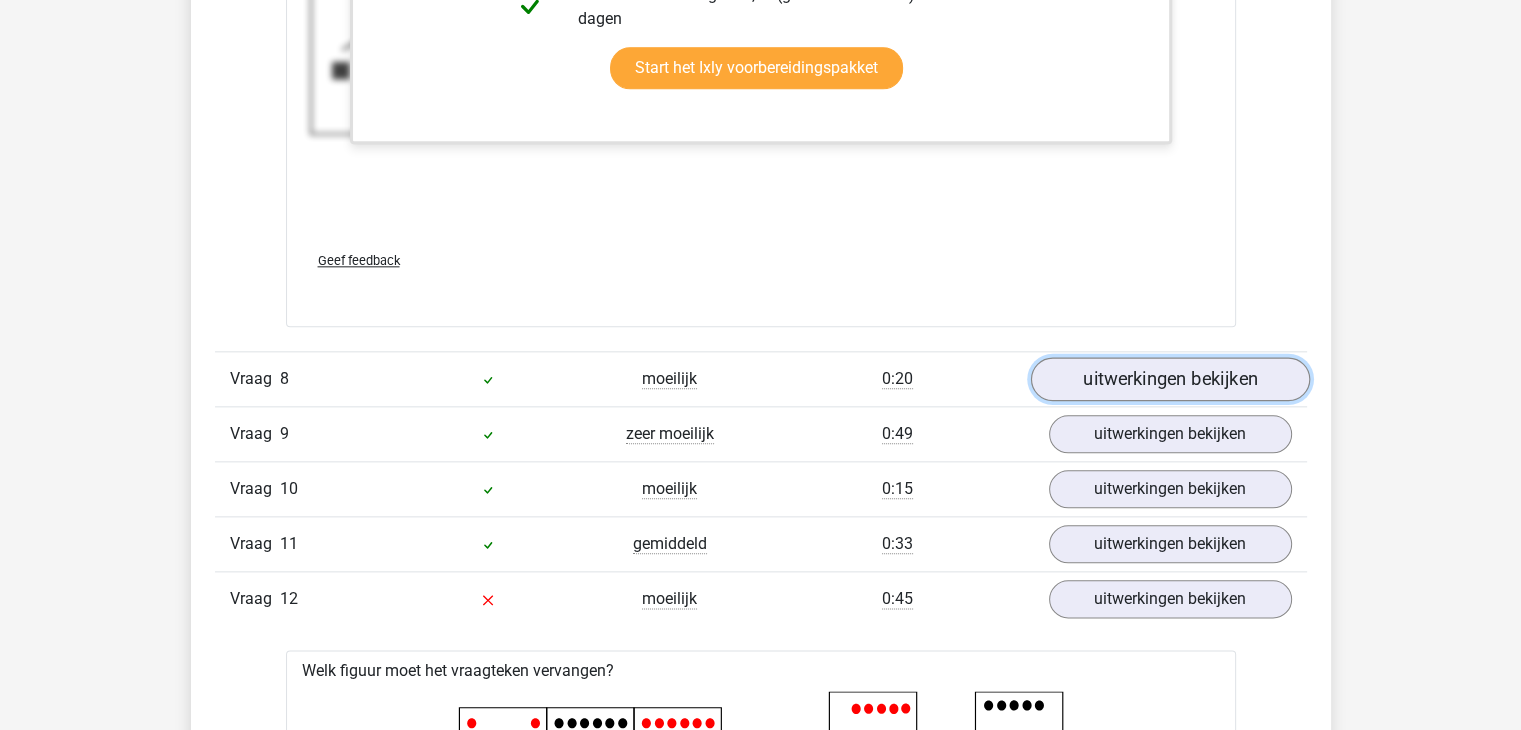 click on "uitwerkingen bekijken" at bounding box center [1169, 379] 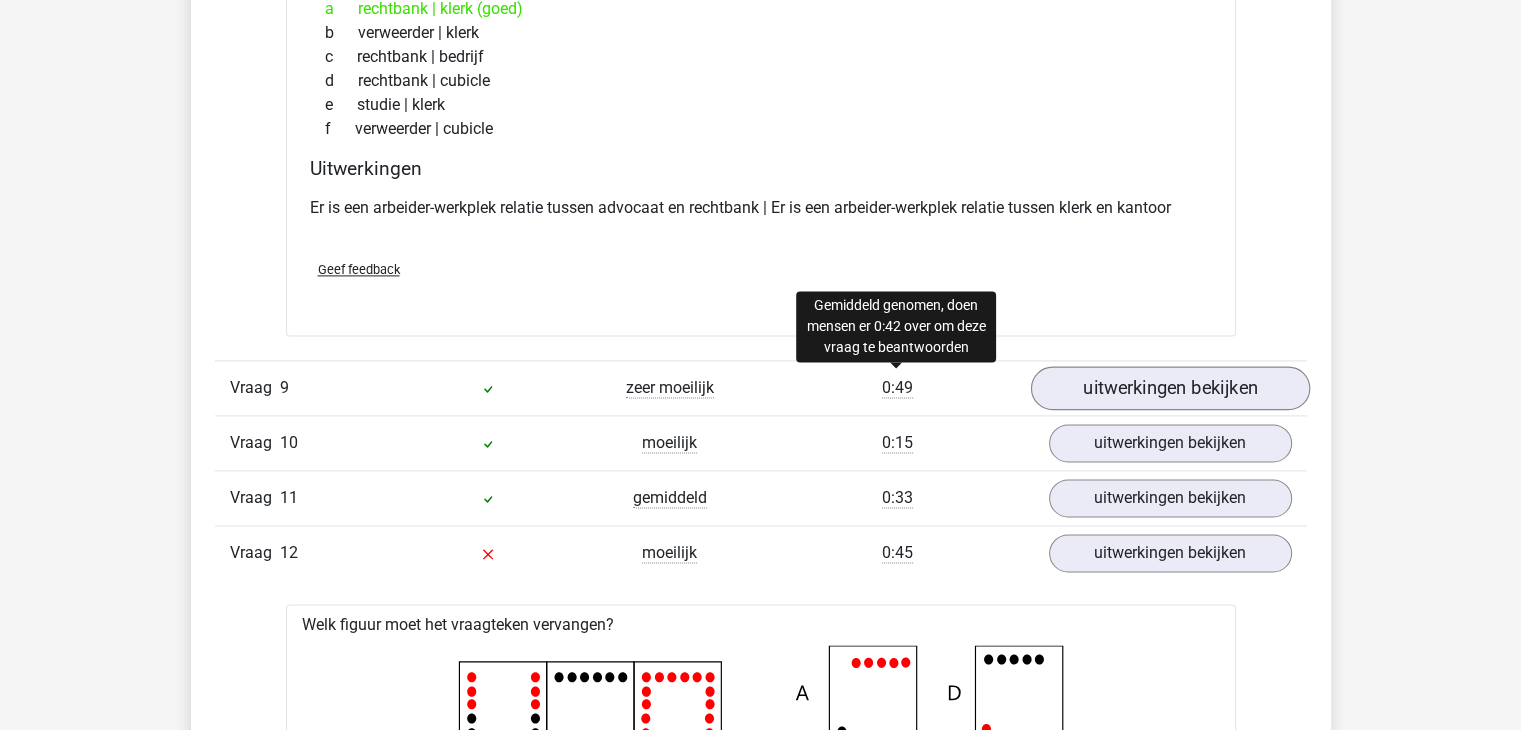 scroll, scrollTop: 10371, scrollLeft: 0, axis: vertical 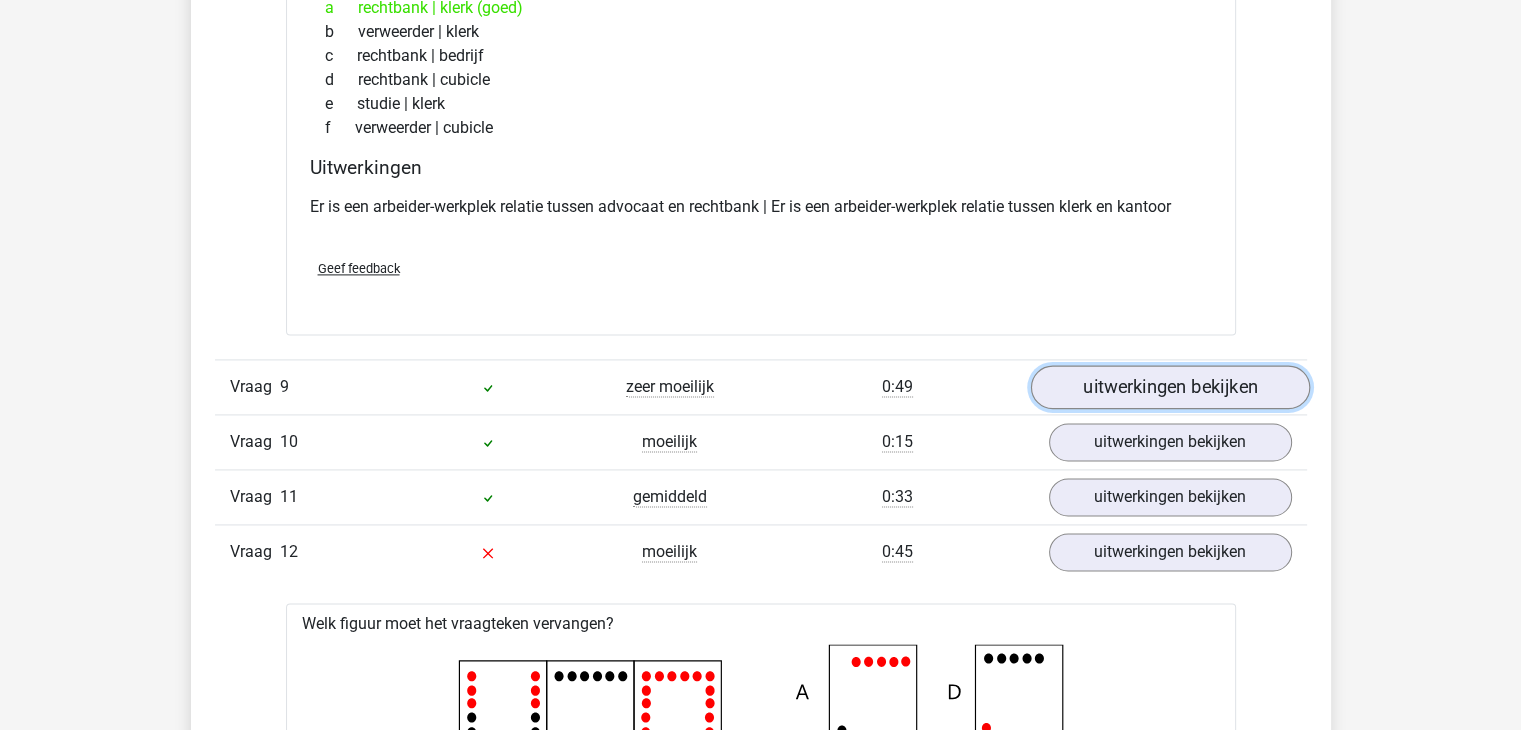 click on "uitwerkingen bekijken" at bounding box center (1169, 387) 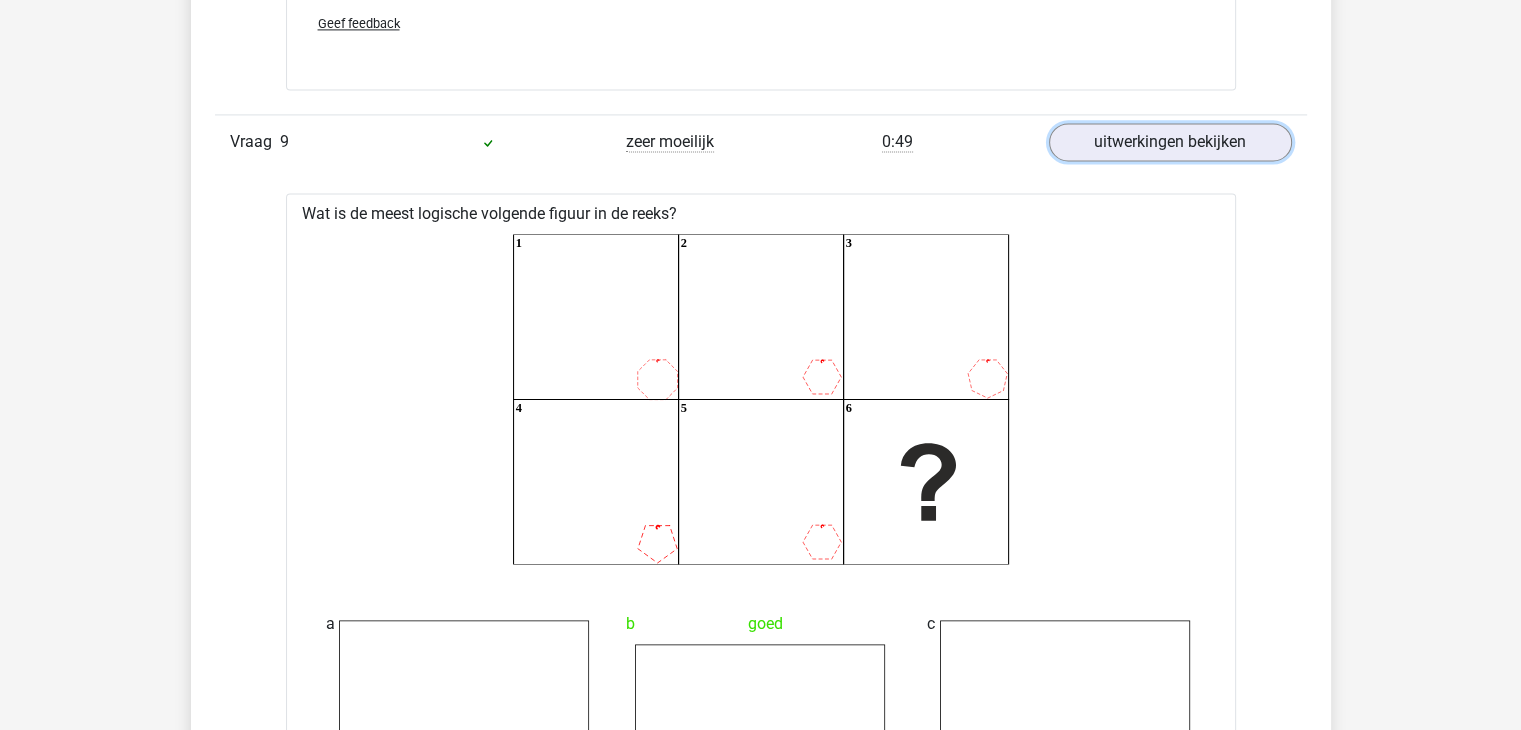 scroll, scrollTop: 10616, scrollLeft: 0, axis: vertical 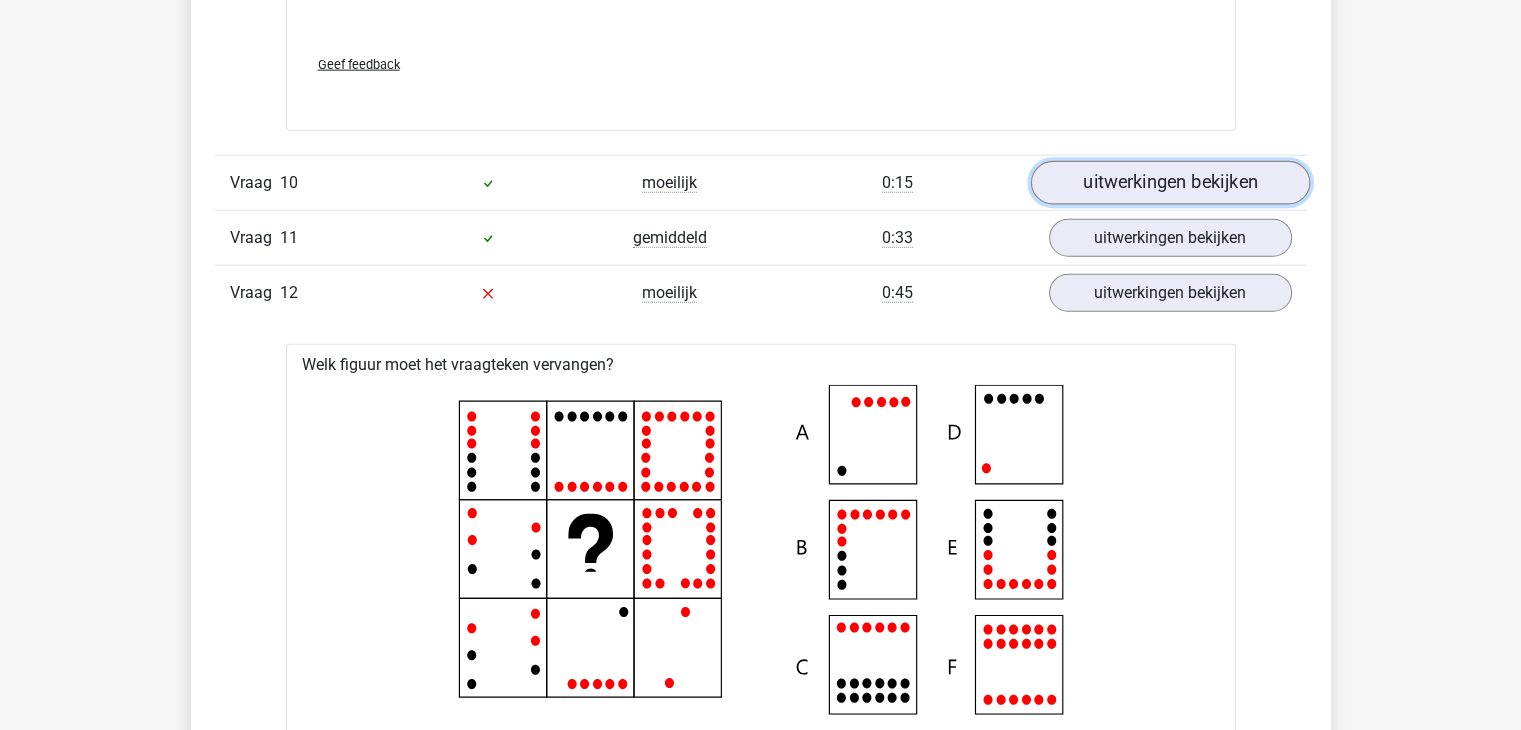 click on "uitwerkingen bekijken" at bounding box center (1169, 184) 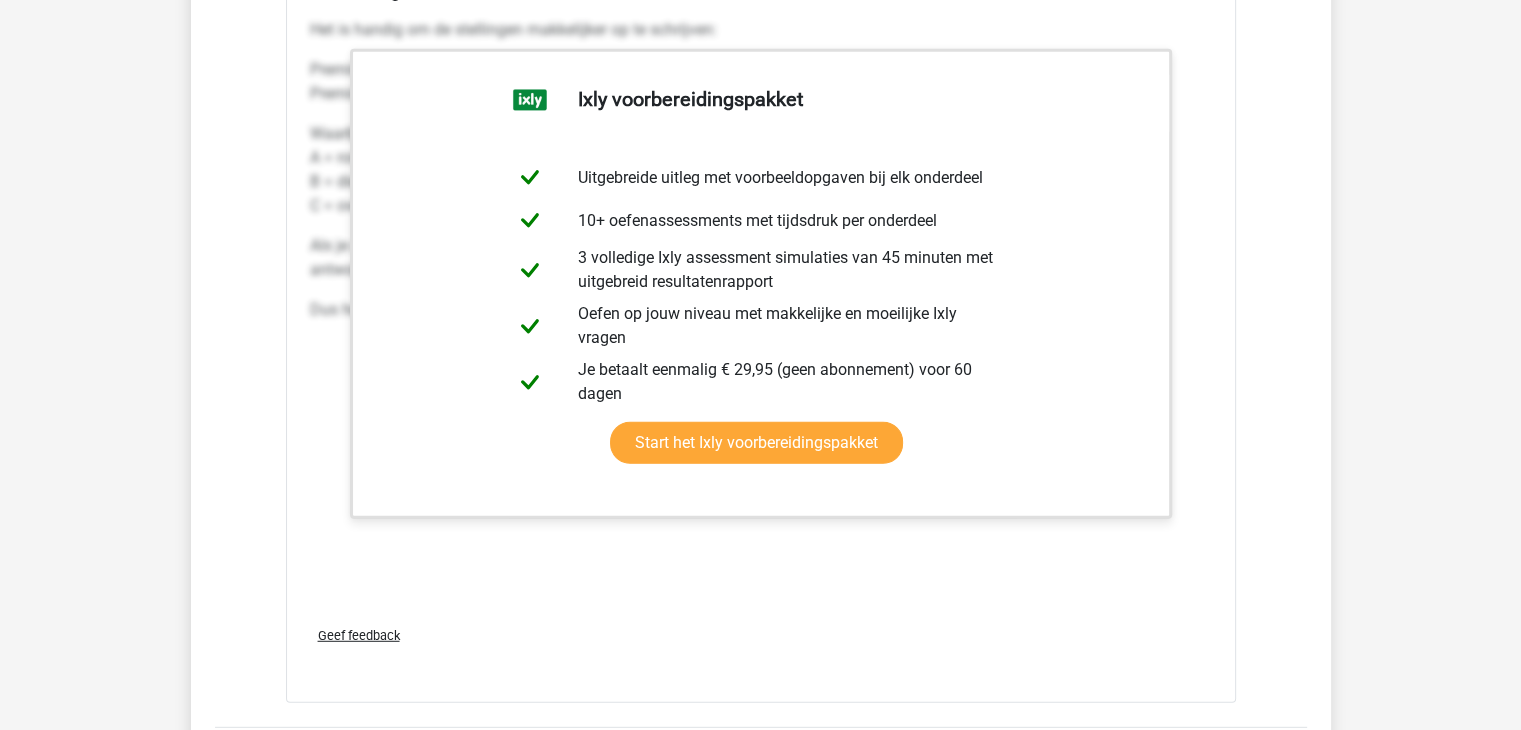 scroll, scrollTop: 13484, scrollLeft: 0, axis: vertical 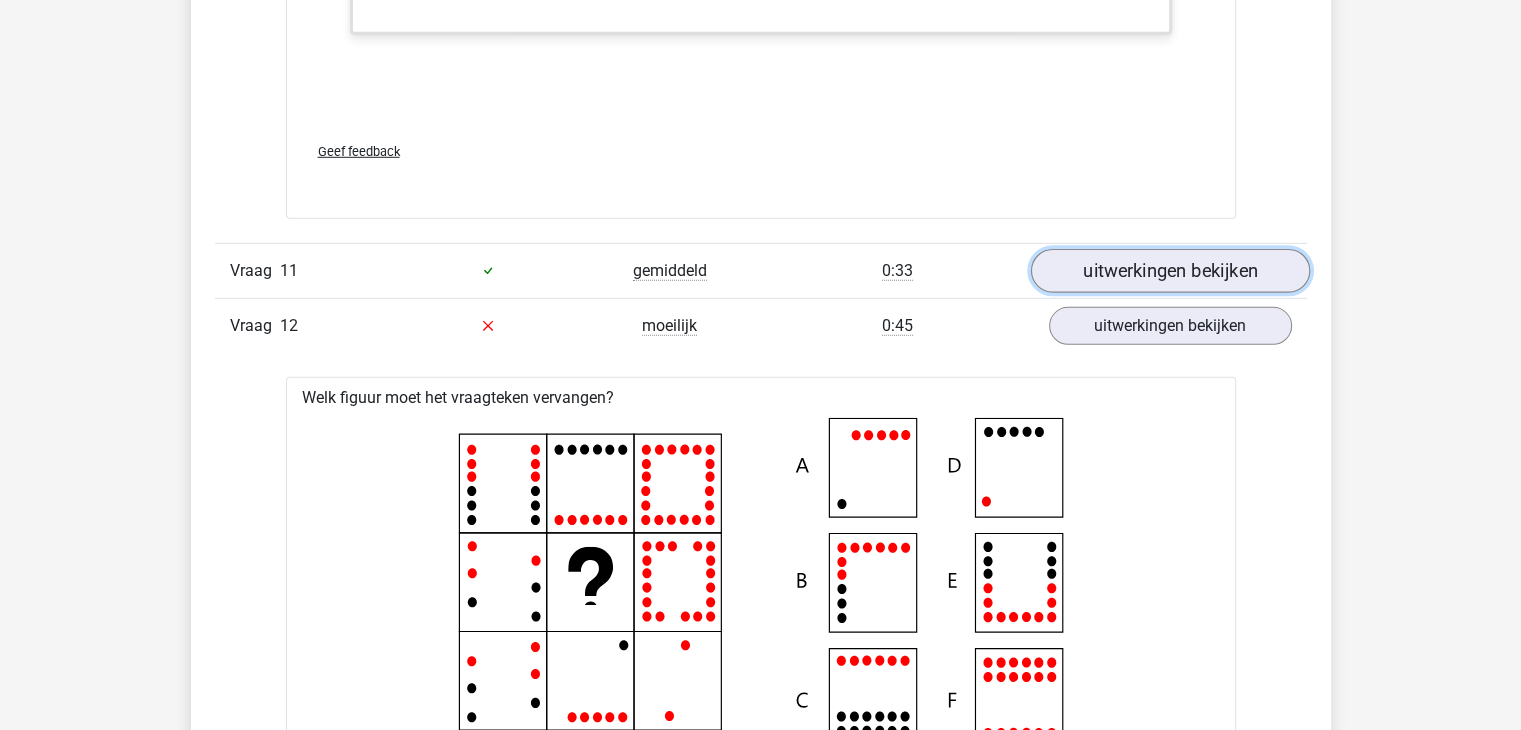 click on "uitwerkingen bekijken" at bounding box center [1169, 271] 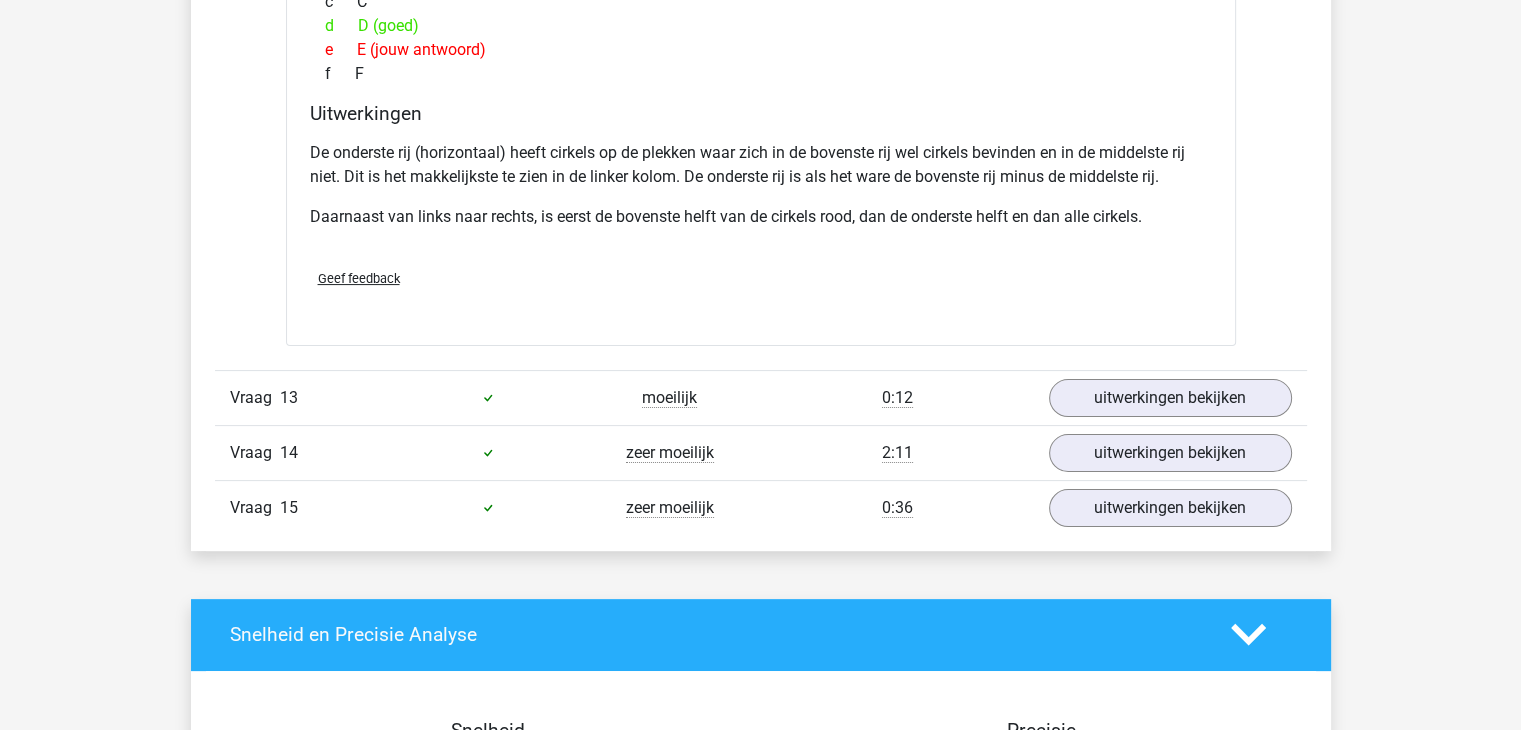 scroll, scrollTop: 15530, scrollLeft: 0, axis: vertical 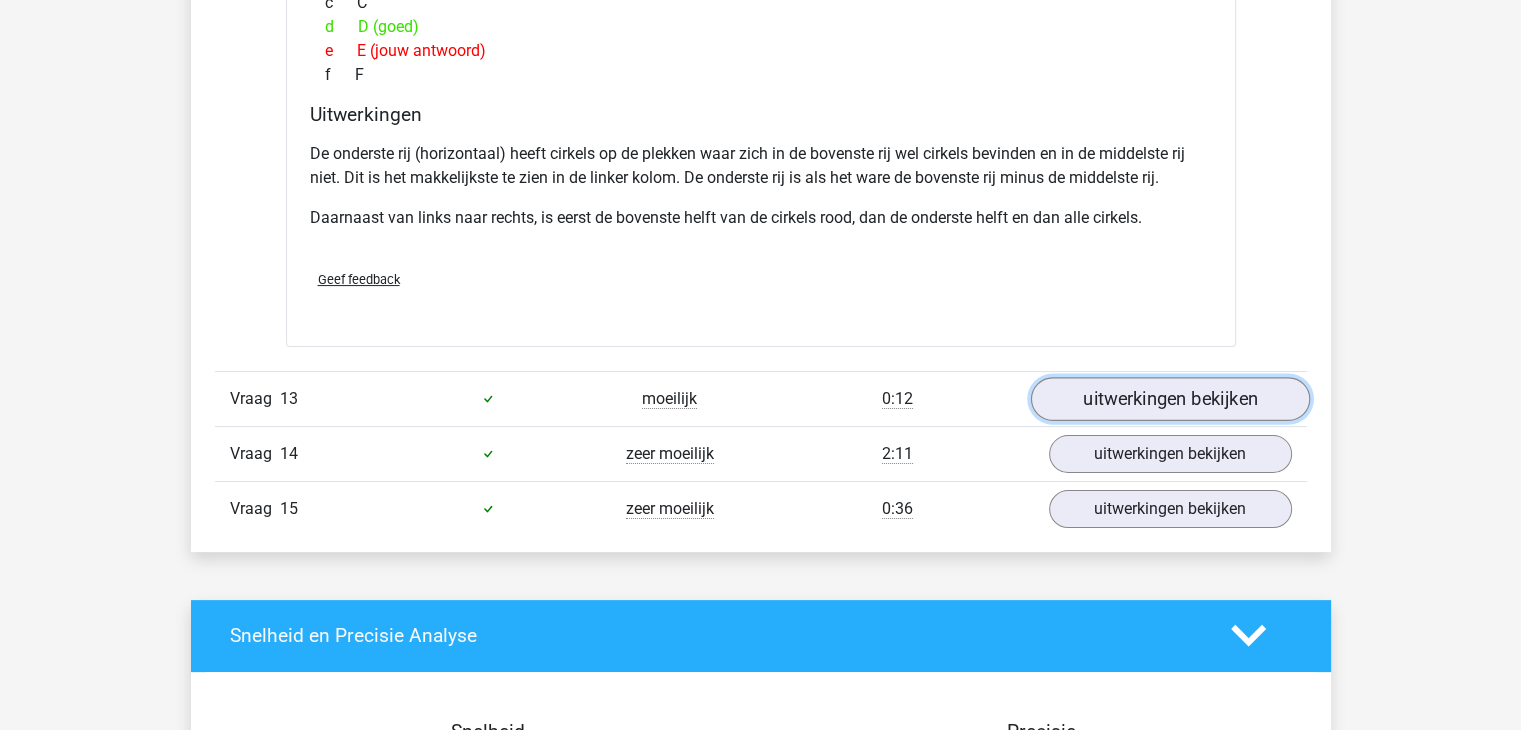 click on "uitwerkingen bekijken" at bounding box center (1169, 399) 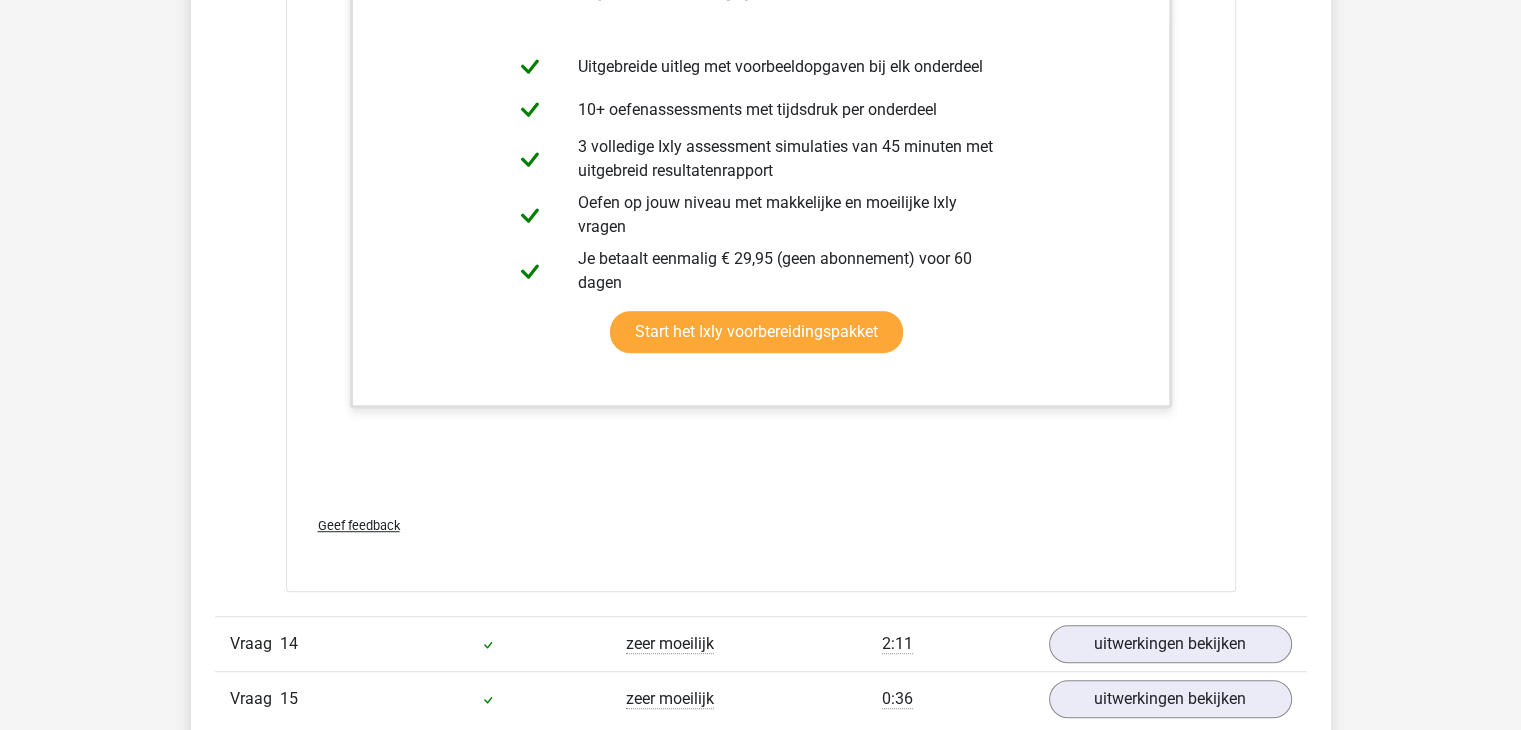 scroll, scrollTop: 16576, scrollLeft: 0, axis: vertical 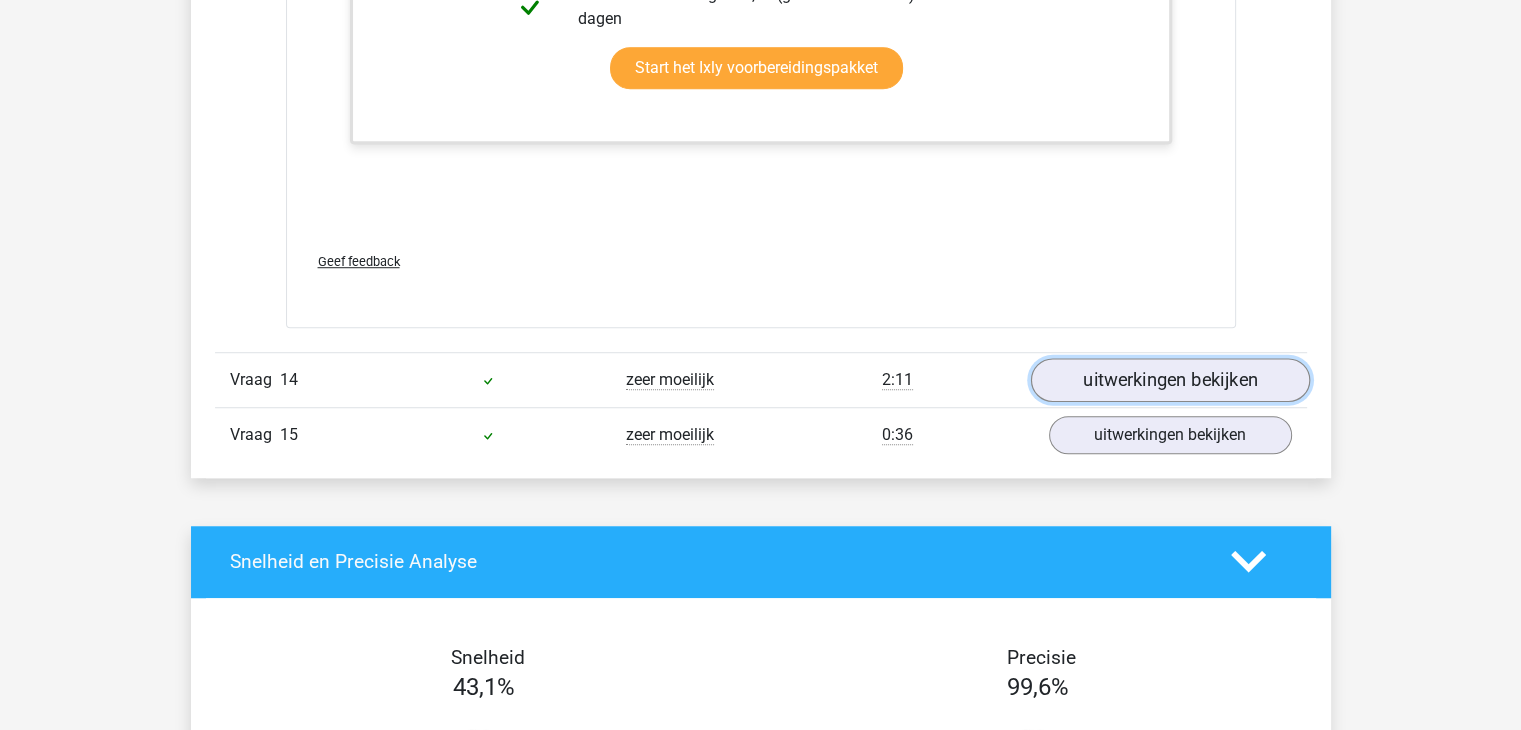 click on "uitwerkingen bekijken" at bounding box center [1169, 380] 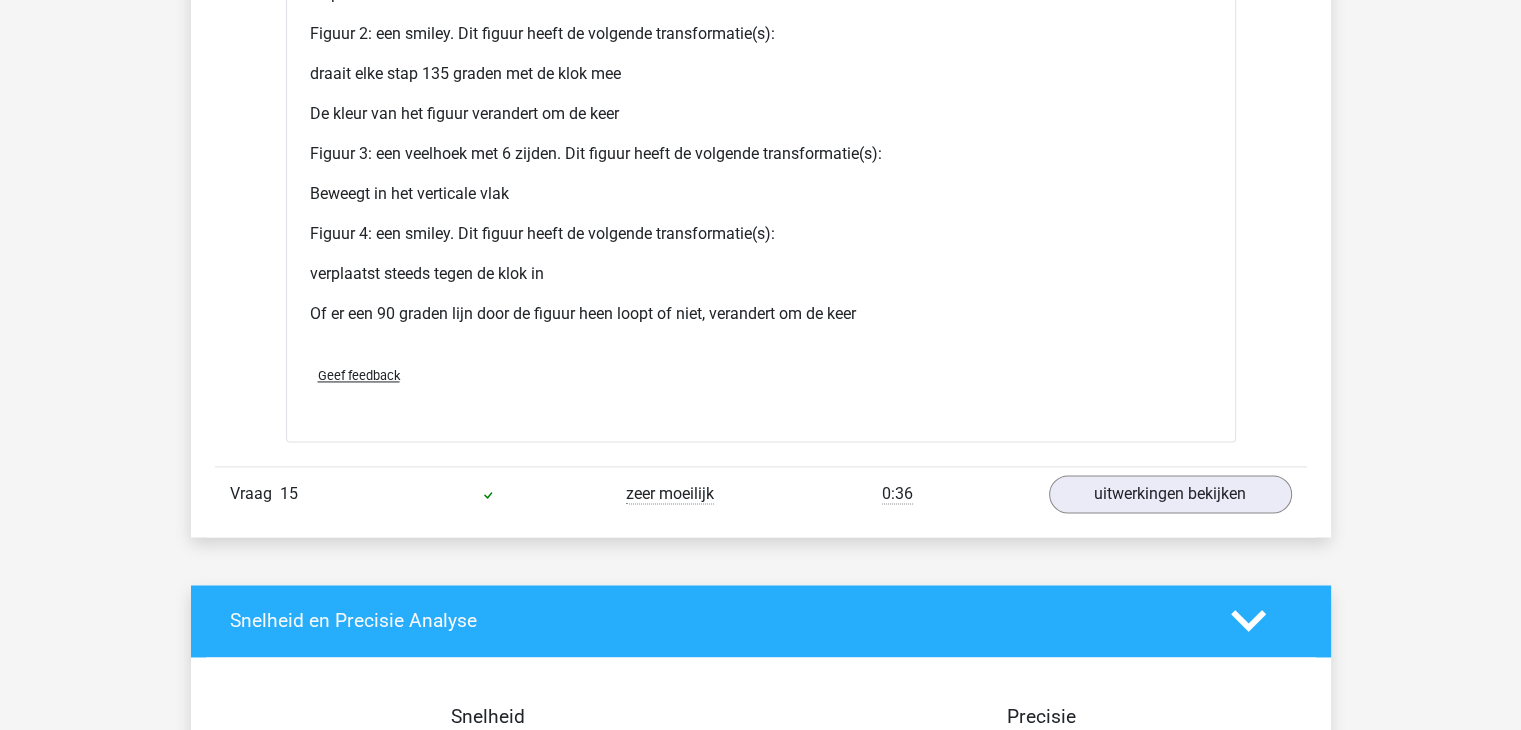 scroll, scrollTop: 18176, scrollLeft: 0, axis: vertical 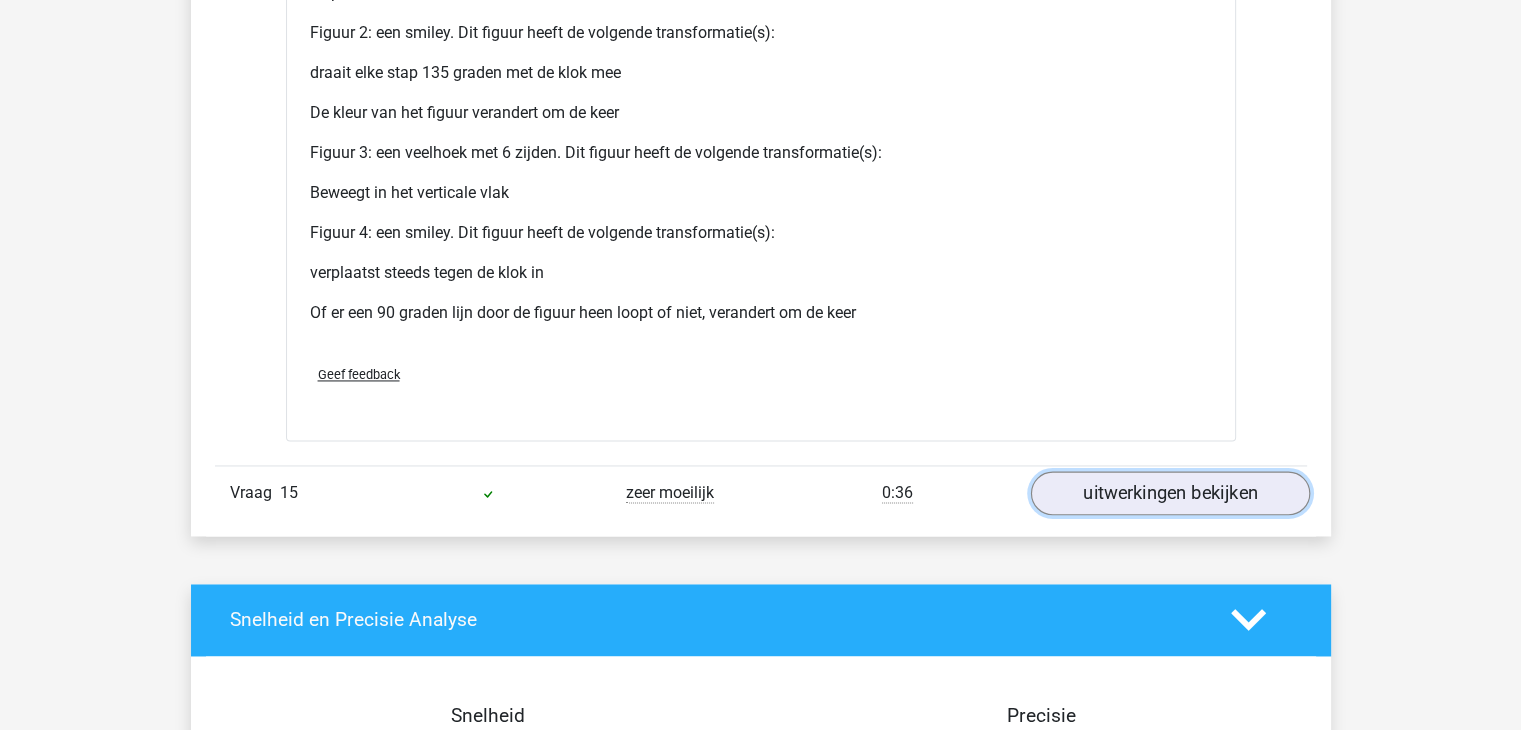 click on "uitwerkingen bekijken" at bounding box center [1169, 493] 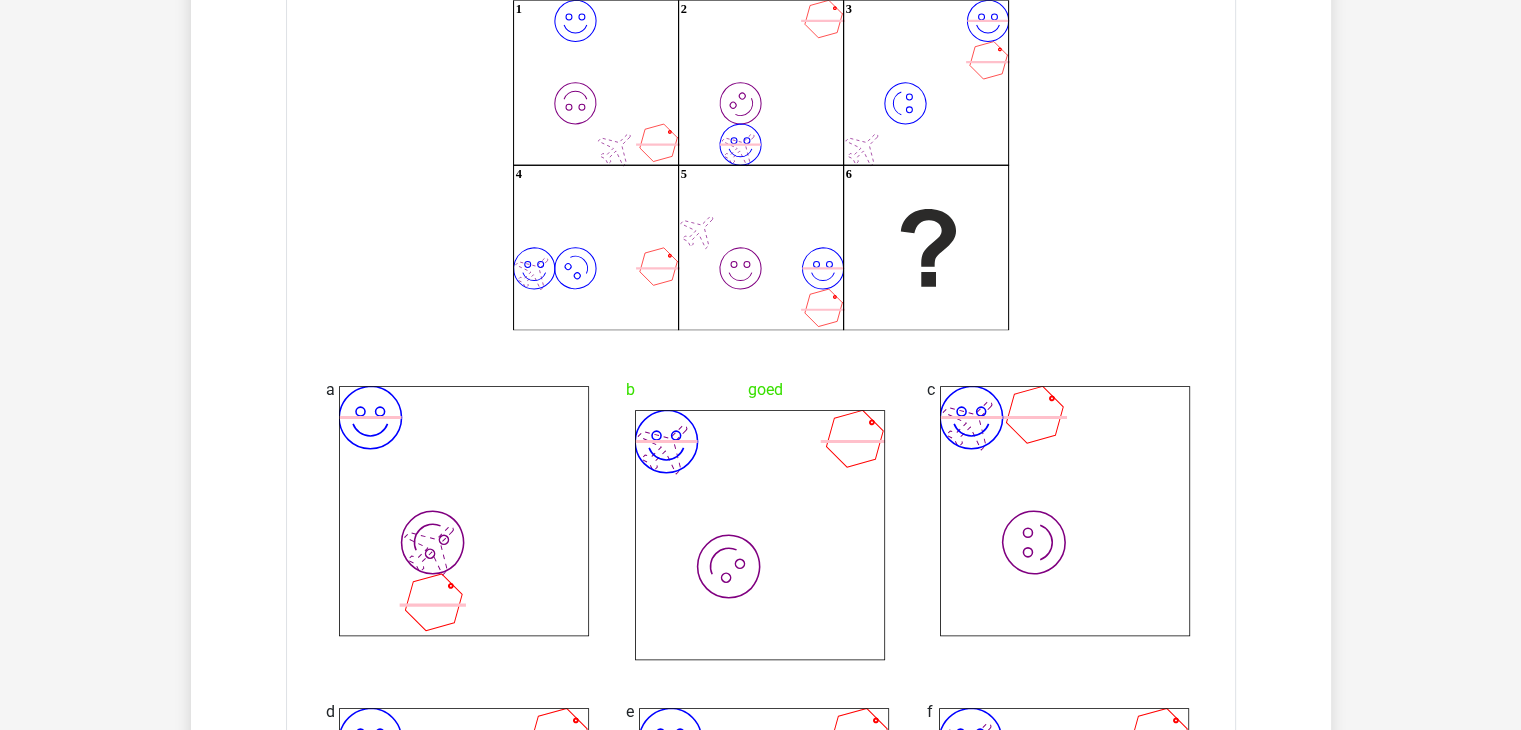 scroll, scrollTop: 16976, scrollLeft: 0, axis: vertical 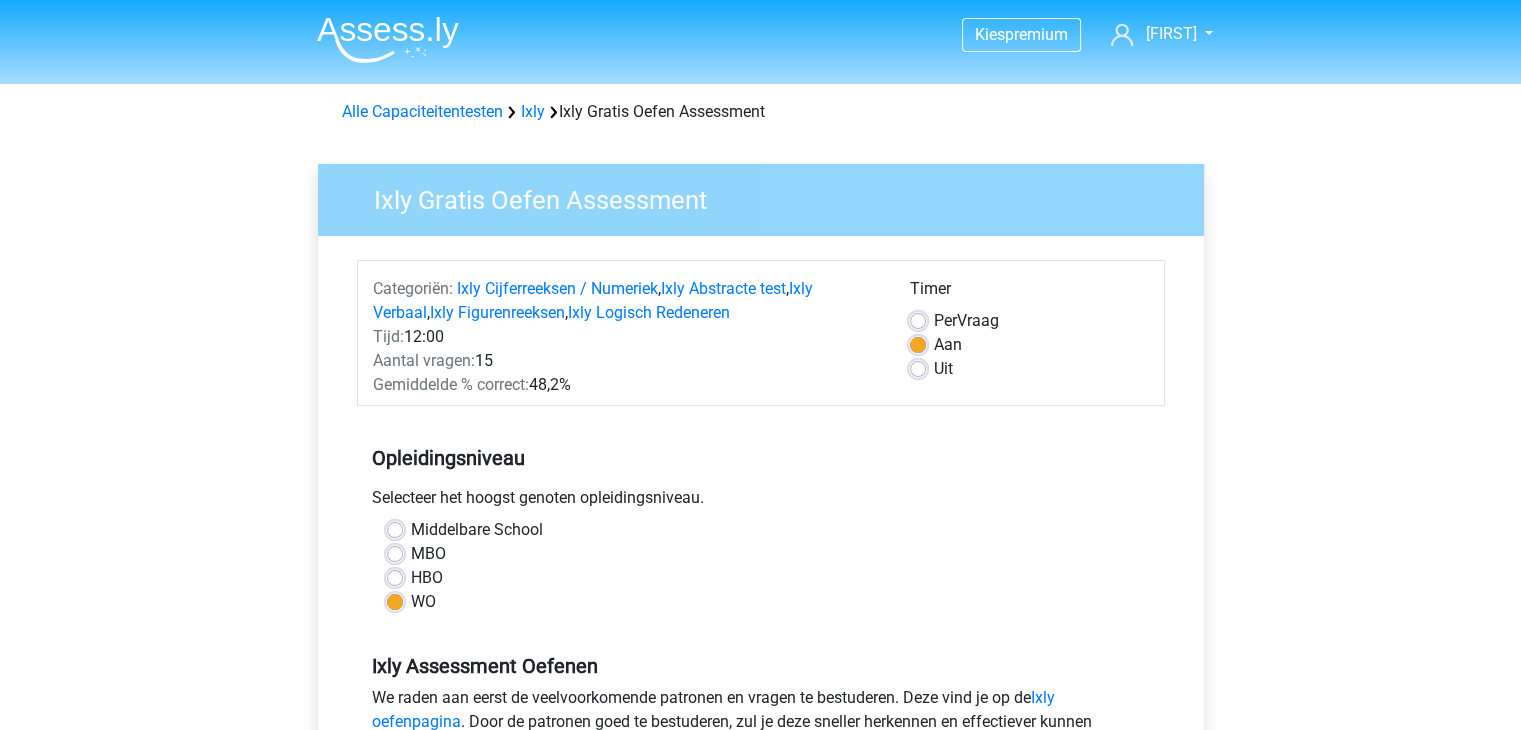 click on "Middelbare School" at bounding box center [477, 530] 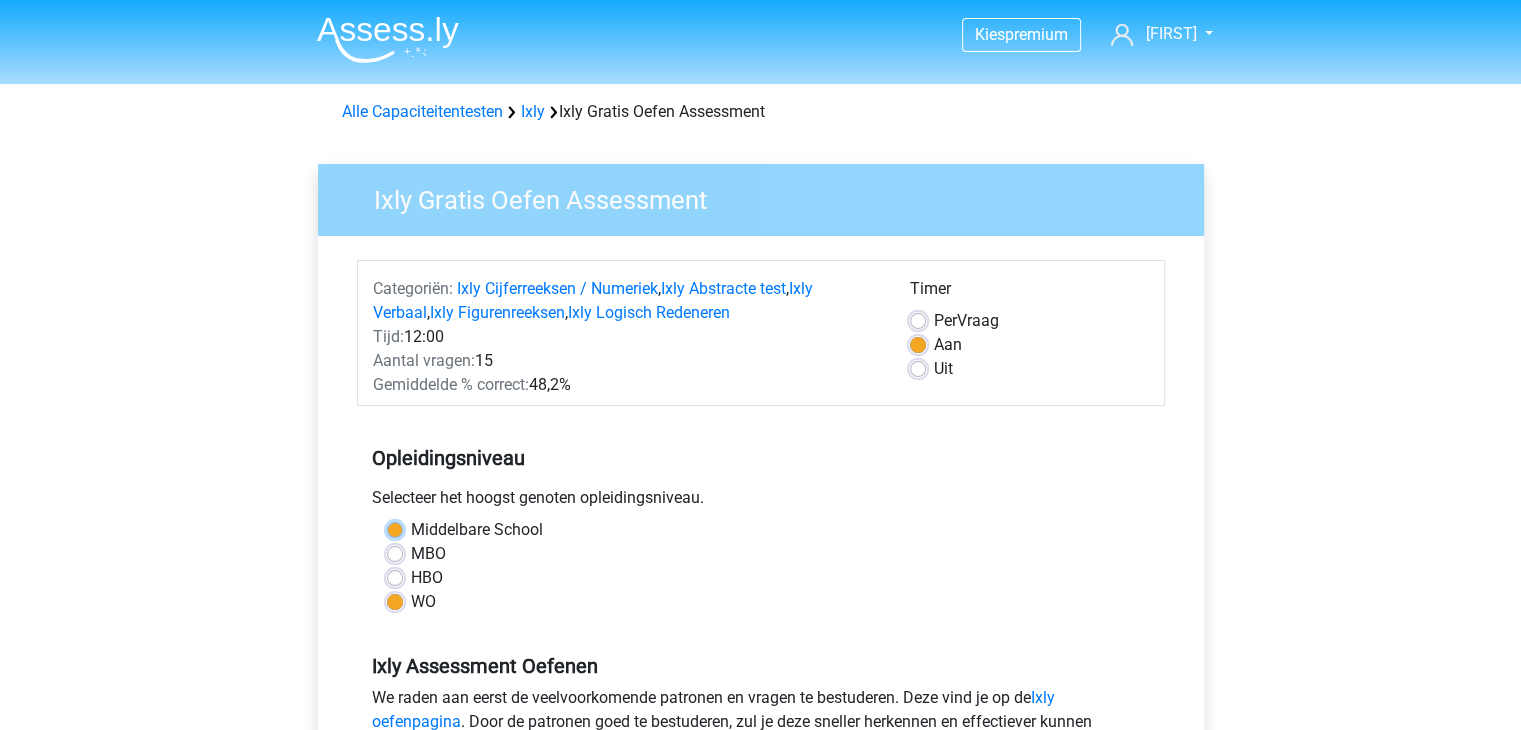 click on "Middelbare School" at bounding box center (395, 528) 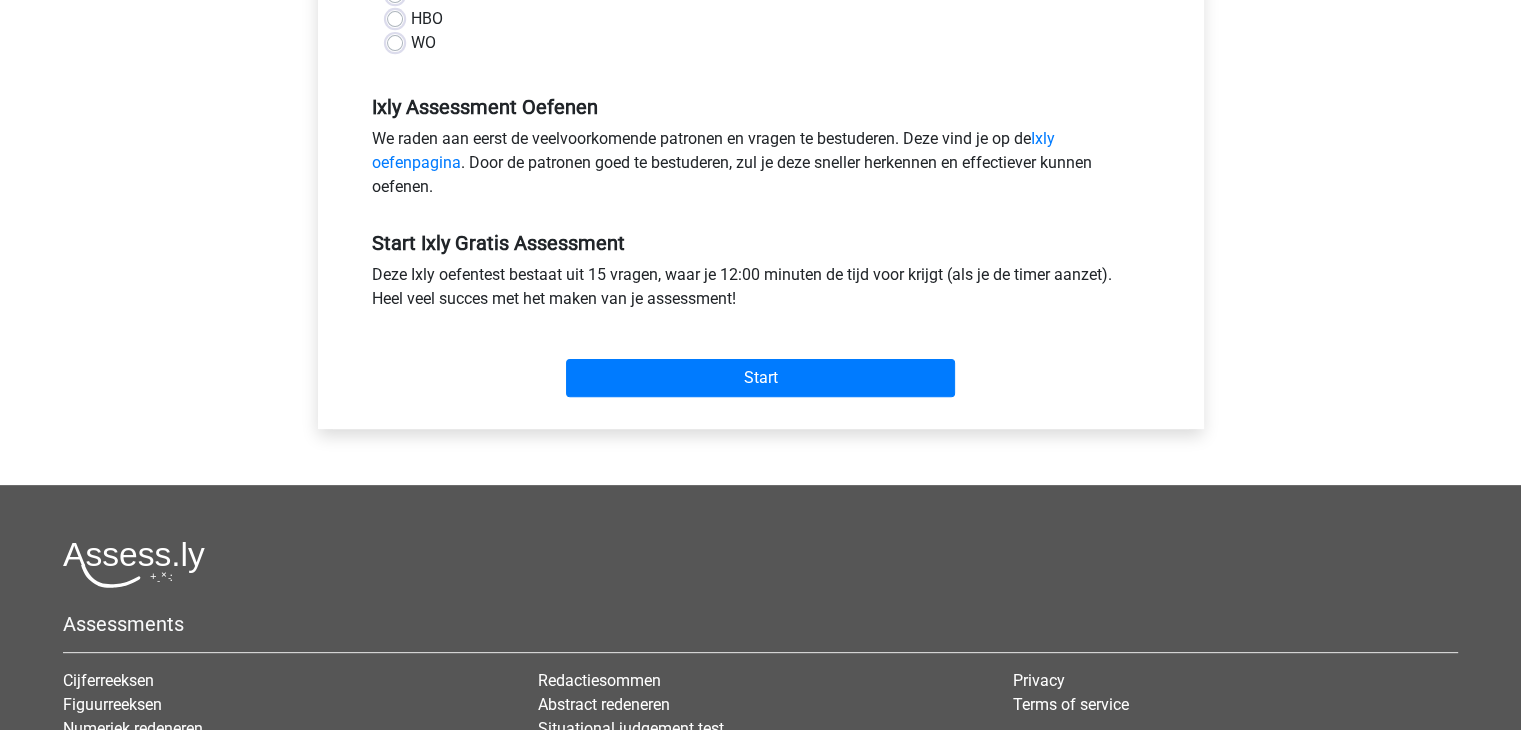 scroll, scrollTop: 560, scrollLeft: 0, axis: vertical 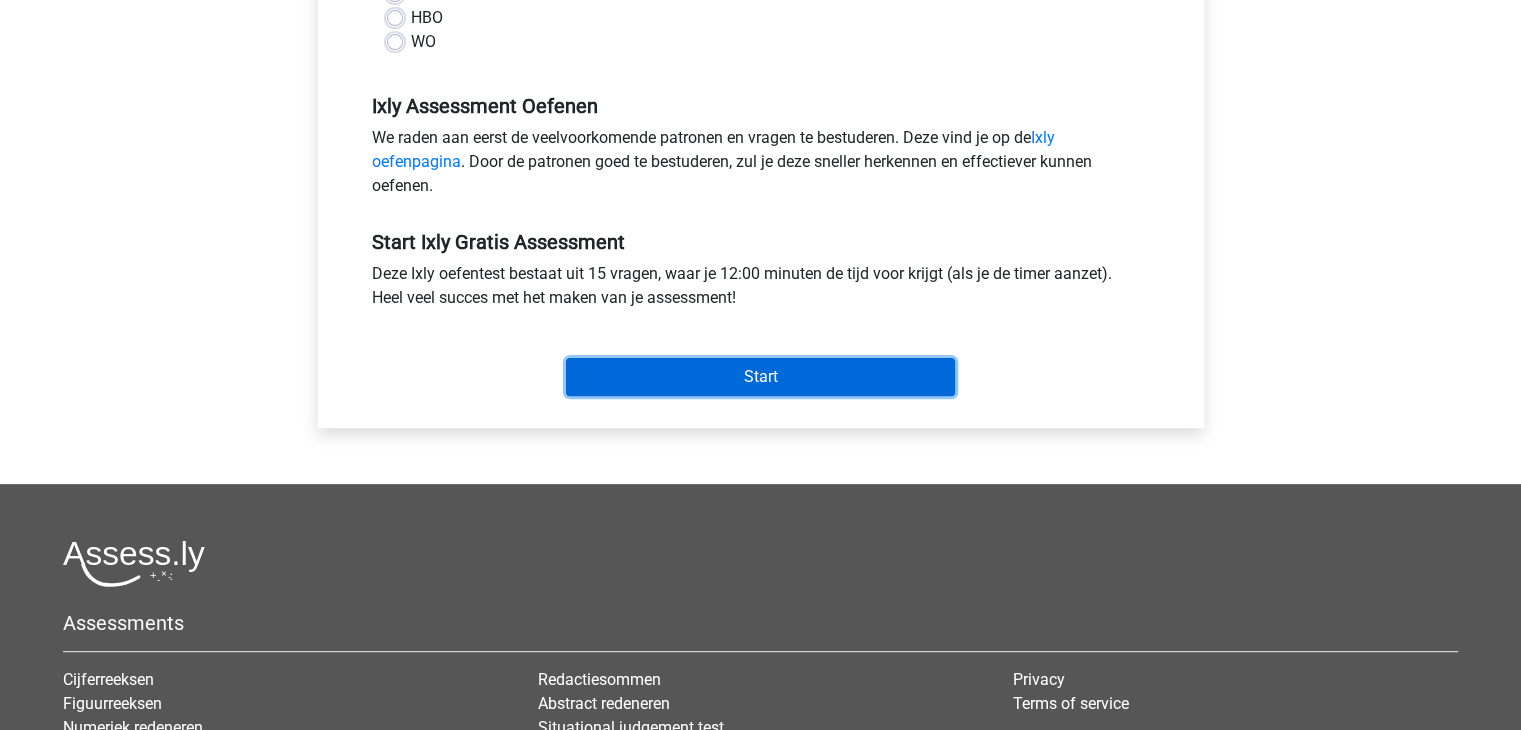 click on "Start" at bounding box center [760, 377] 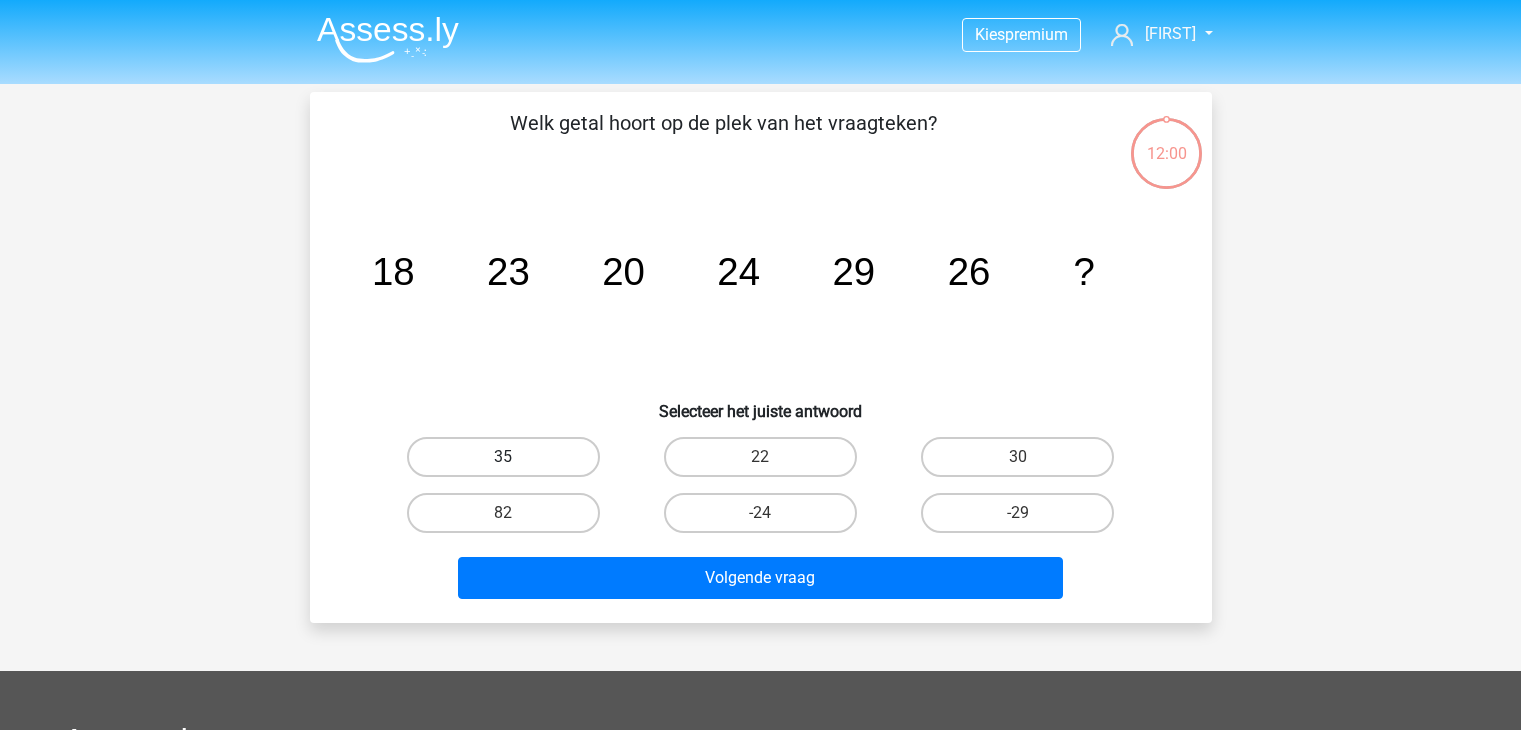 scroll, scrollTop: 0, scrollLeft: 0, axis: both 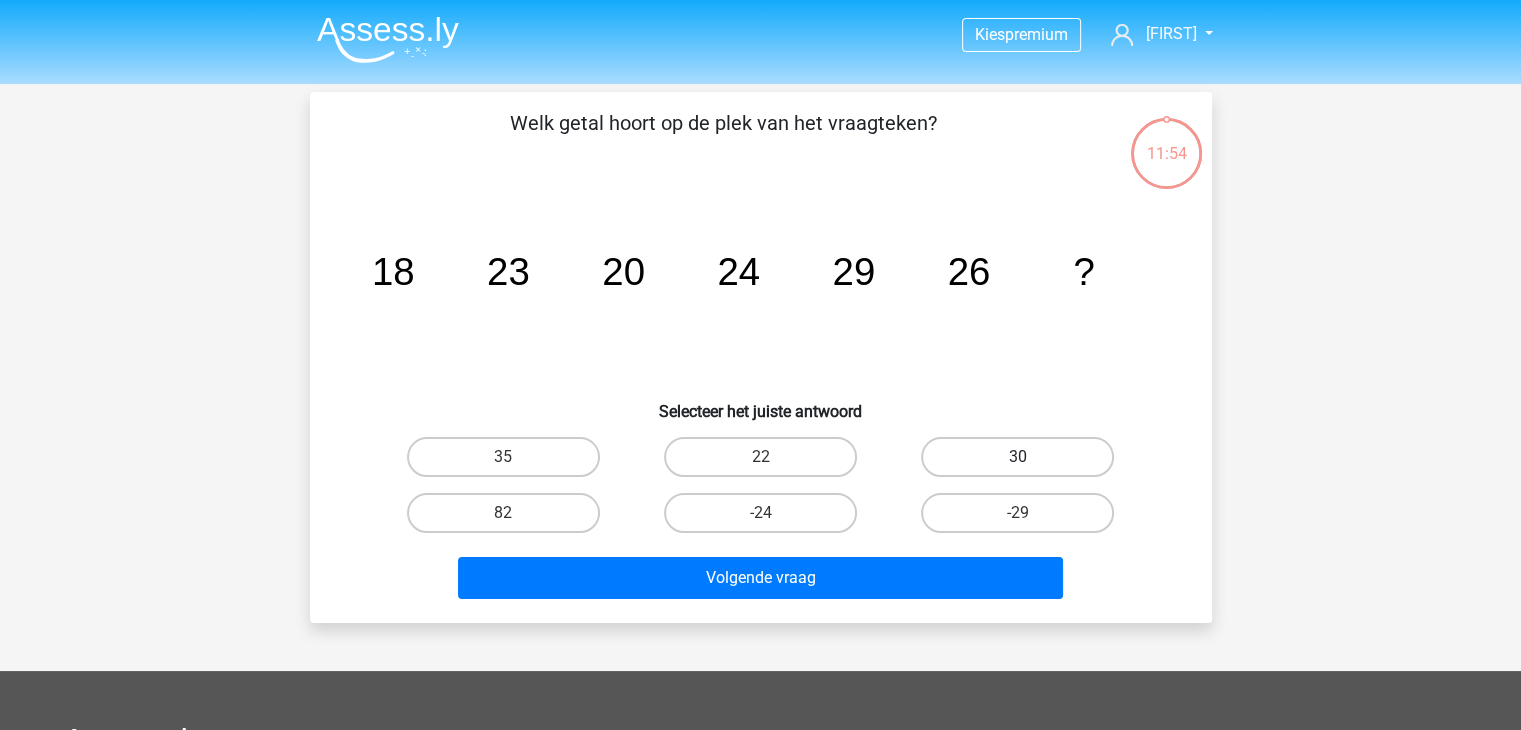 click on "30" at bounding box center (1017, 457) 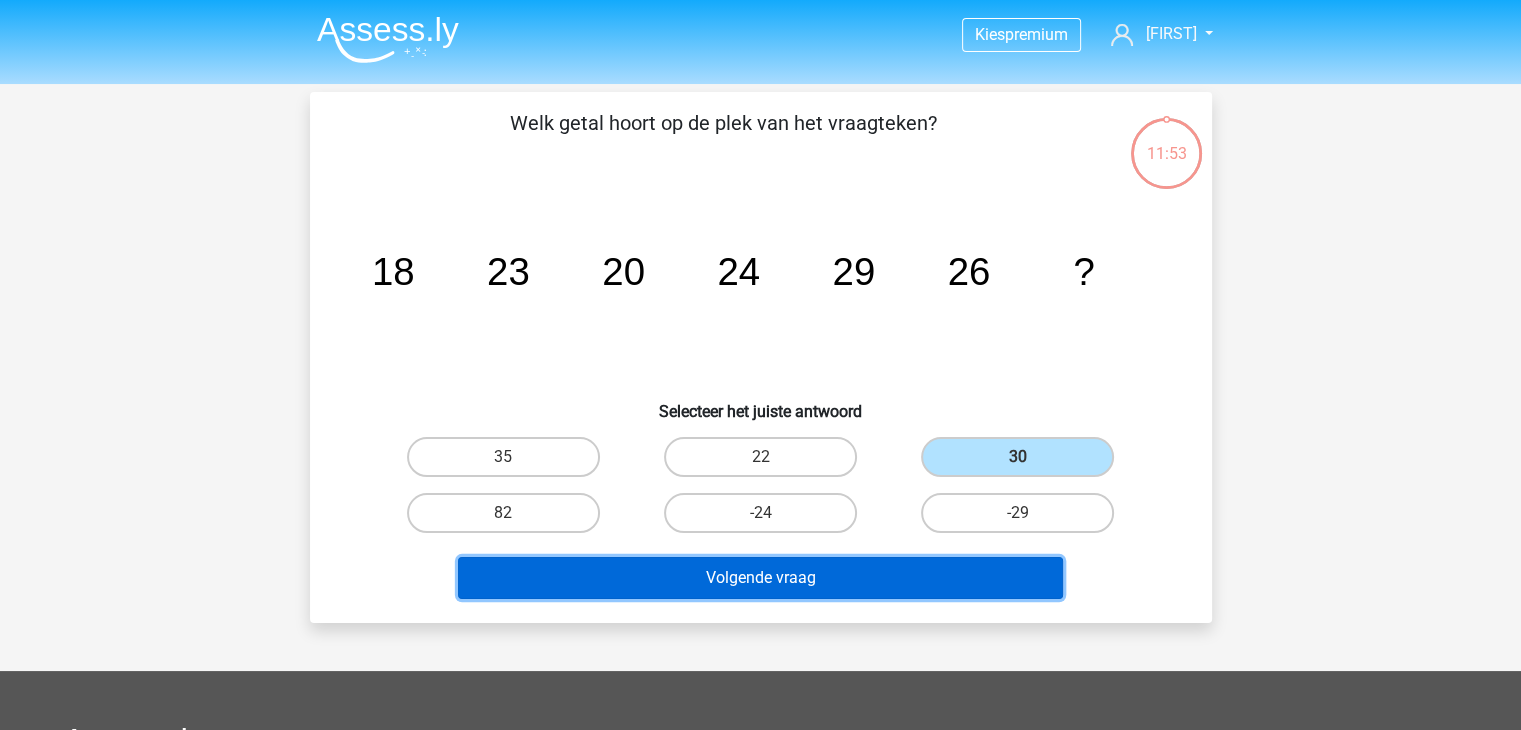 click on "Volgende vraag" at bounding box center (760, 578) 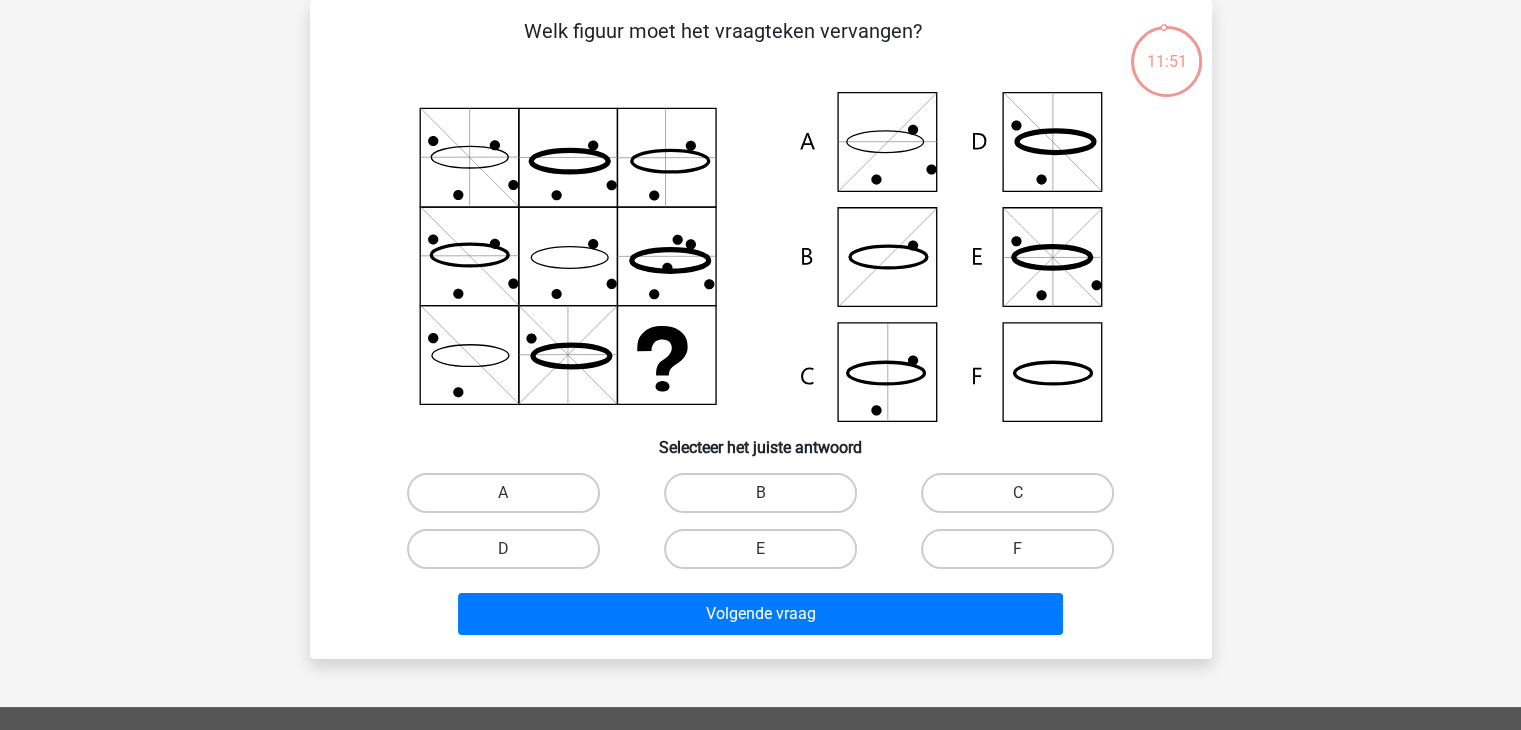 scroll, scrollTop: 0, scrollLeft: 0, axis: both 